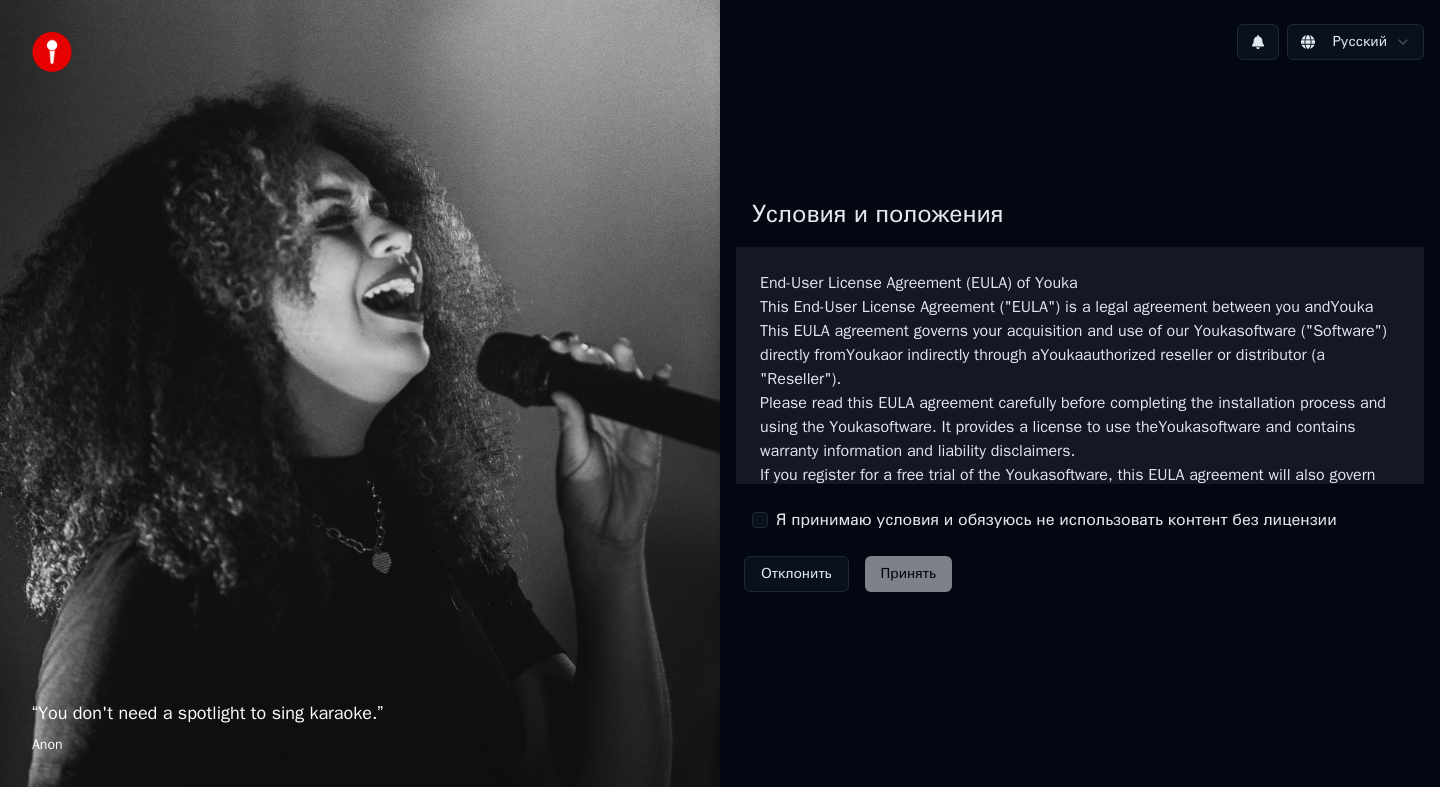 scroll, scrollTop: 0, scrollLeft: 0, axis: both 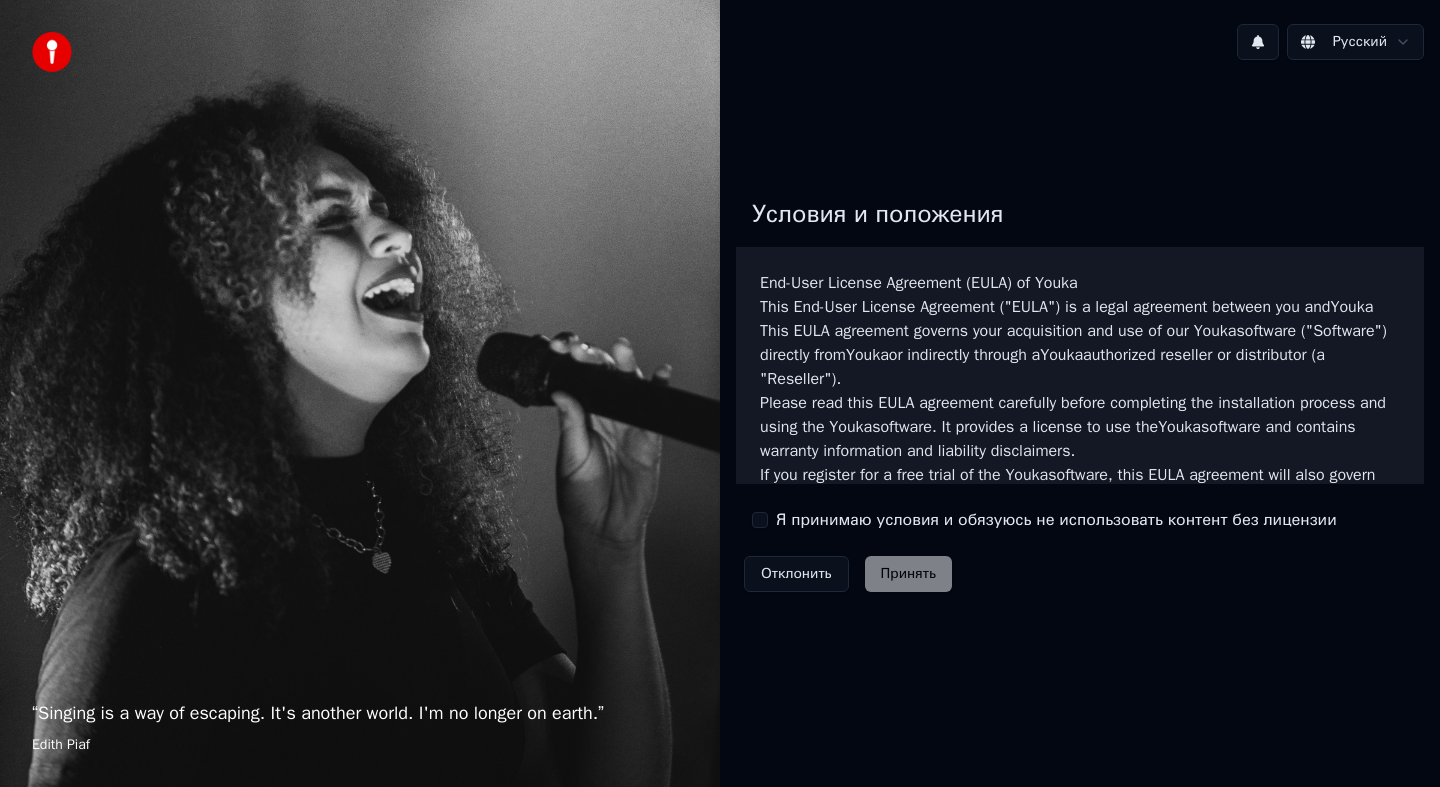 click on "Я принимаю условия и обязуюсь не использовать контент без лицензии" at bounding box center (1056, 520) 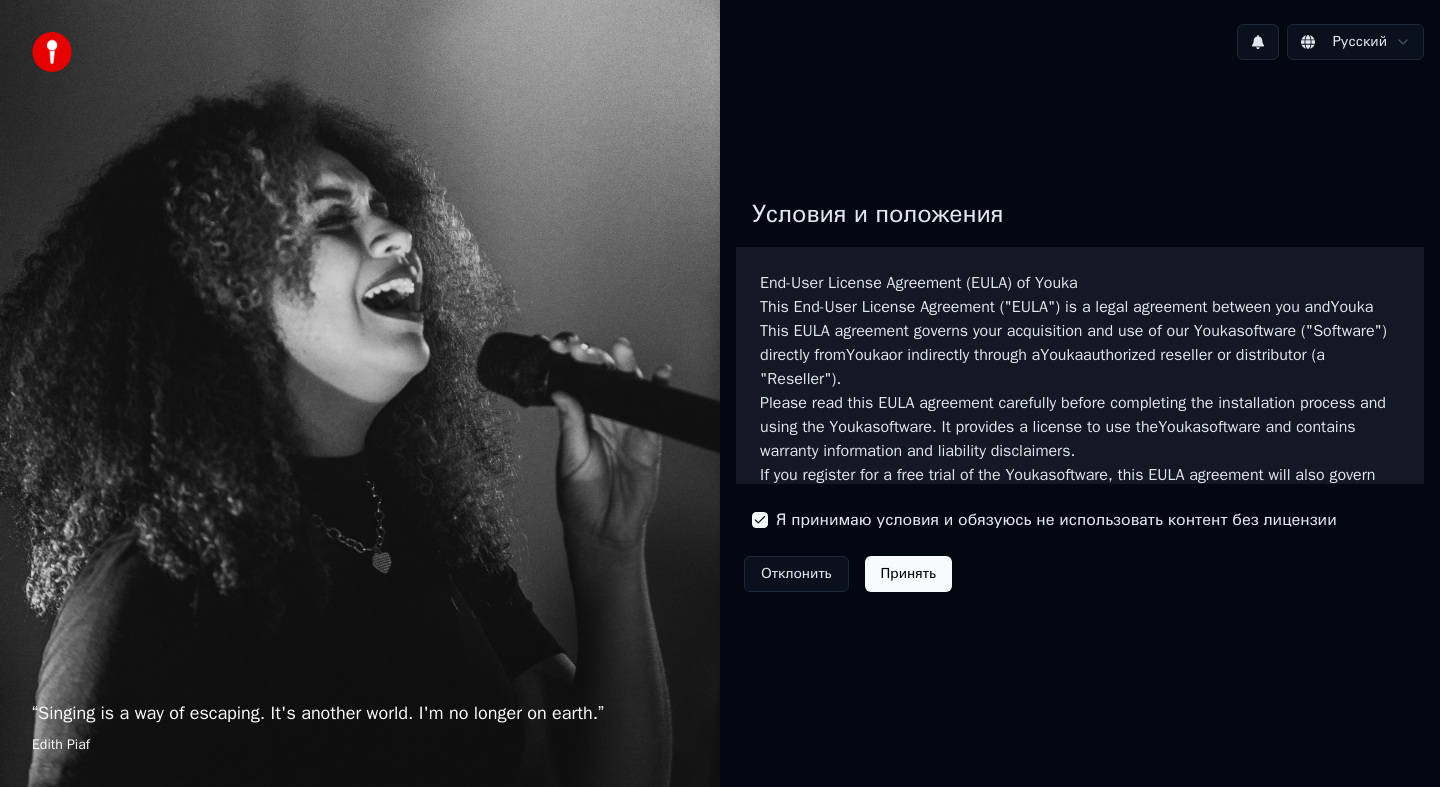 click on "Принять" at bounding box center [908, 574] 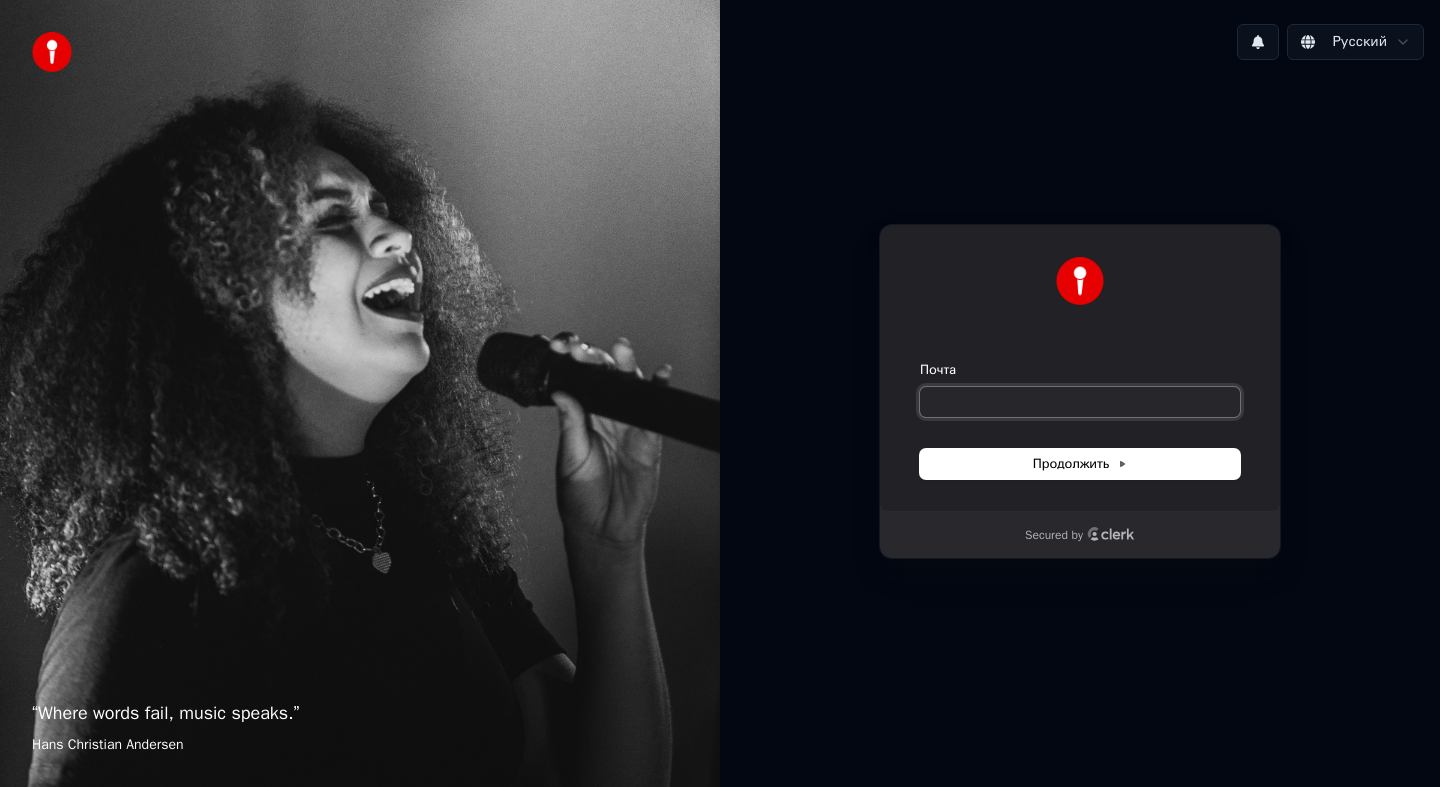 click on "Почта" at bounding box center [1080, 402] 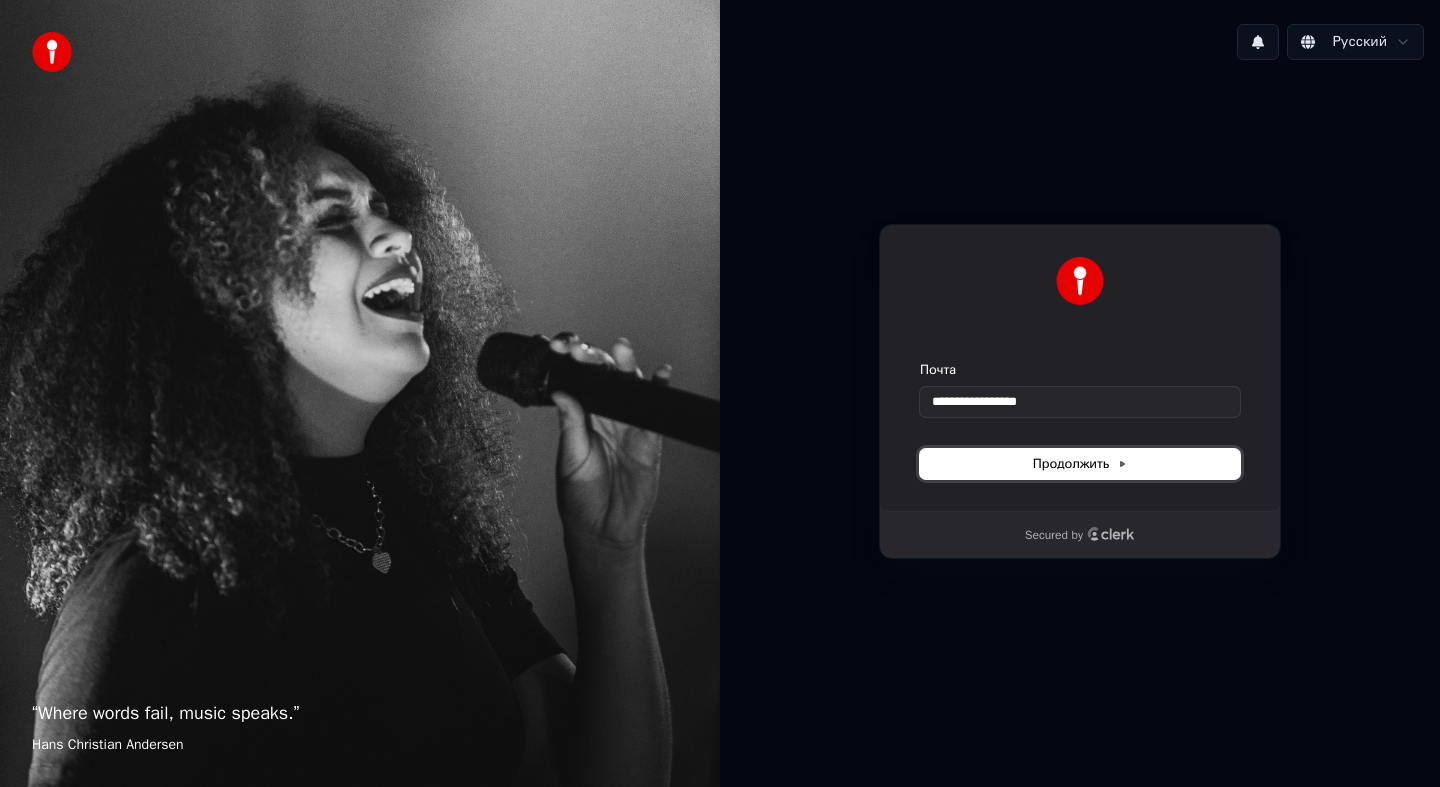 click on "Продолжить" at bounding box center [1080, 464] 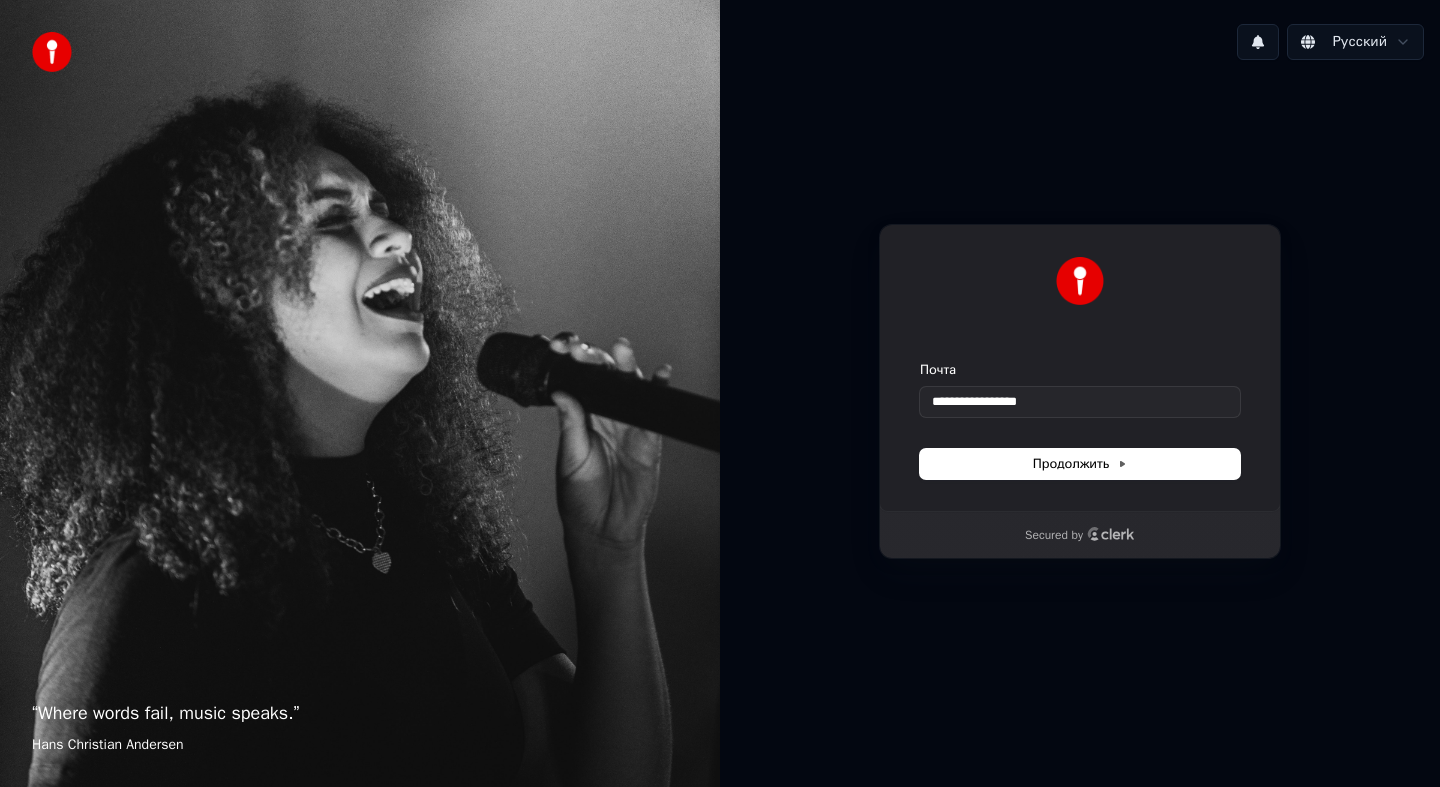type on "**********" 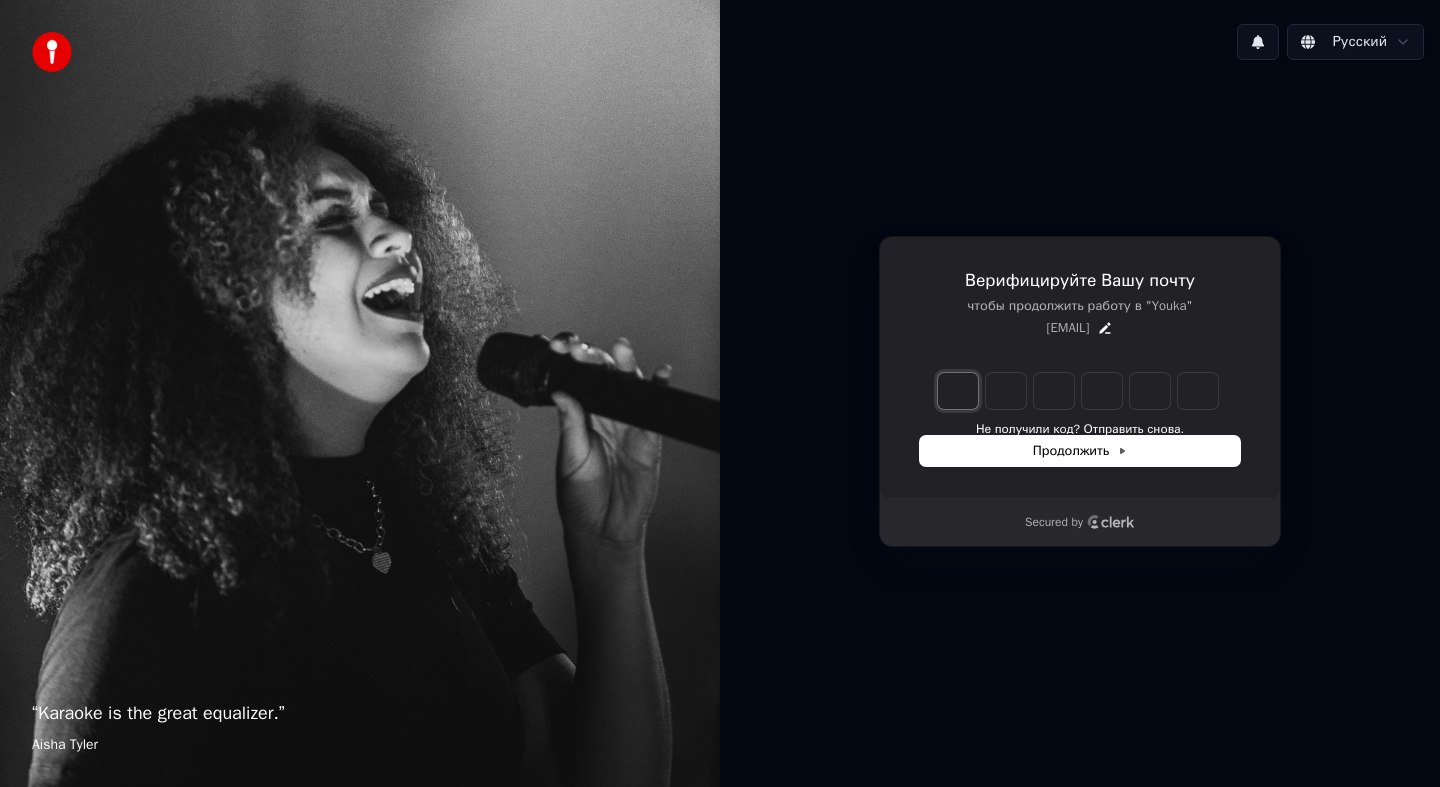 type on "*" 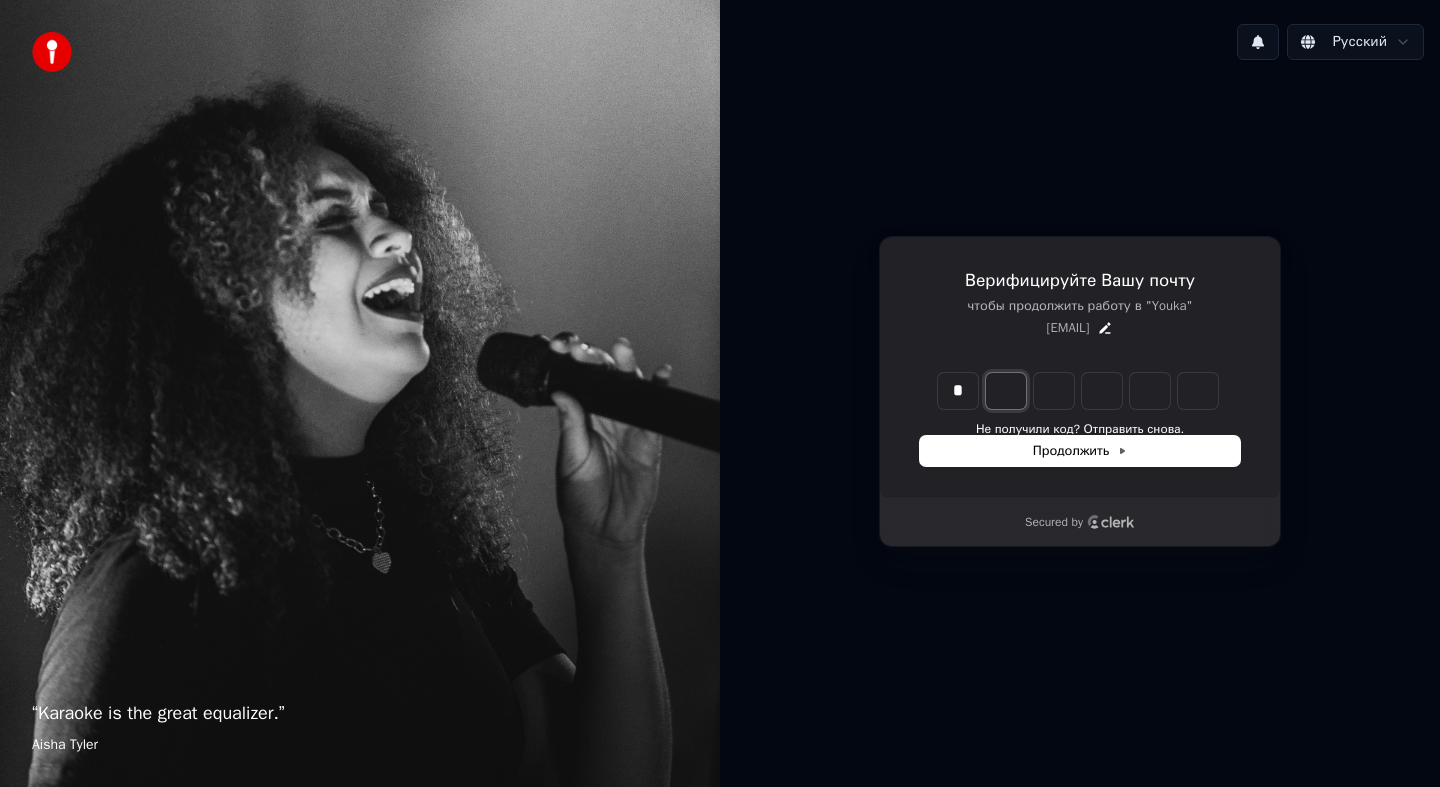 type on "*" 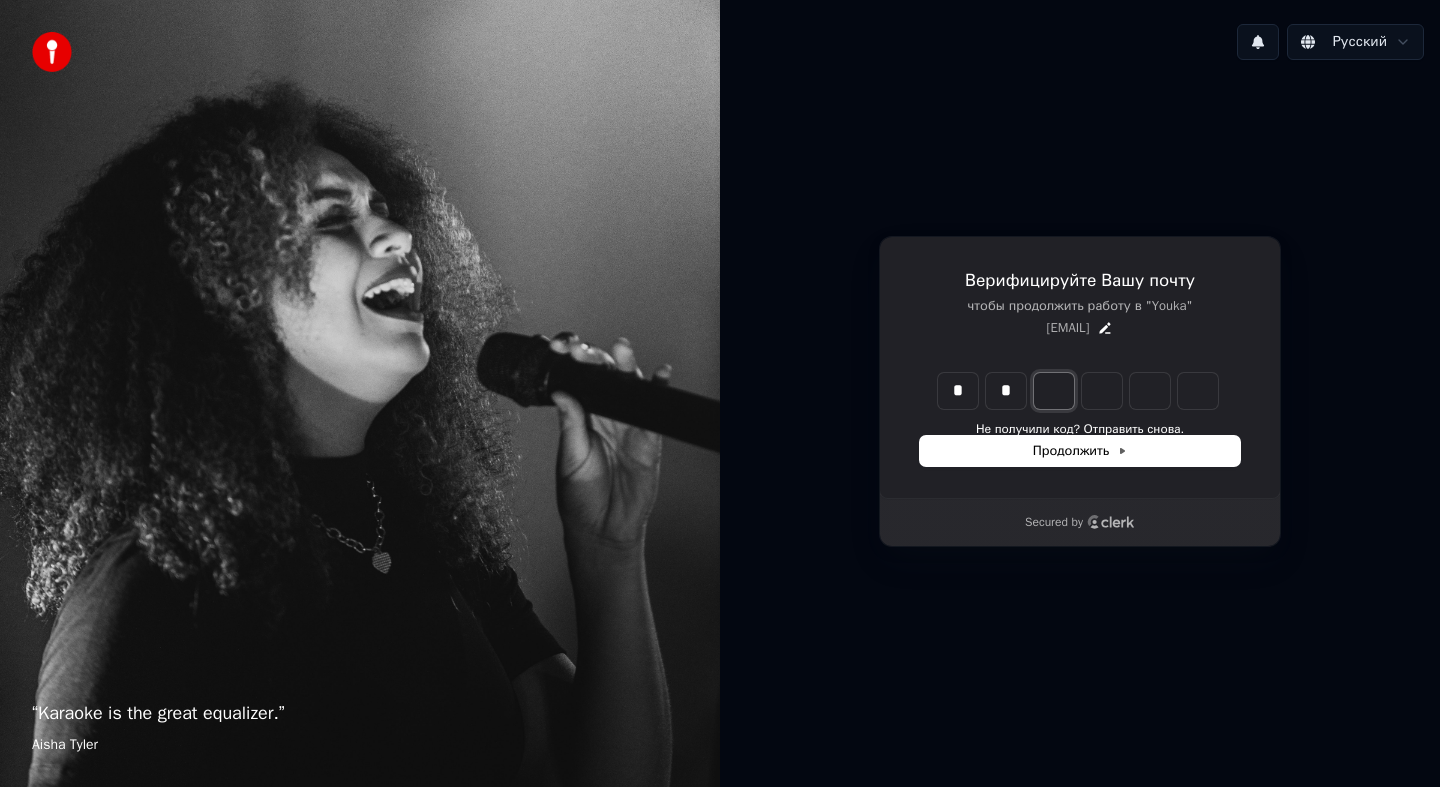 type on "**" 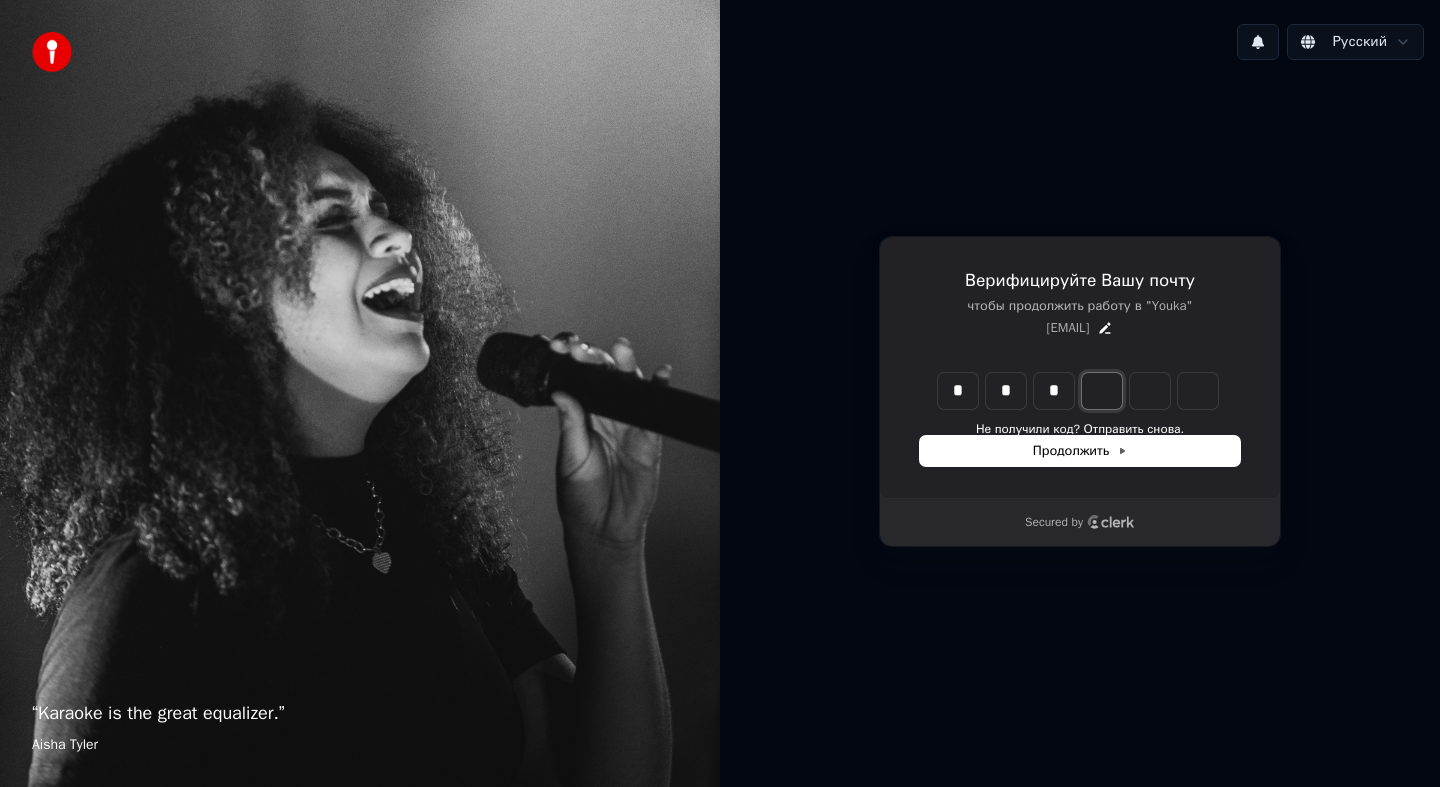 type on "***" 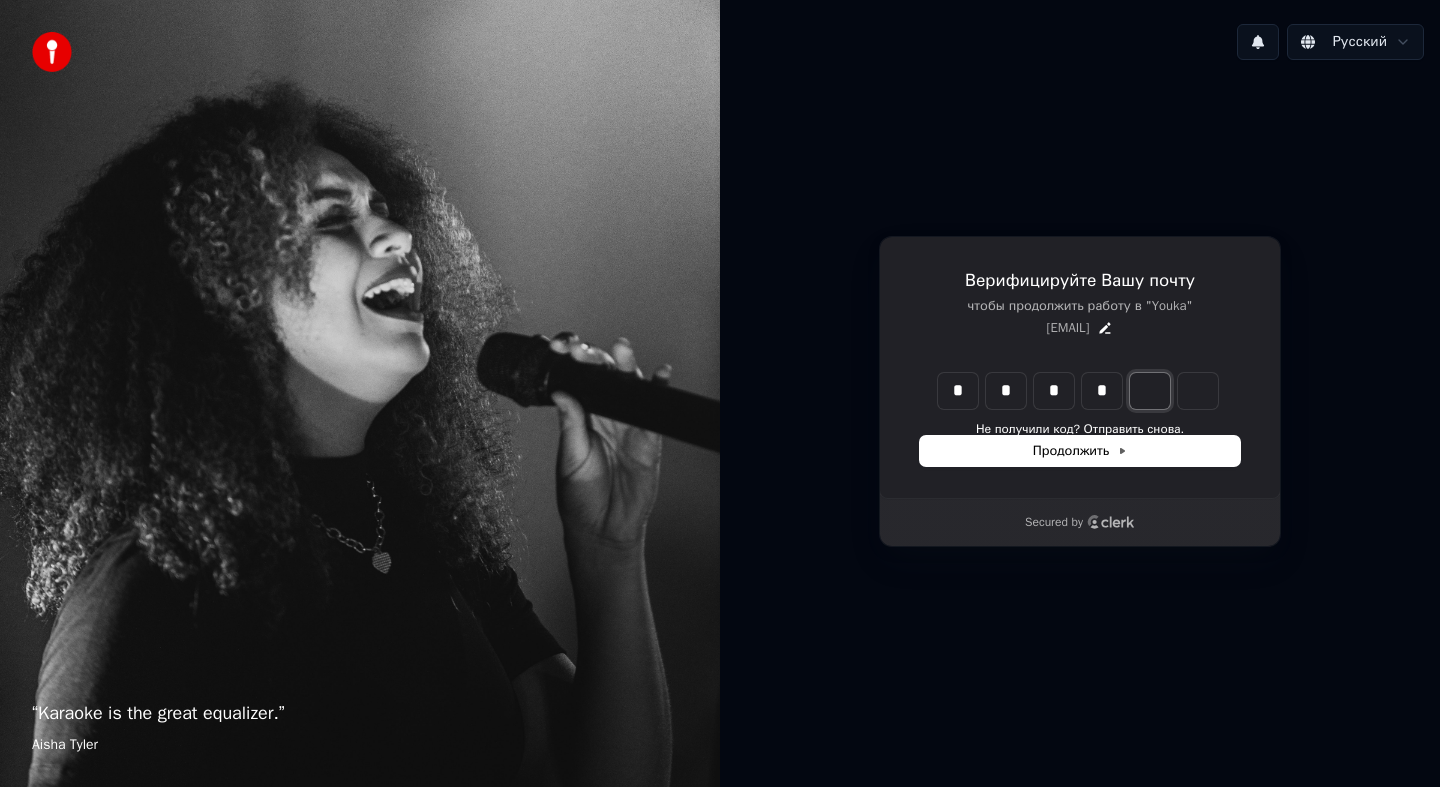 type on "****" 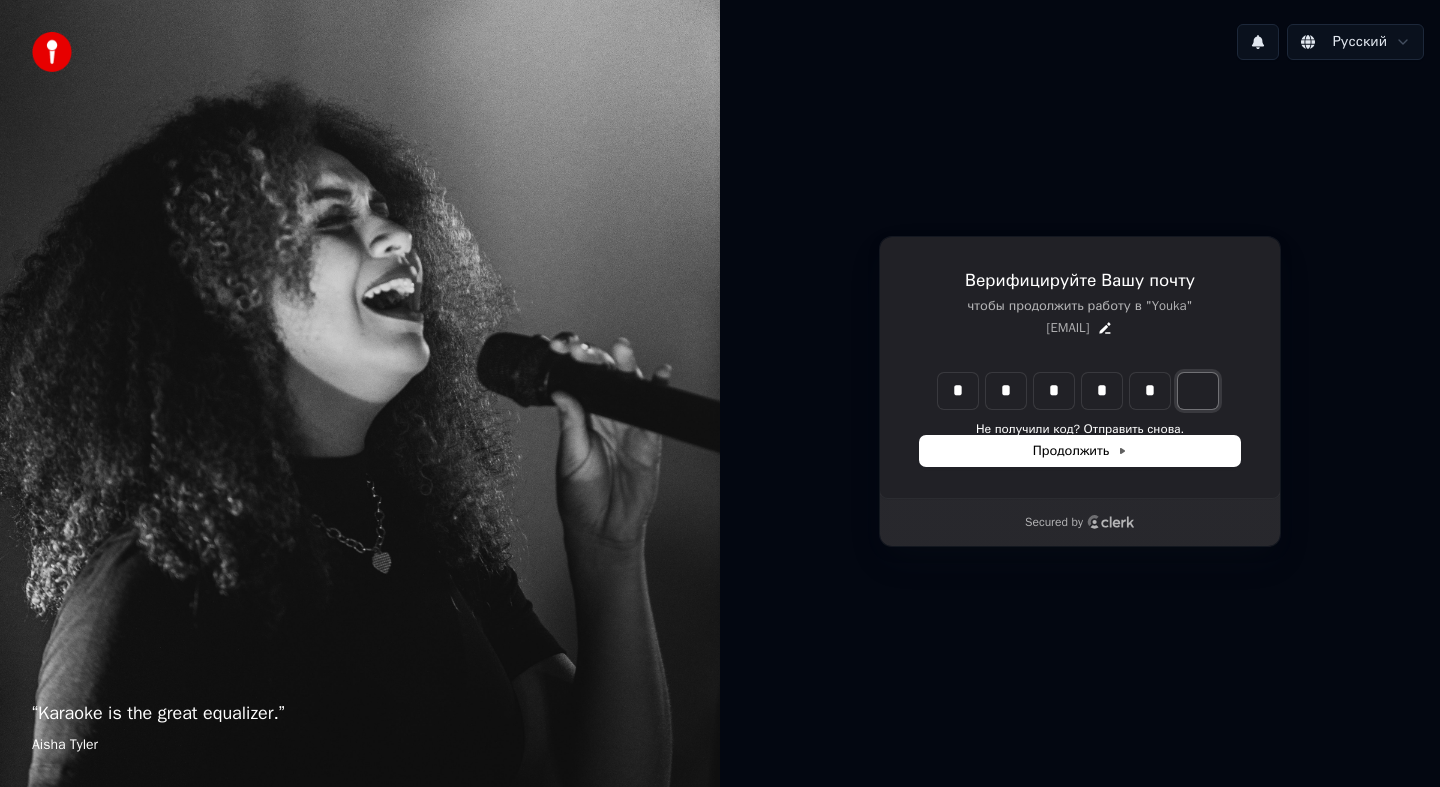 type on "*****" 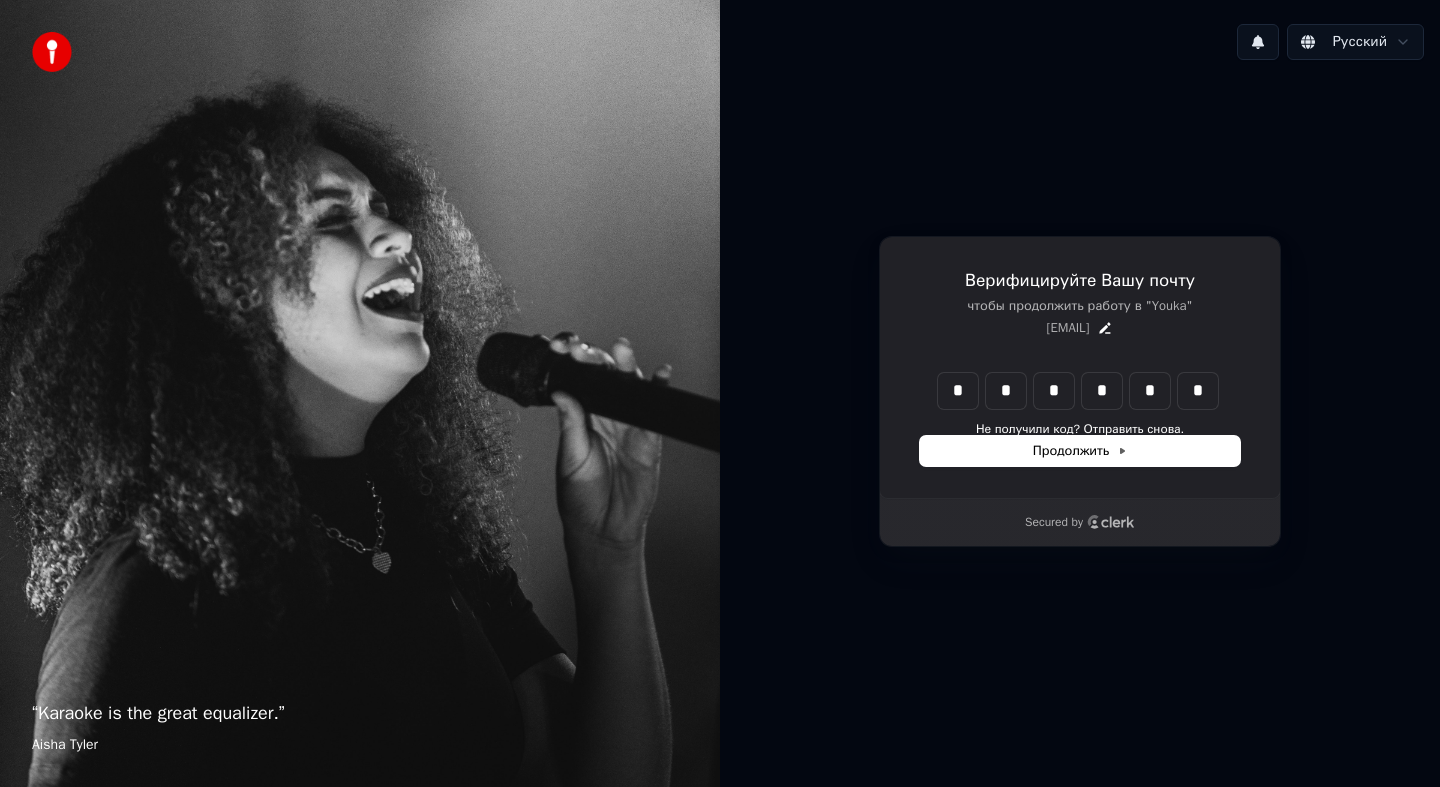 type on "******" 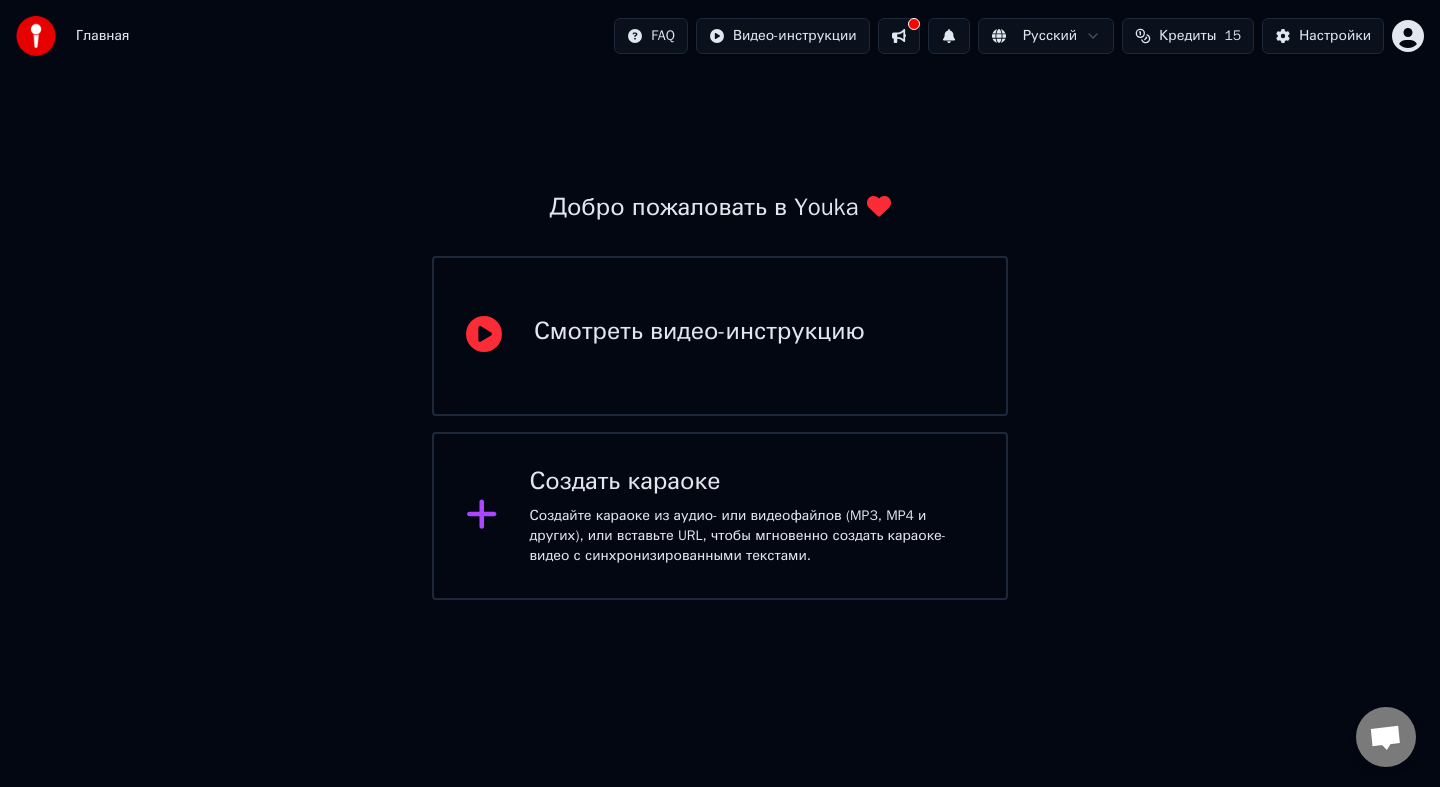 click on "Создать караоке" at bounding box center (752, 482) 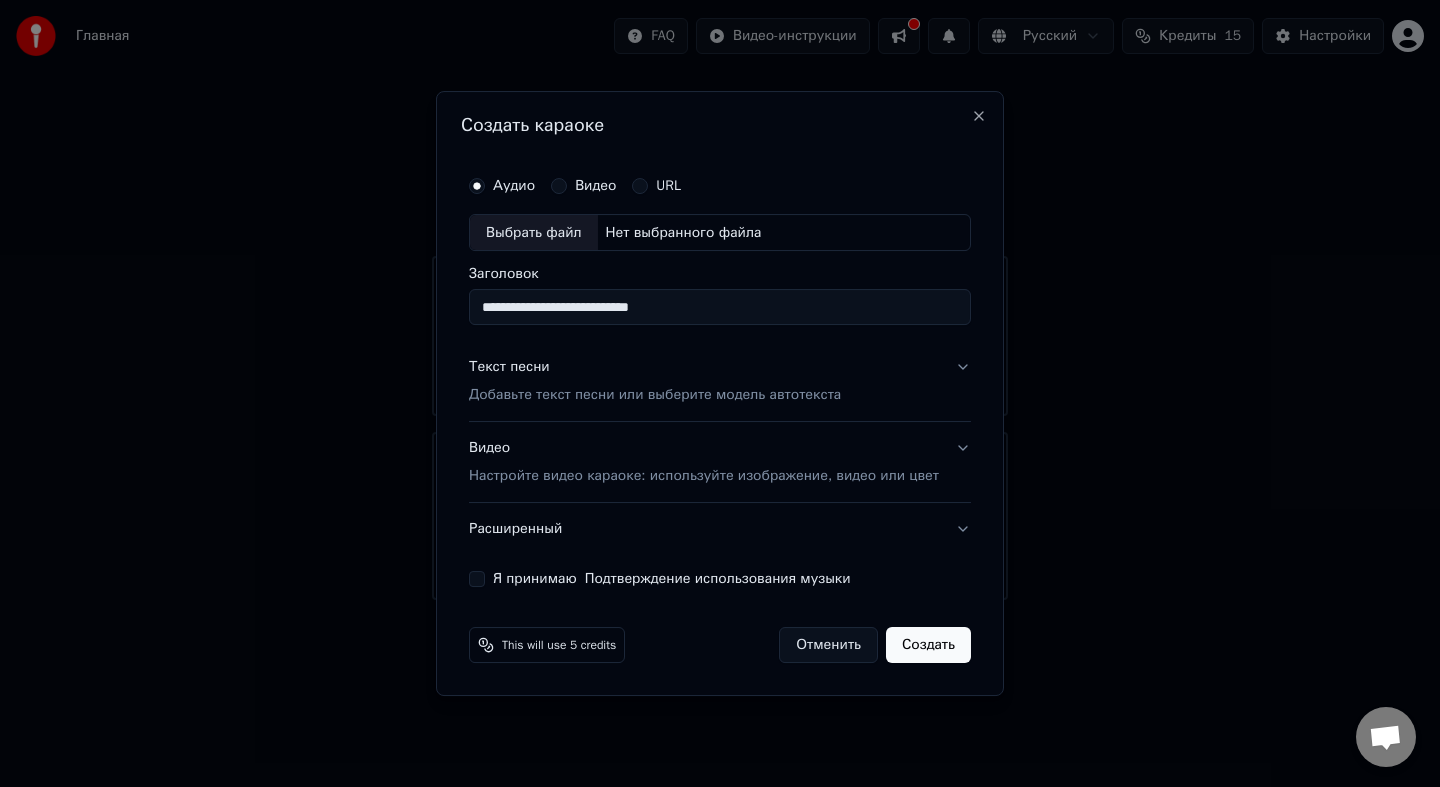type on "**********" 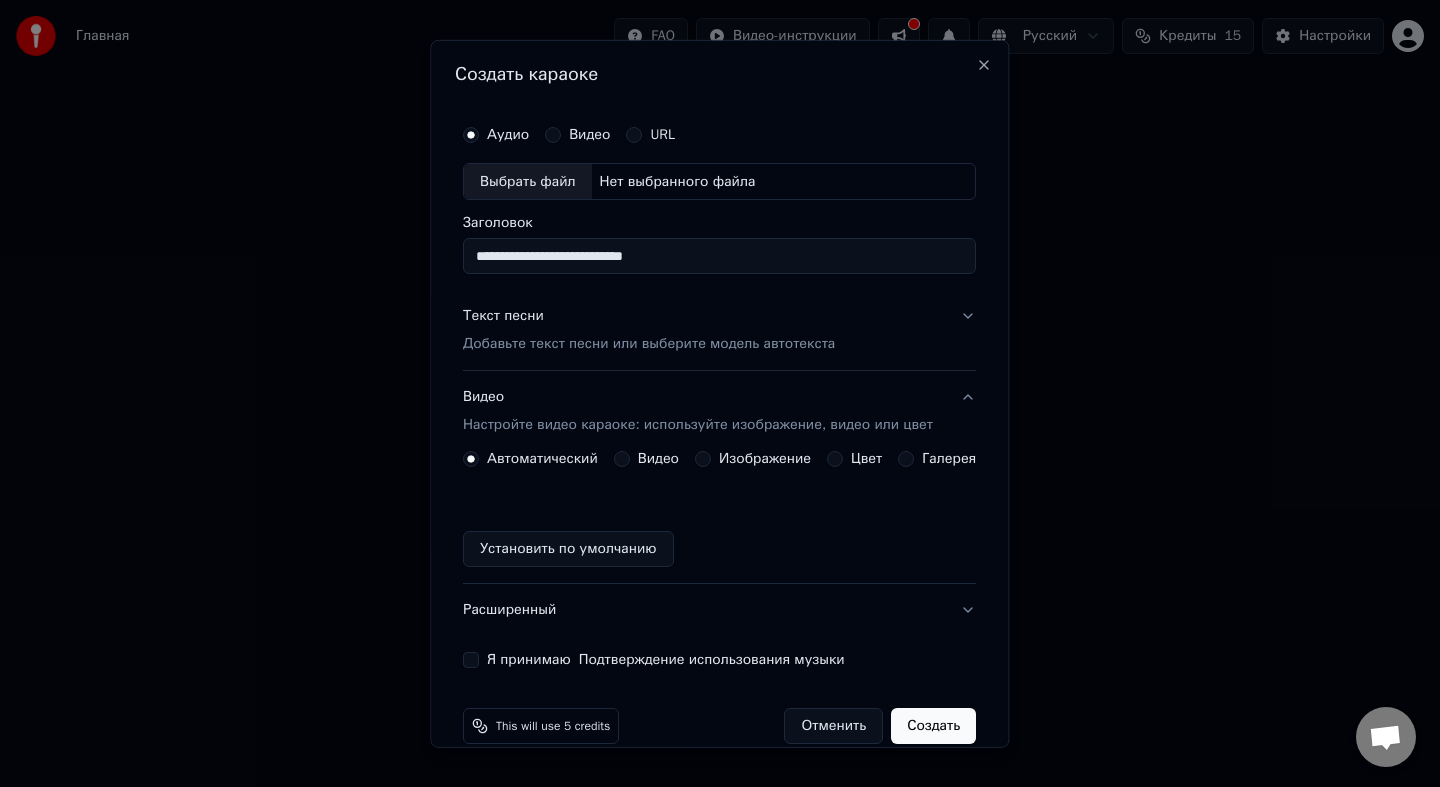 click on "Настройте видео караоке: используйте изображение, видео или цвет" at bounding box center (698, 425) 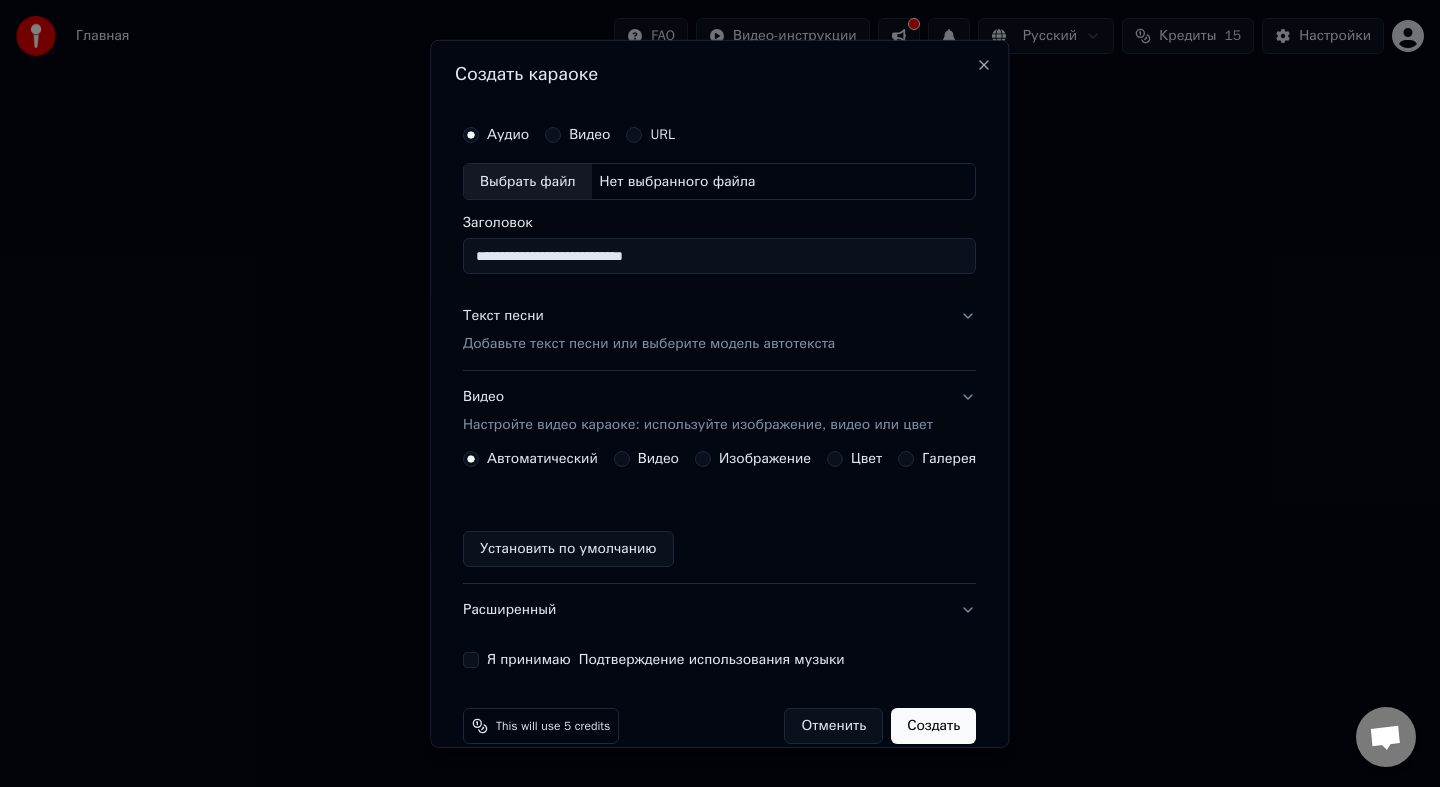 type 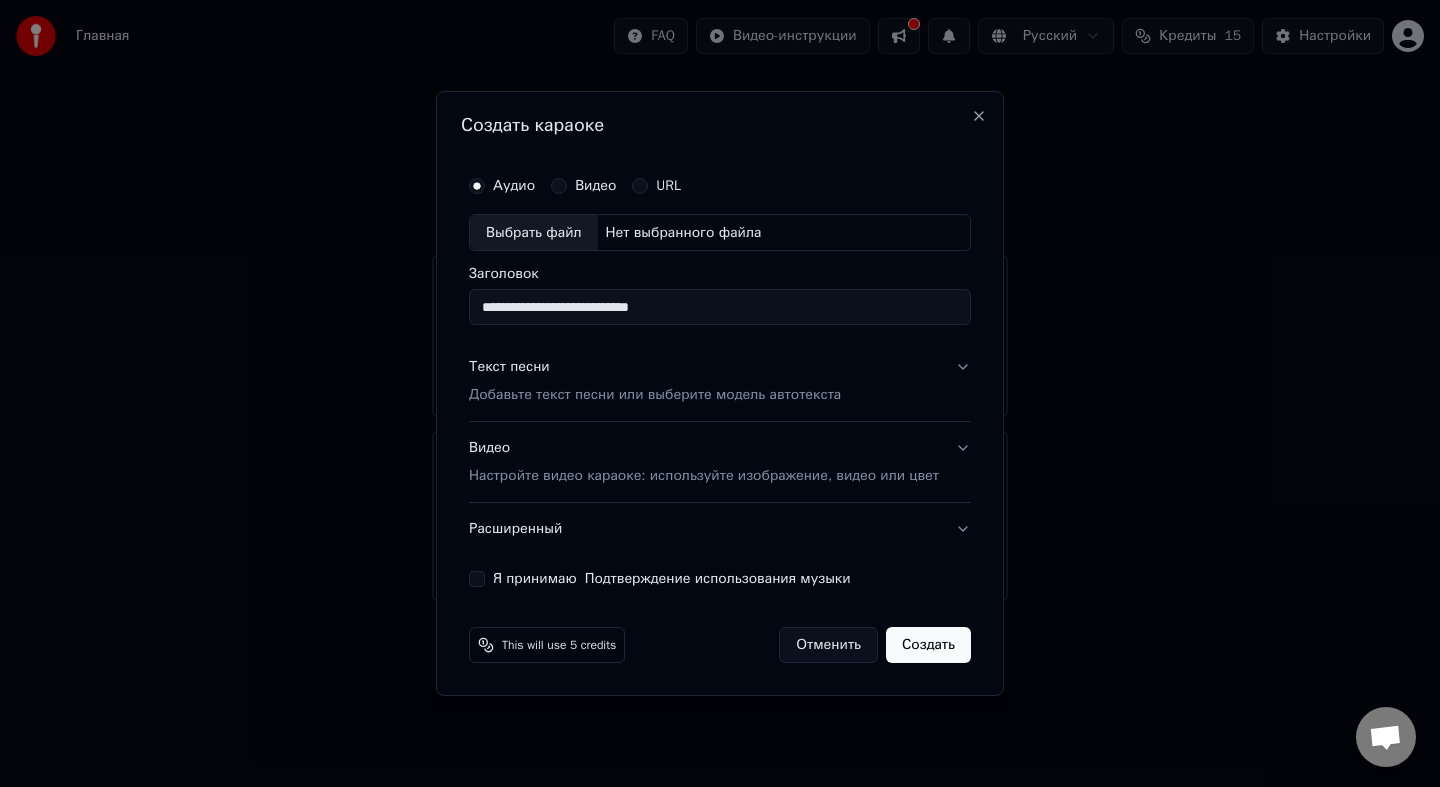 click on "Настройте видео караоке: используйте изображение, видео или цвет" at bounding box center (704, 476) 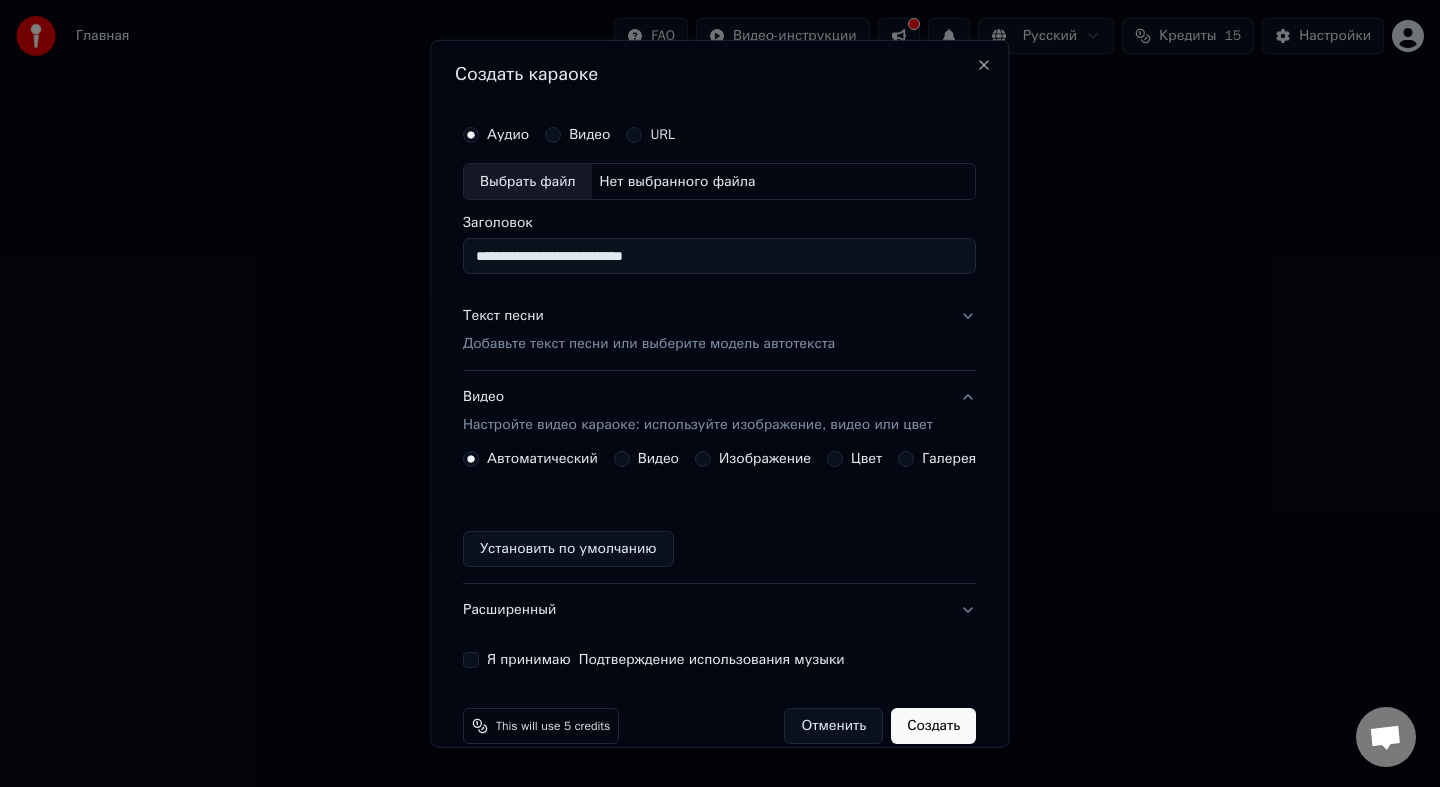 click on "**********" at bounding box center [719, 391] 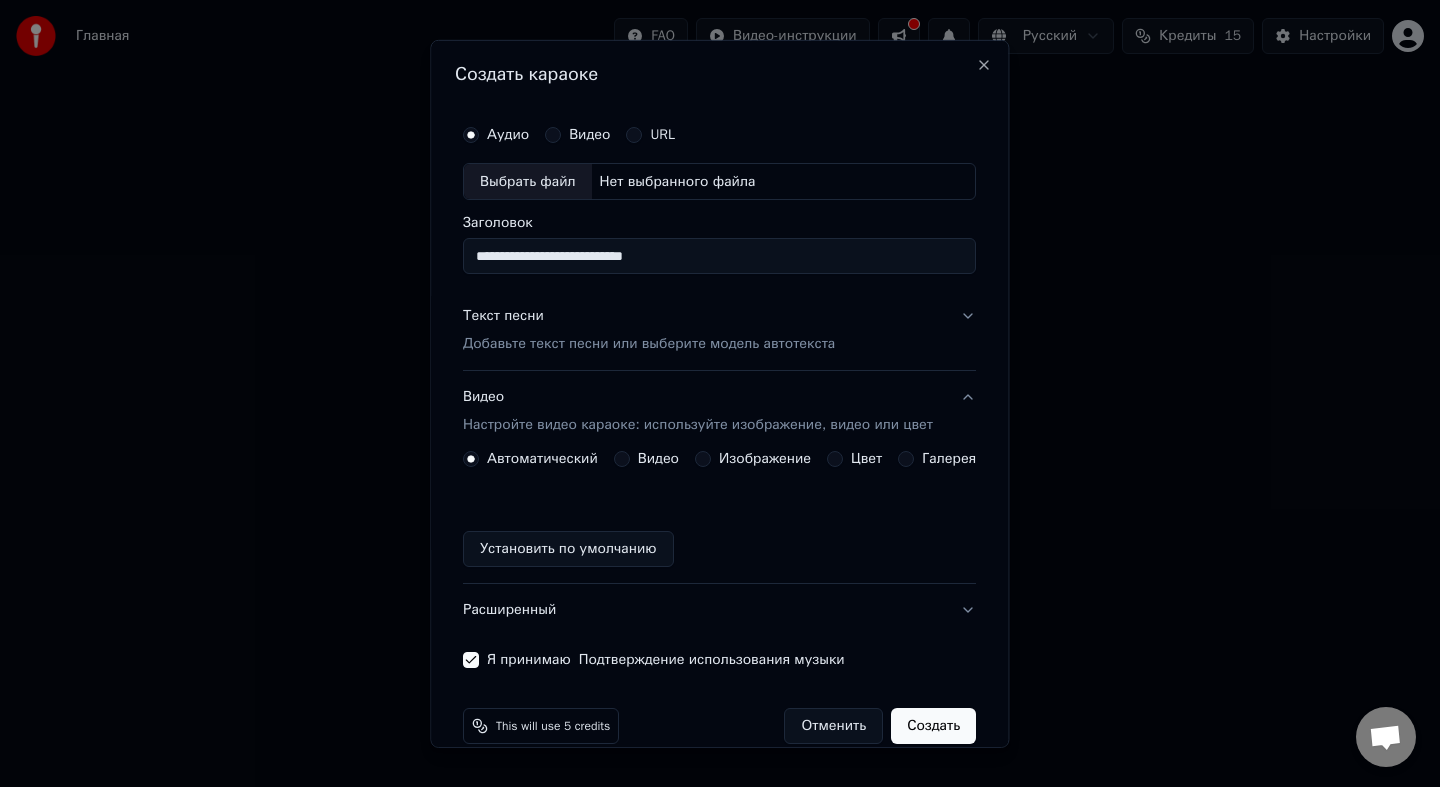 click on "Настройте видео караоке: используйте изображение, видео или цвет" at bounding box center (698, 425) 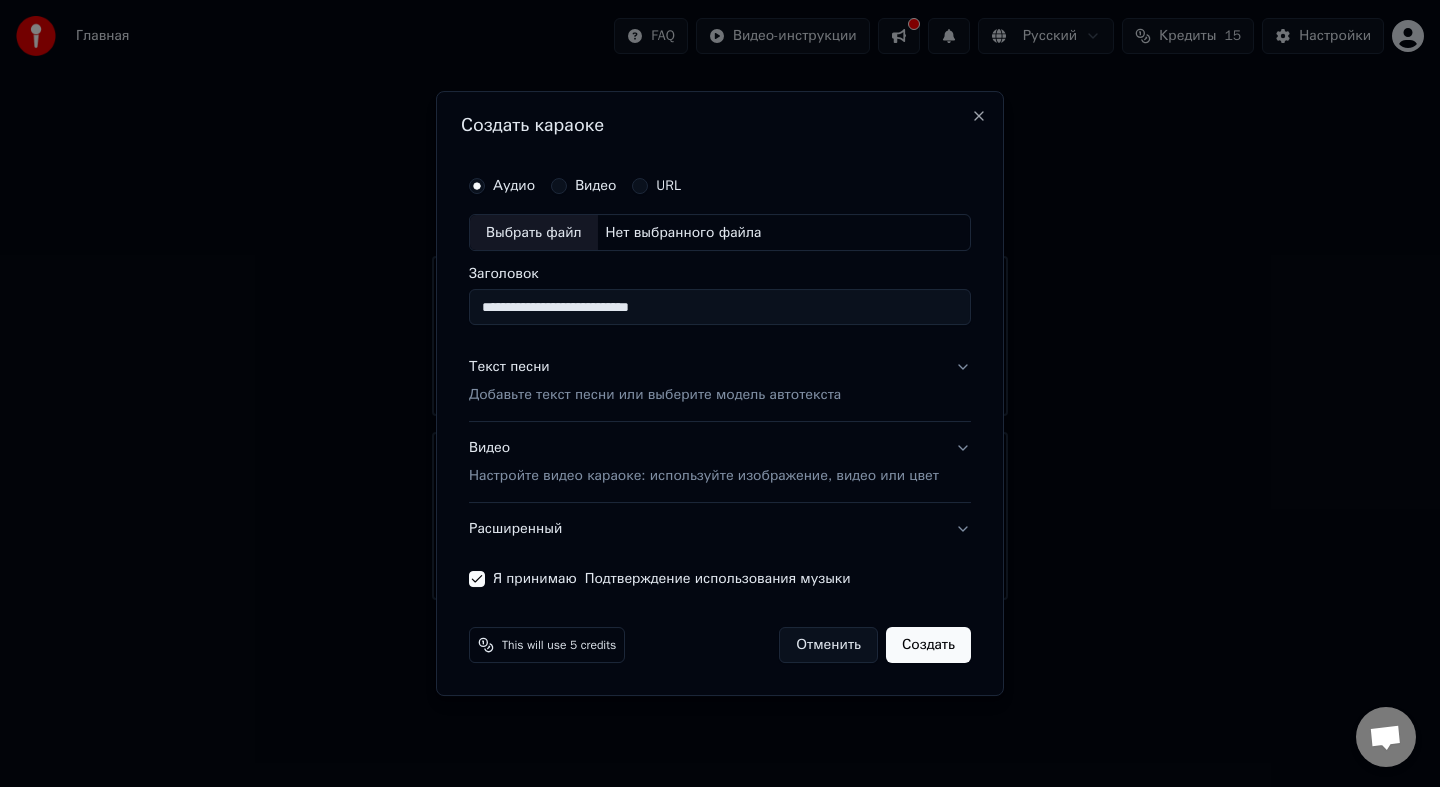 click on "Настройте видео караоке: используйте изображение, видео или цвет" at bounding box center [704, 476] 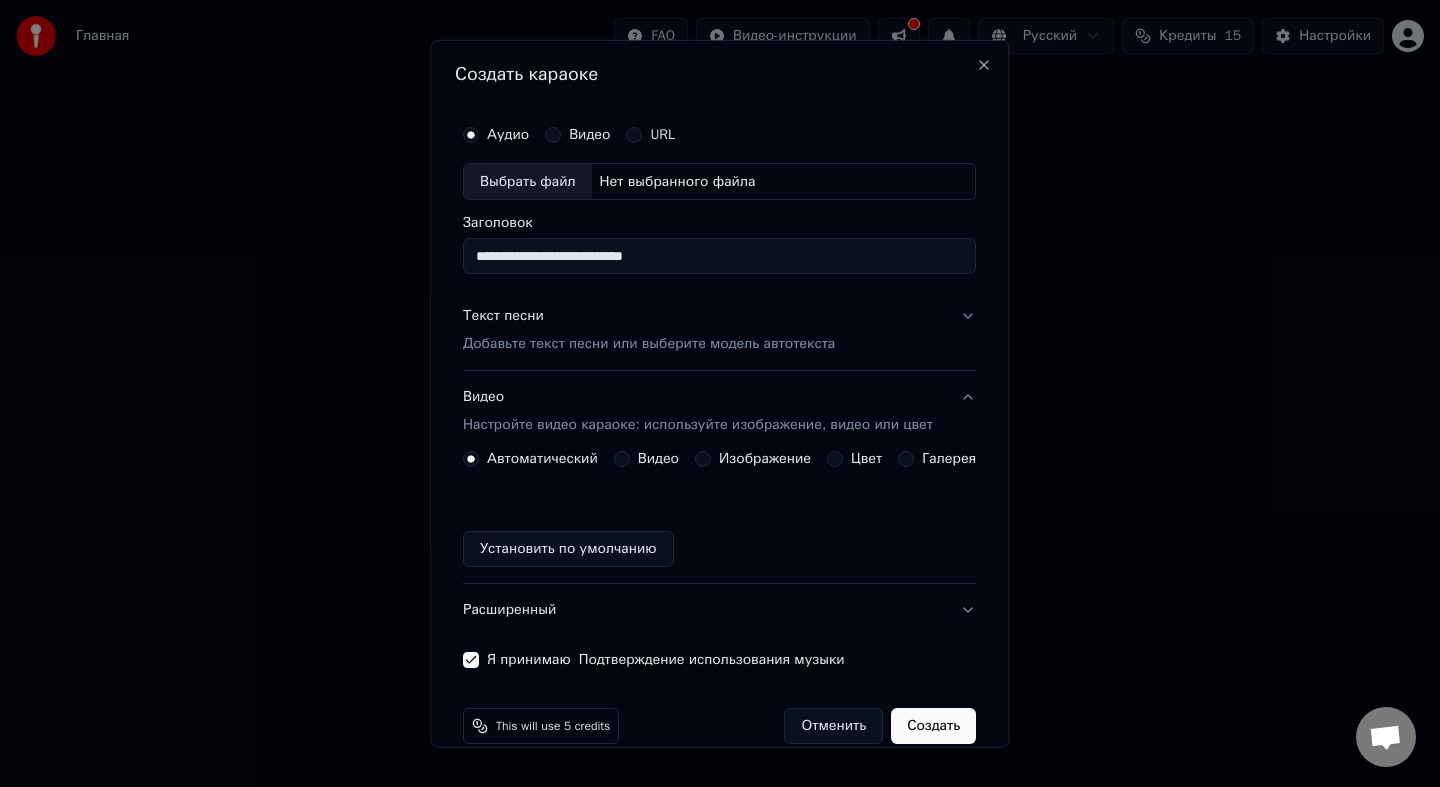 click on "Аудио Видео URL" at bounding box center [719, 134] 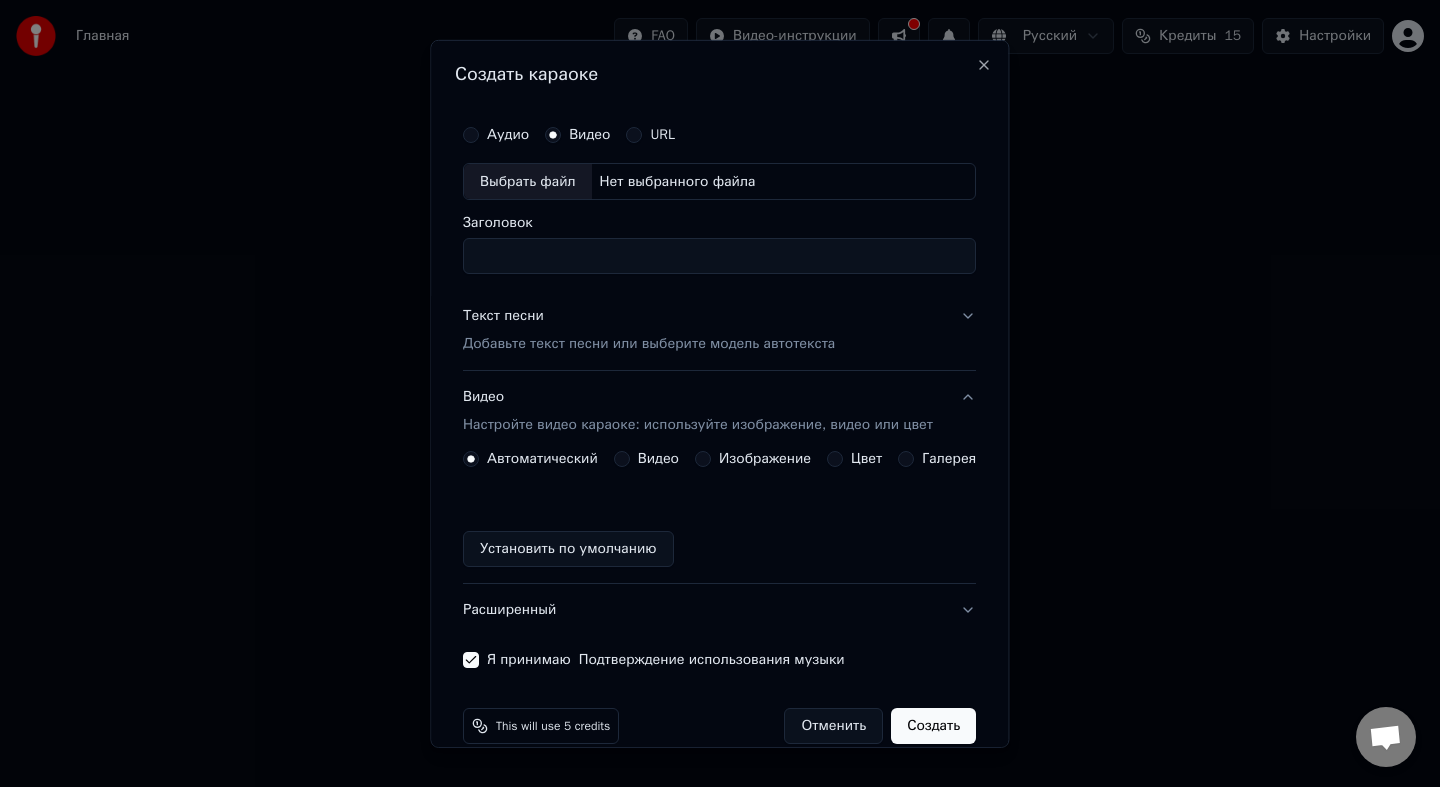 click on "Выбрать файл" at bounding box center (528, 181) 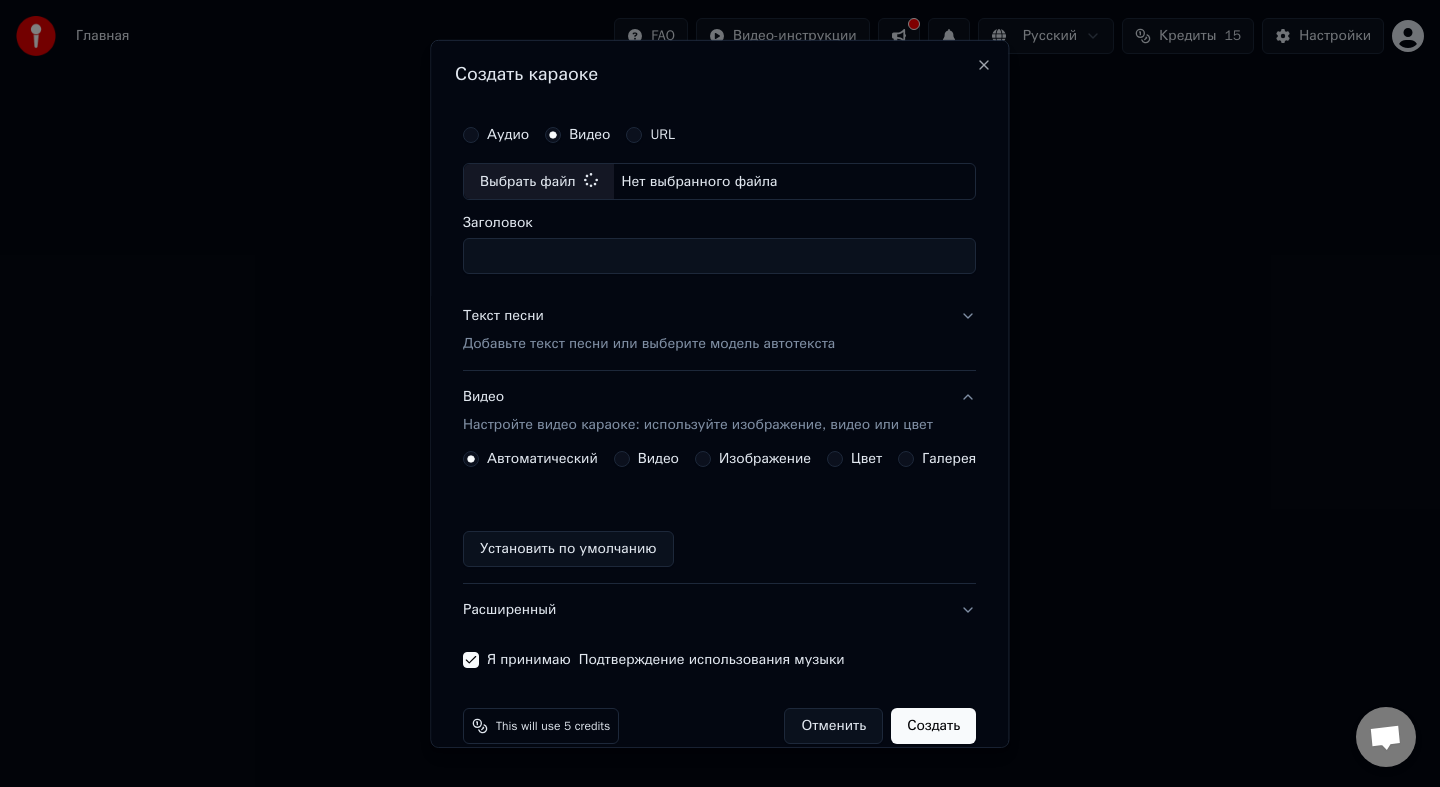 click on "Заголовок" at bounding box center [719, 256] 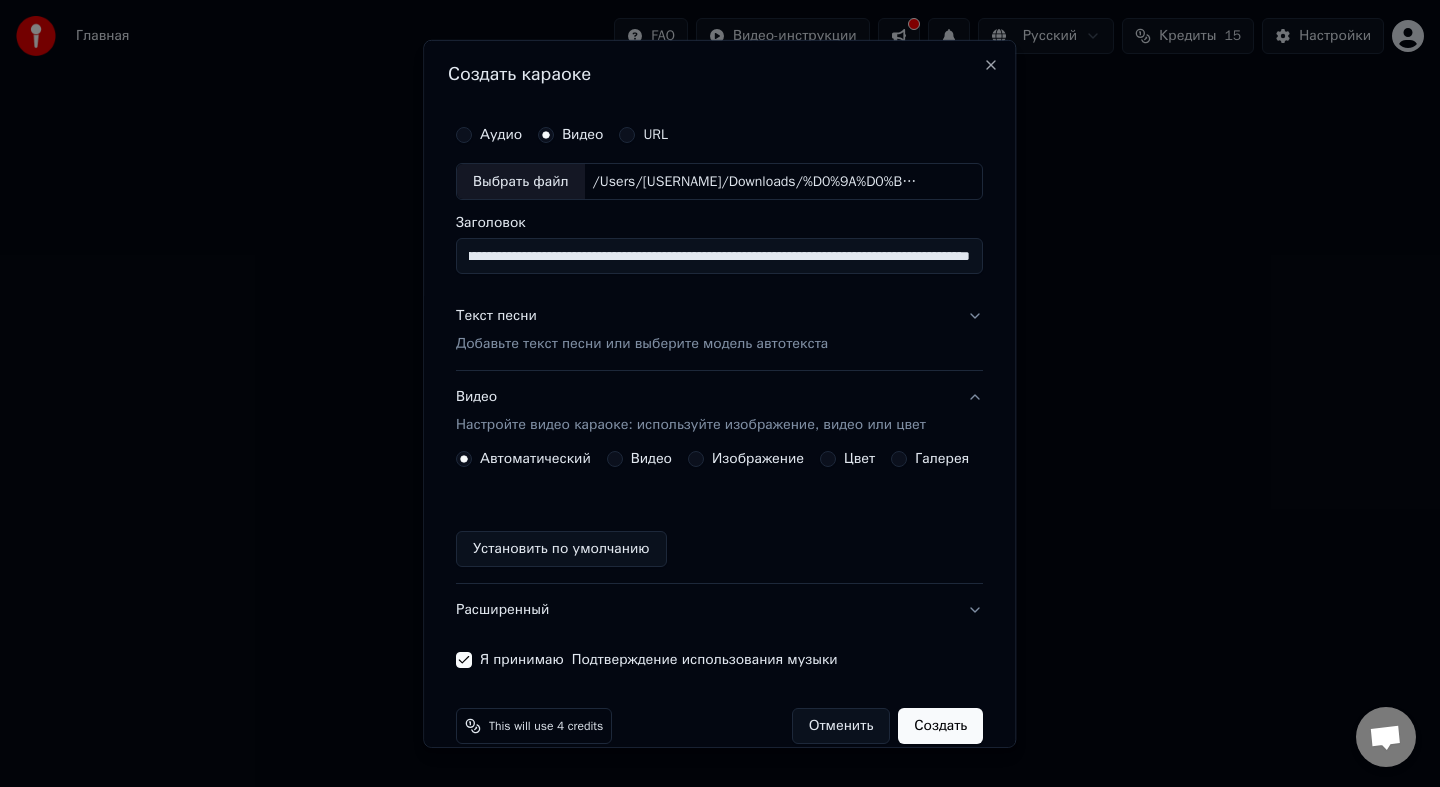 type on "**********" 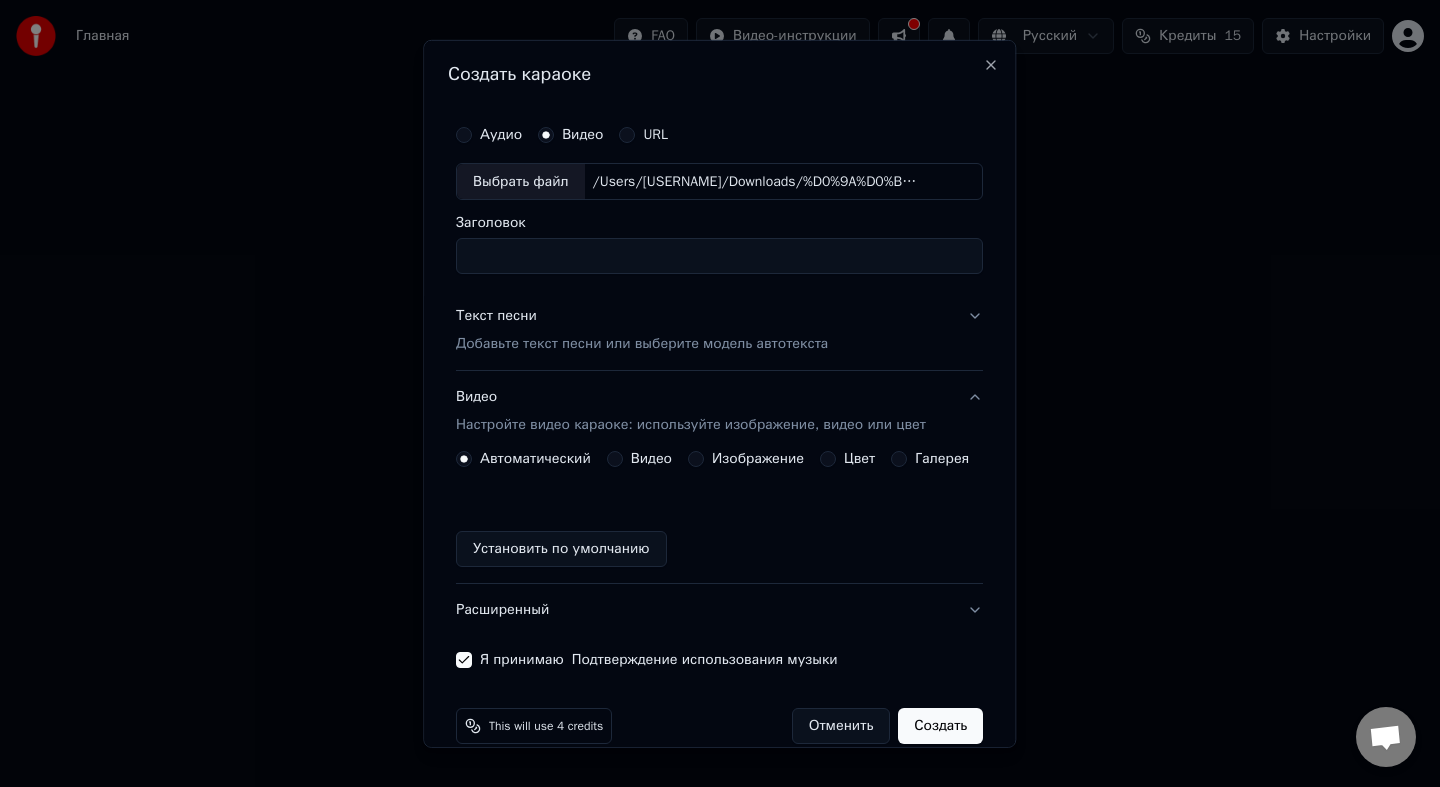 scroll, scrollTop: 0, scrollLeft: 0, axis: both 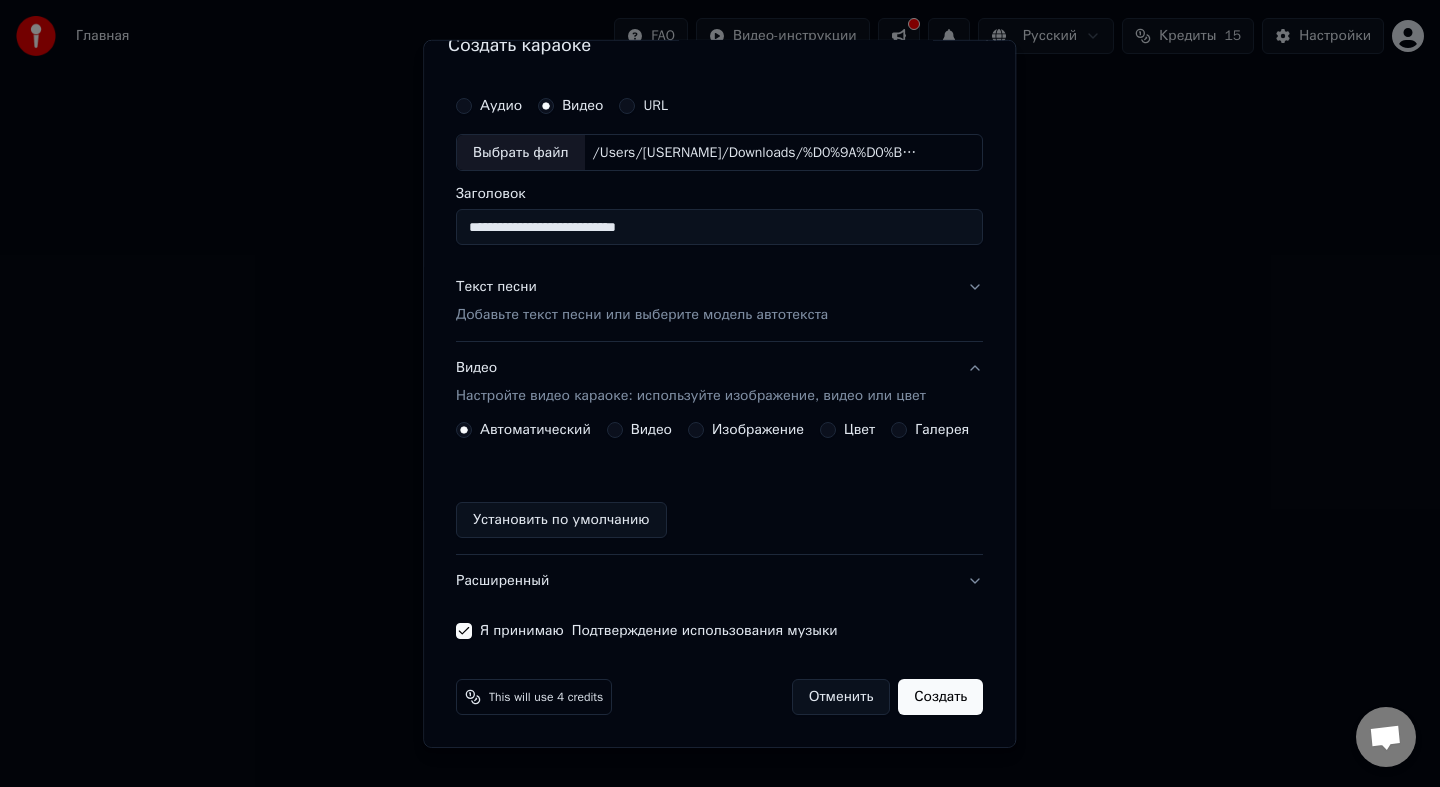 type on "**********" 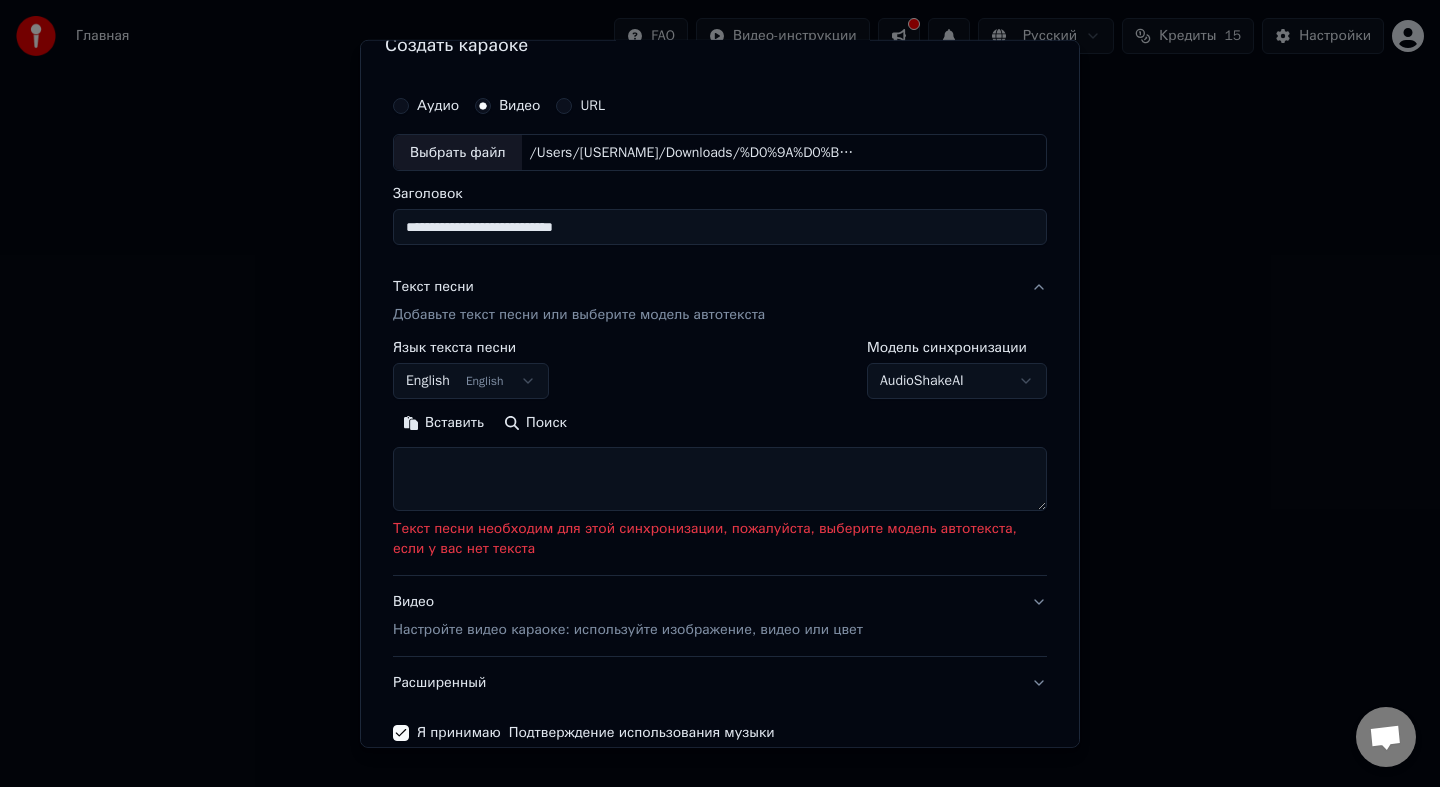 click on "English English" at bounding box center (471, 381) 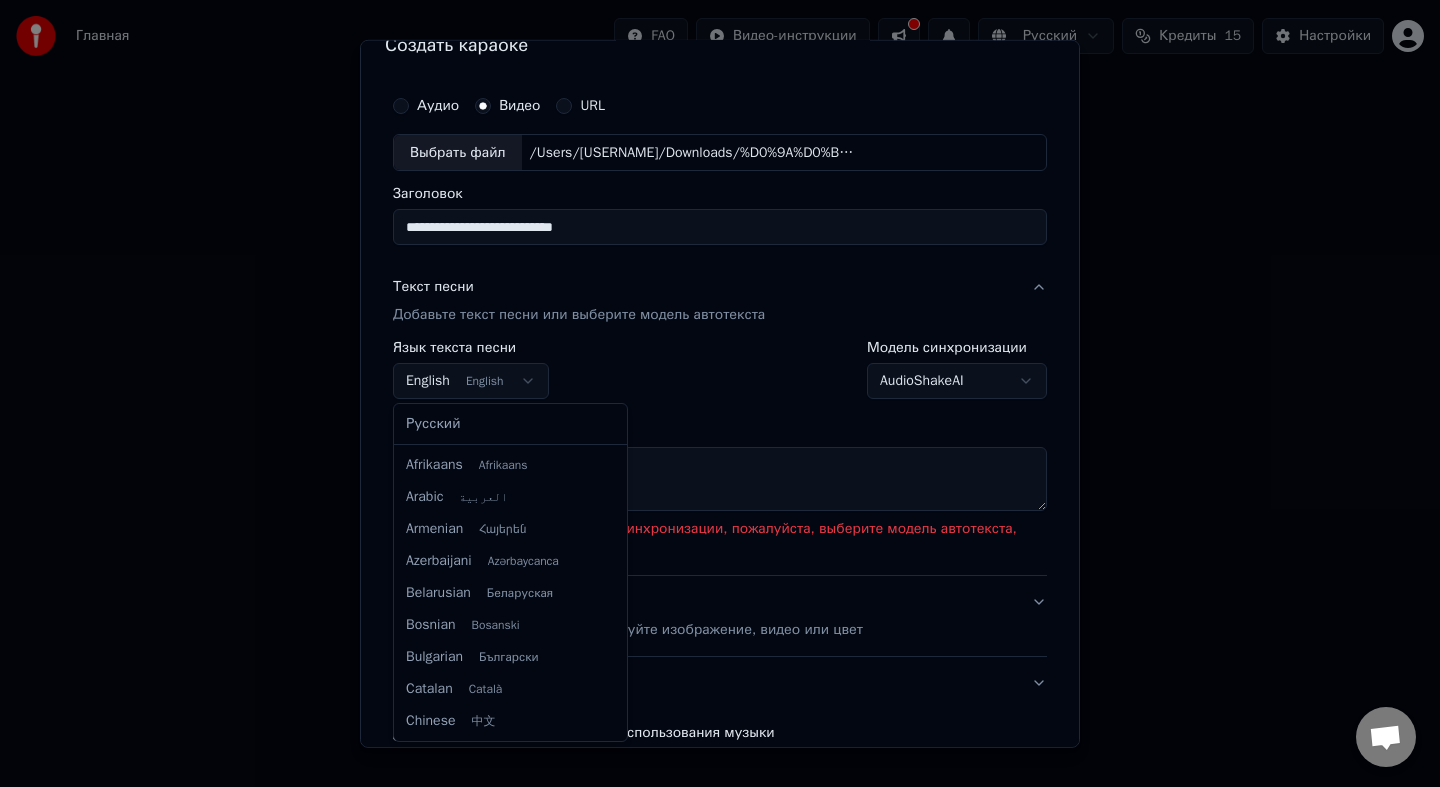 scroll, scrollTop: 160, scrollLeft: 0, axis: vertical 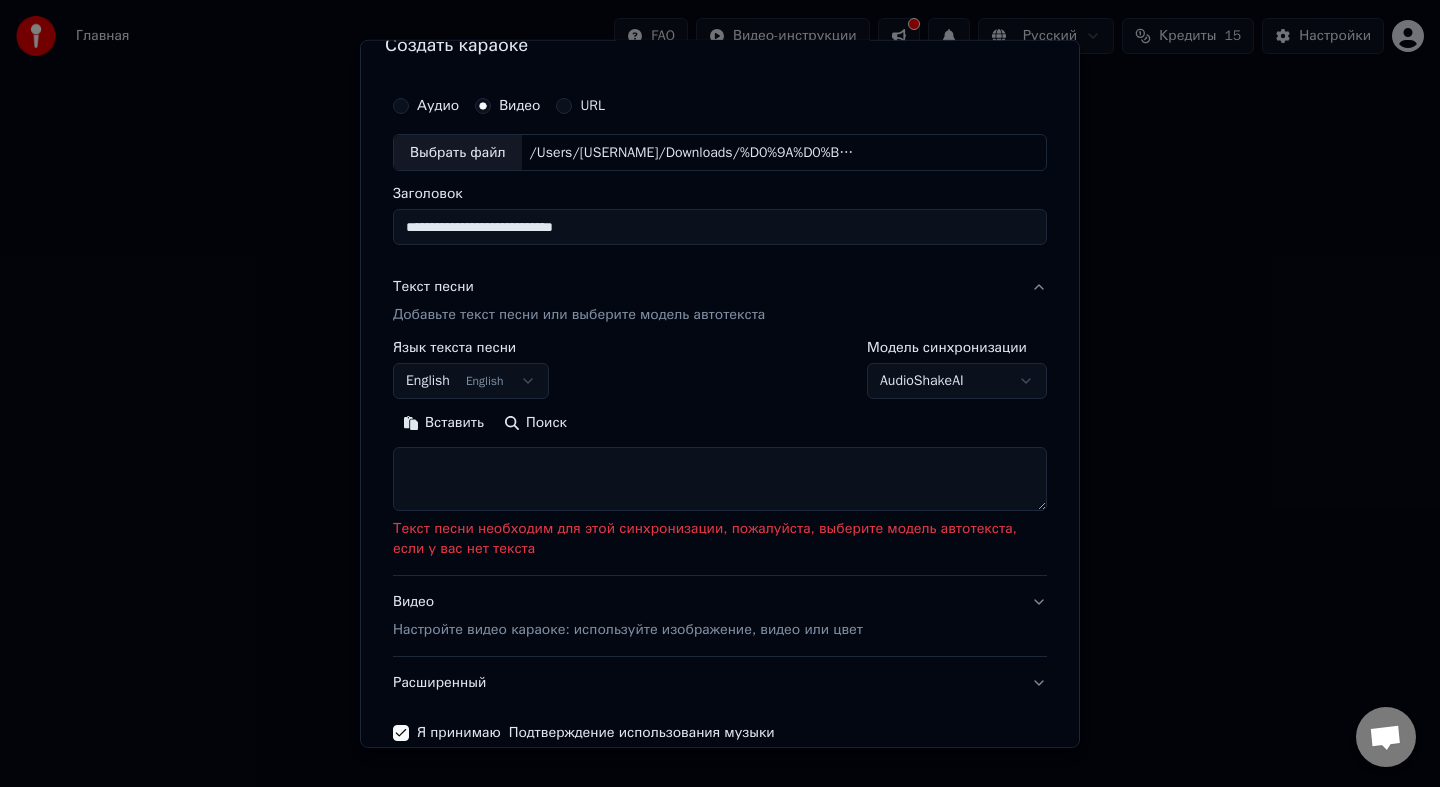 click on "**********" at bounding box center [720, 300] 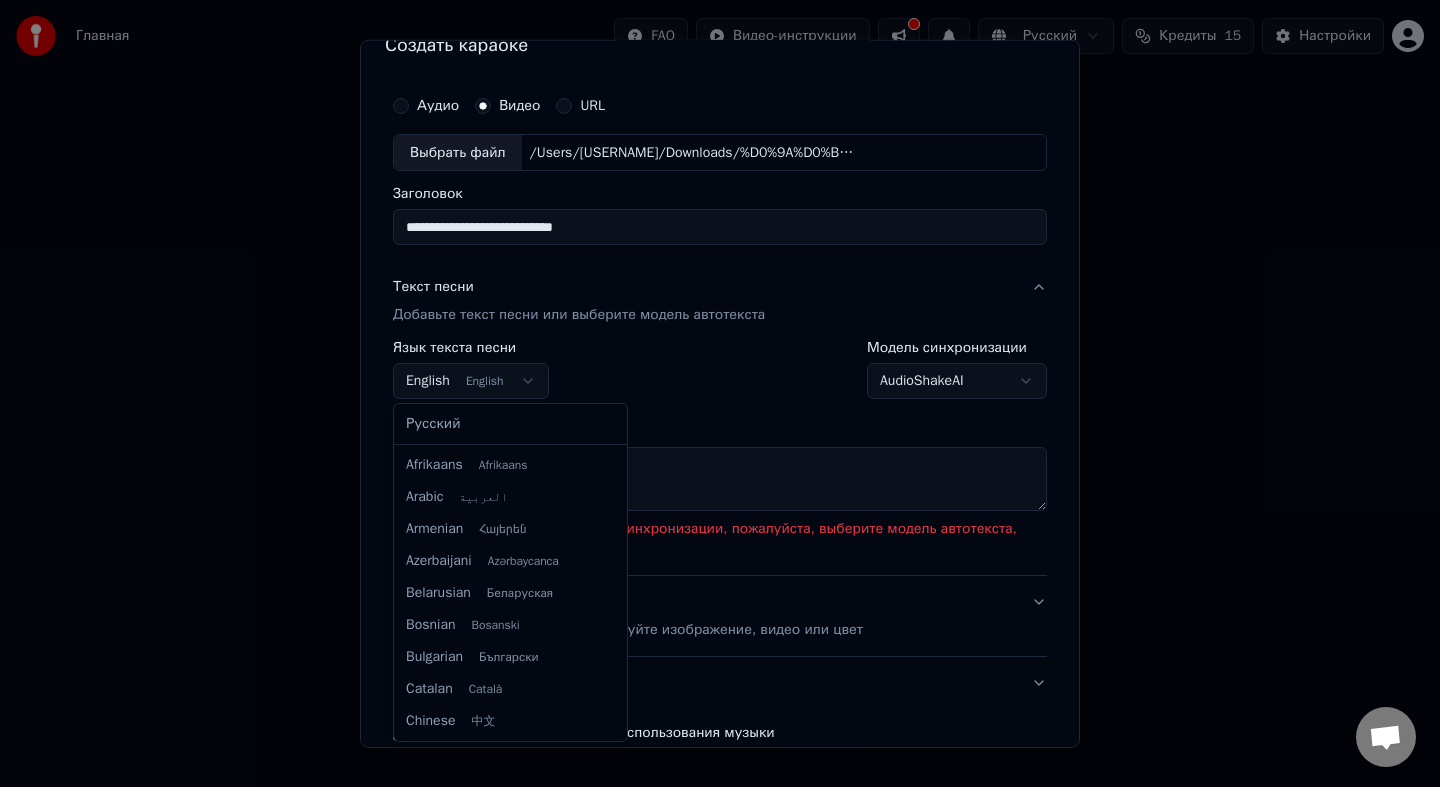 scroll, scrollTop: 160, scrollLeft: 0, axis: vertical 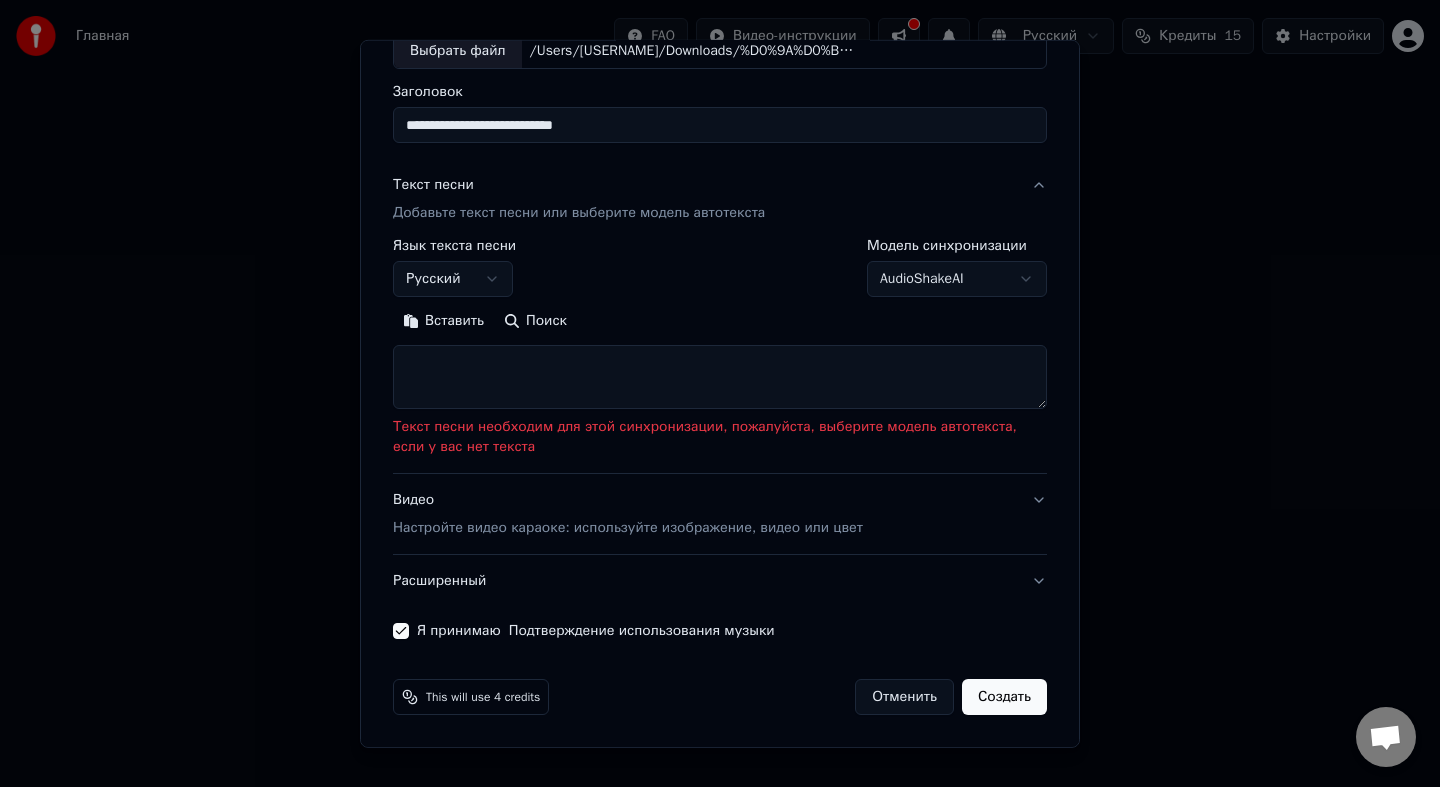 click on "Создать" at bounding box center (1004, 697) 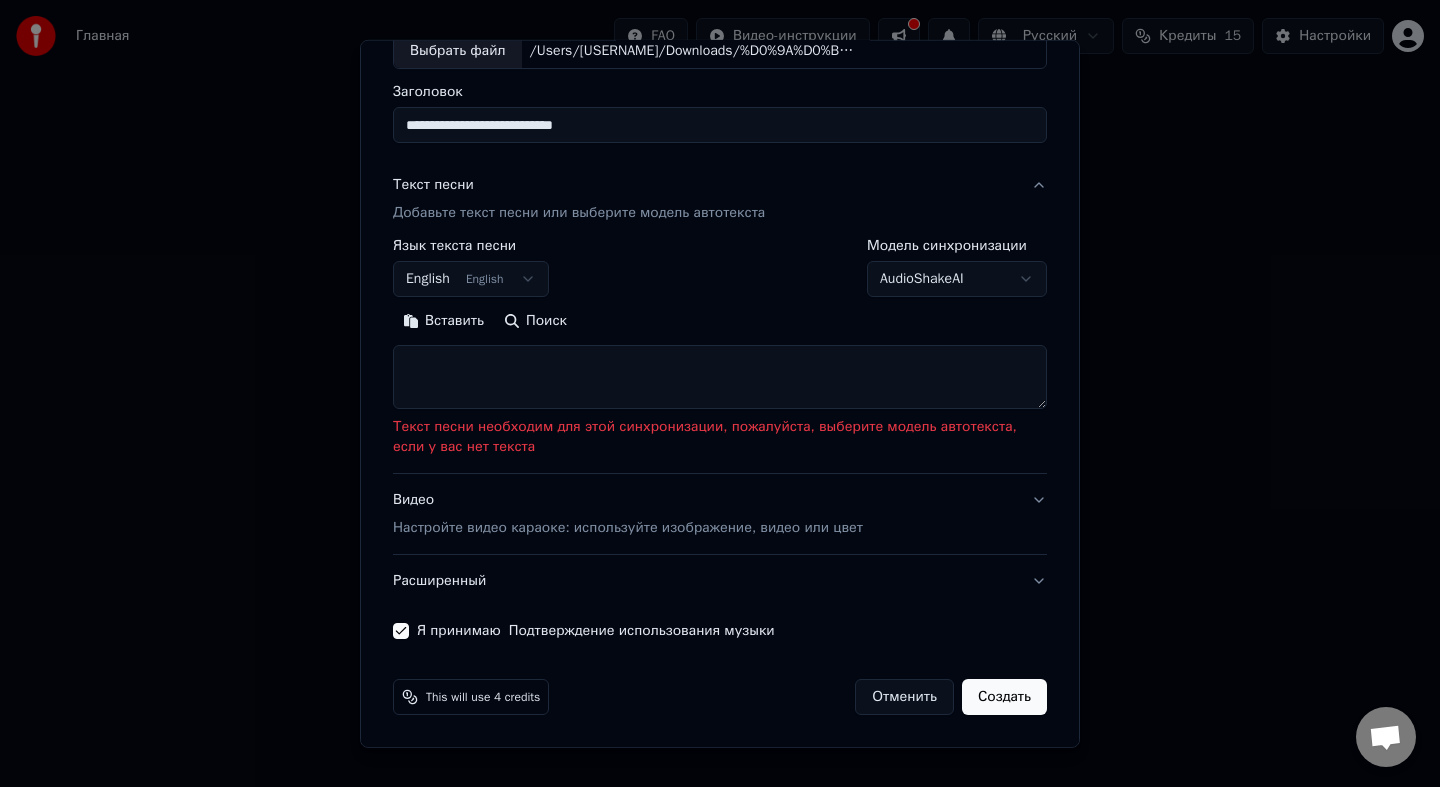 click at bounding box center [720, 377] 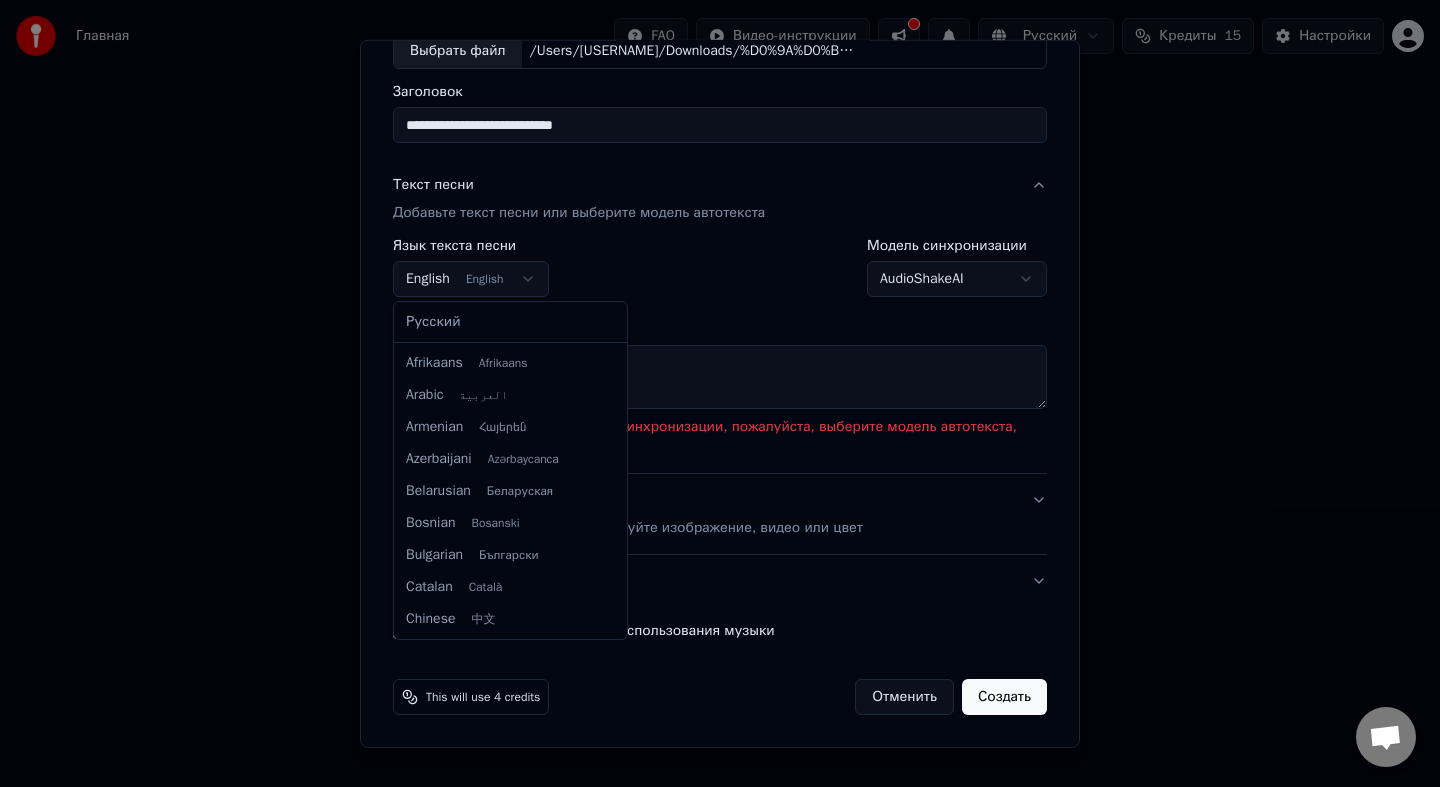 click on "**********" at bounding box center (720, 300) 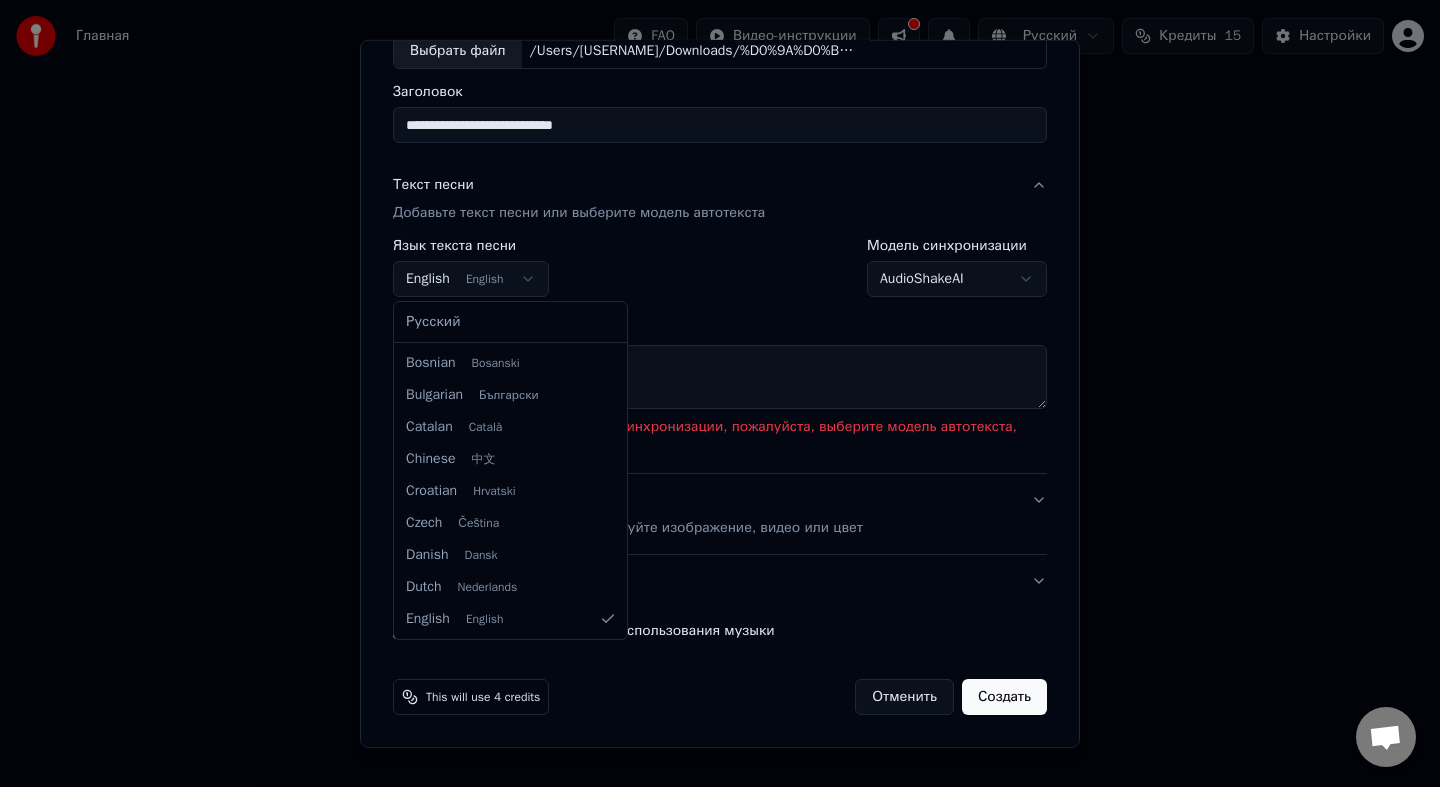 select on "**" 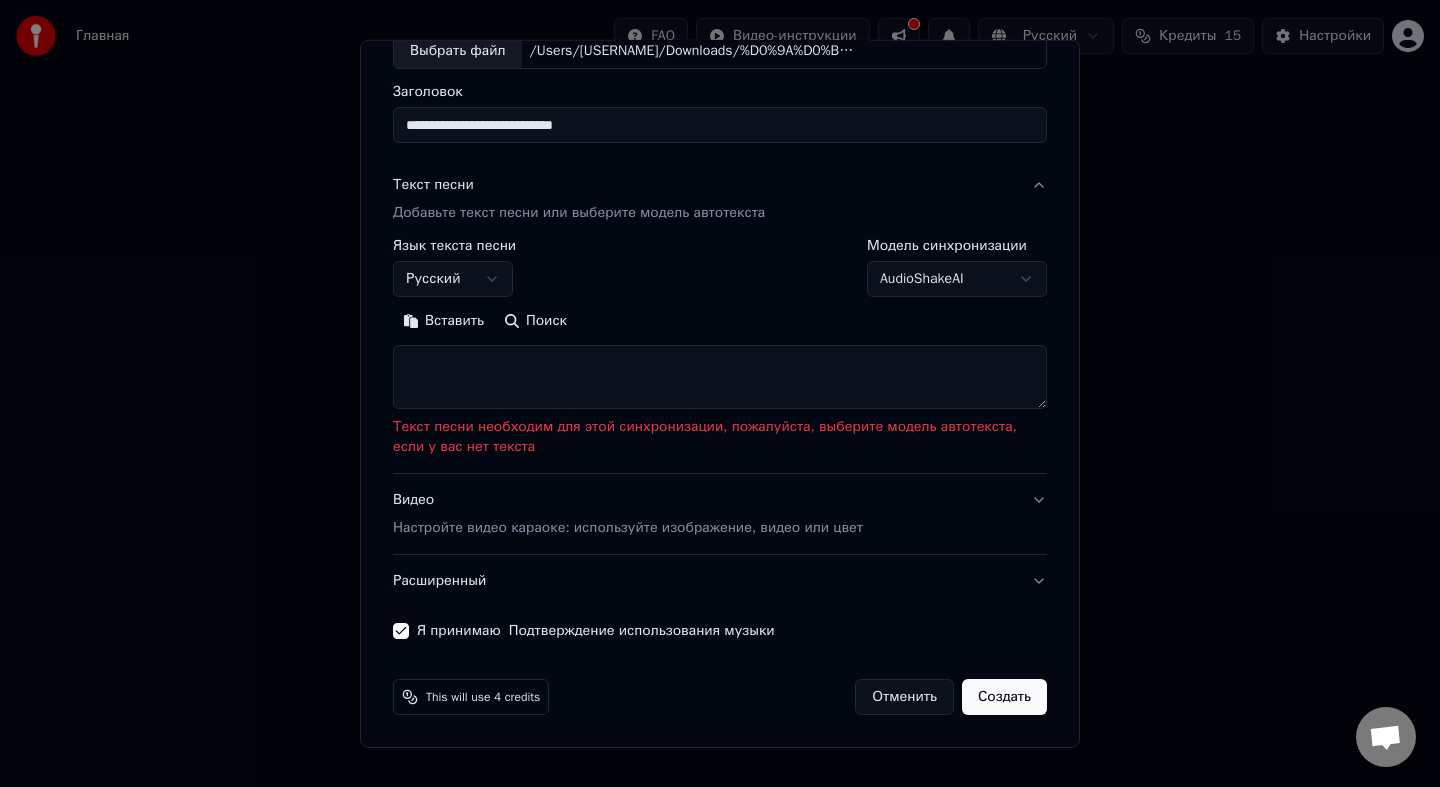 click on "**********" at bounding box center (720, 300) 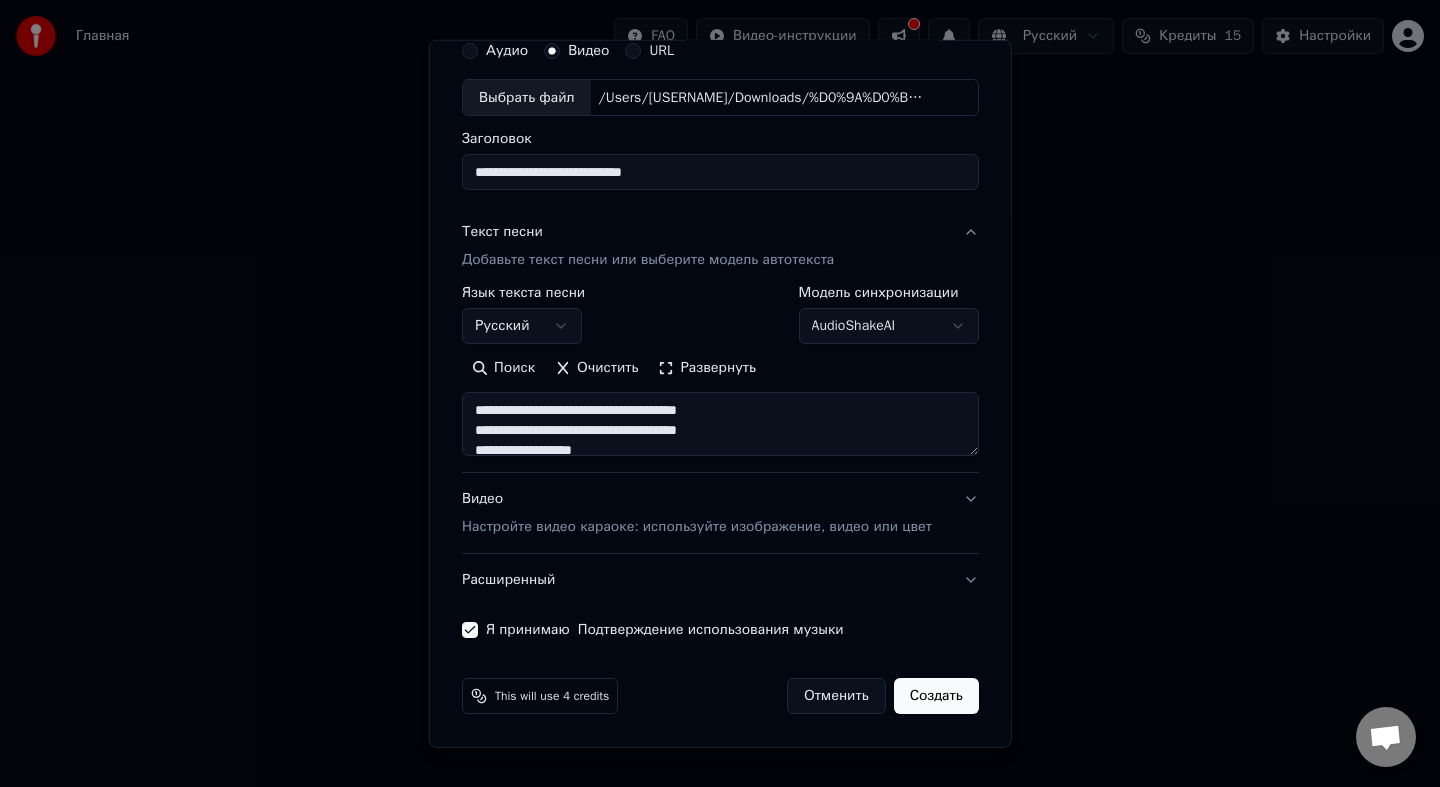scroll, scrollTop: 604, scrollLeft: 0, axis: vertical 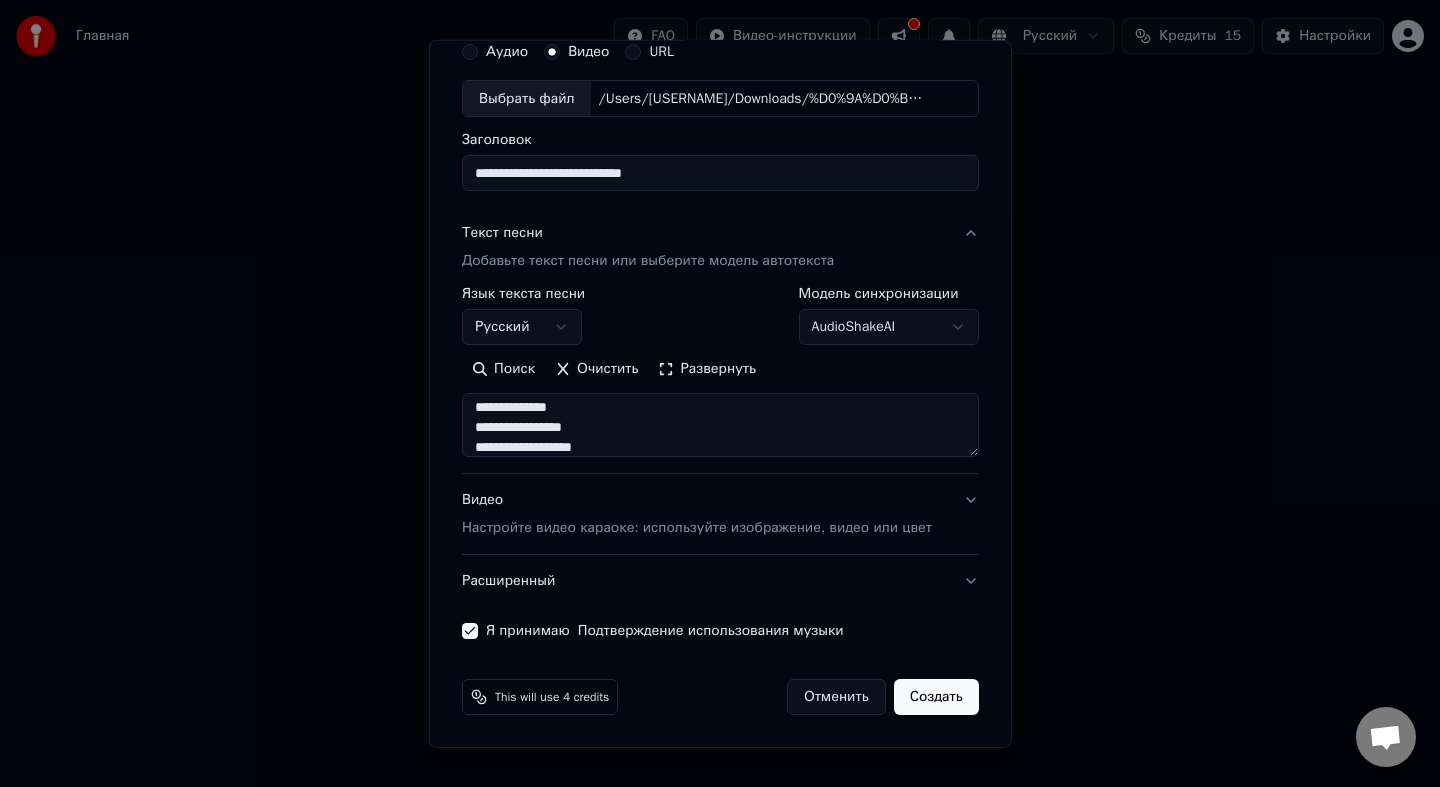 type on "**********" 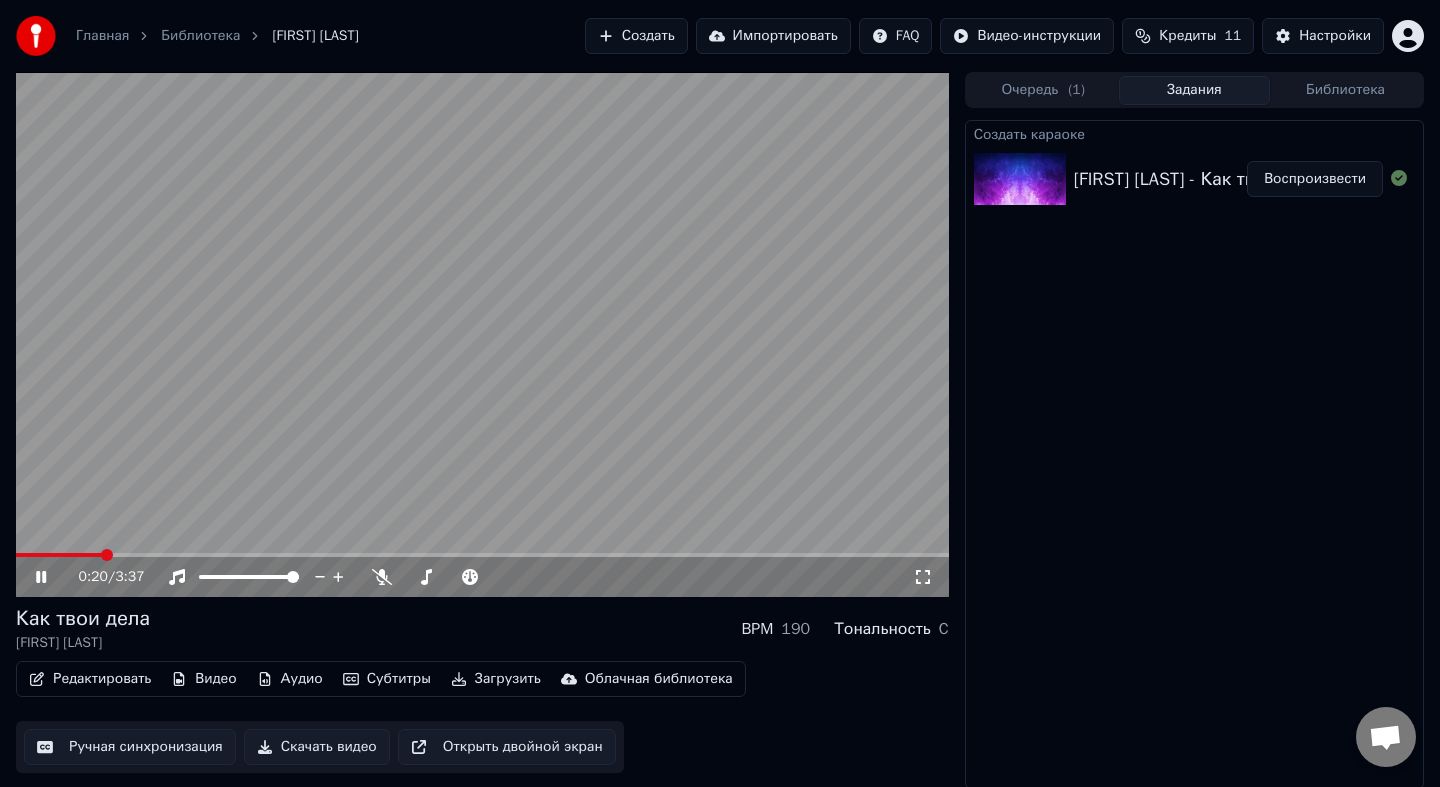 click at bounding box center [482, 334] 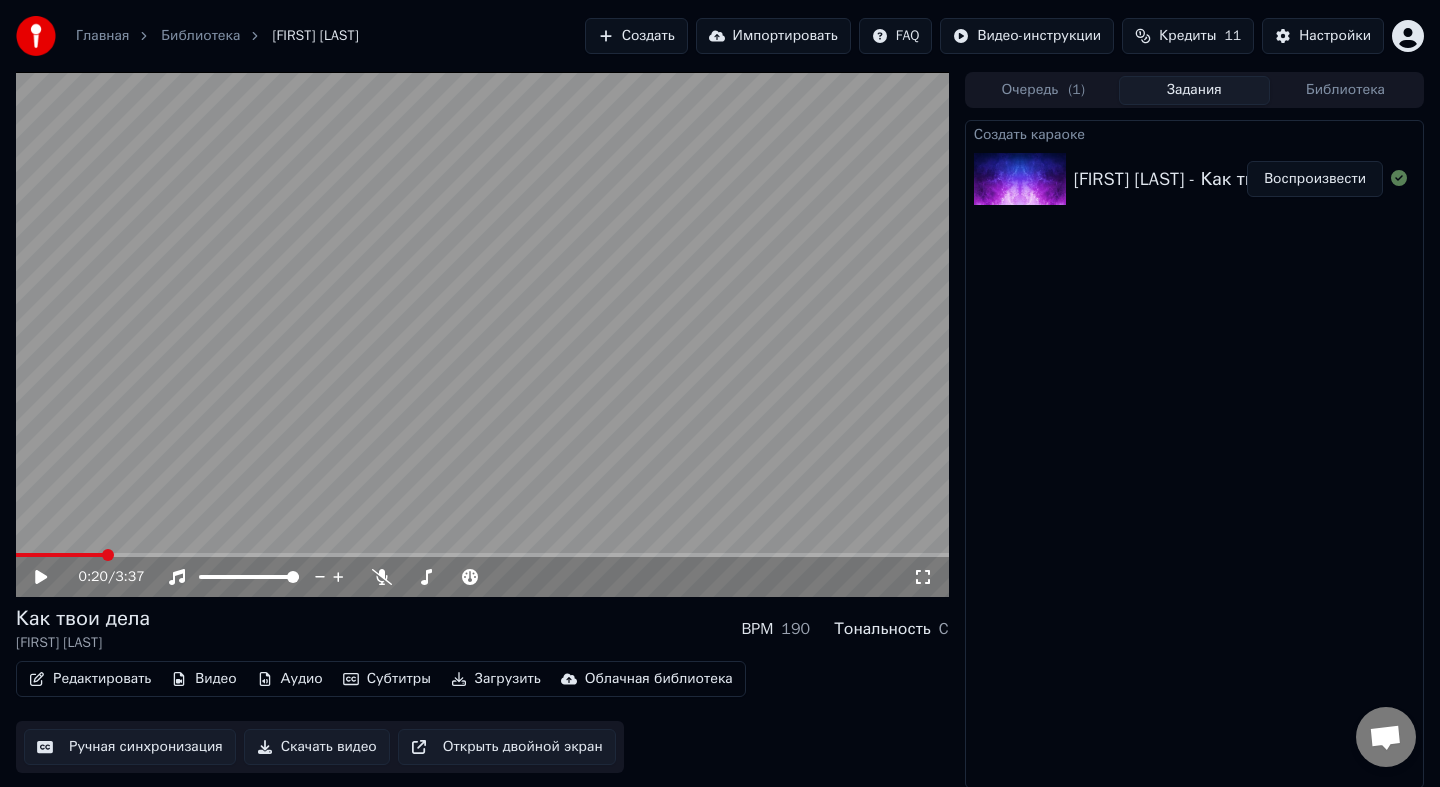 click at bounding box center (482, 334) 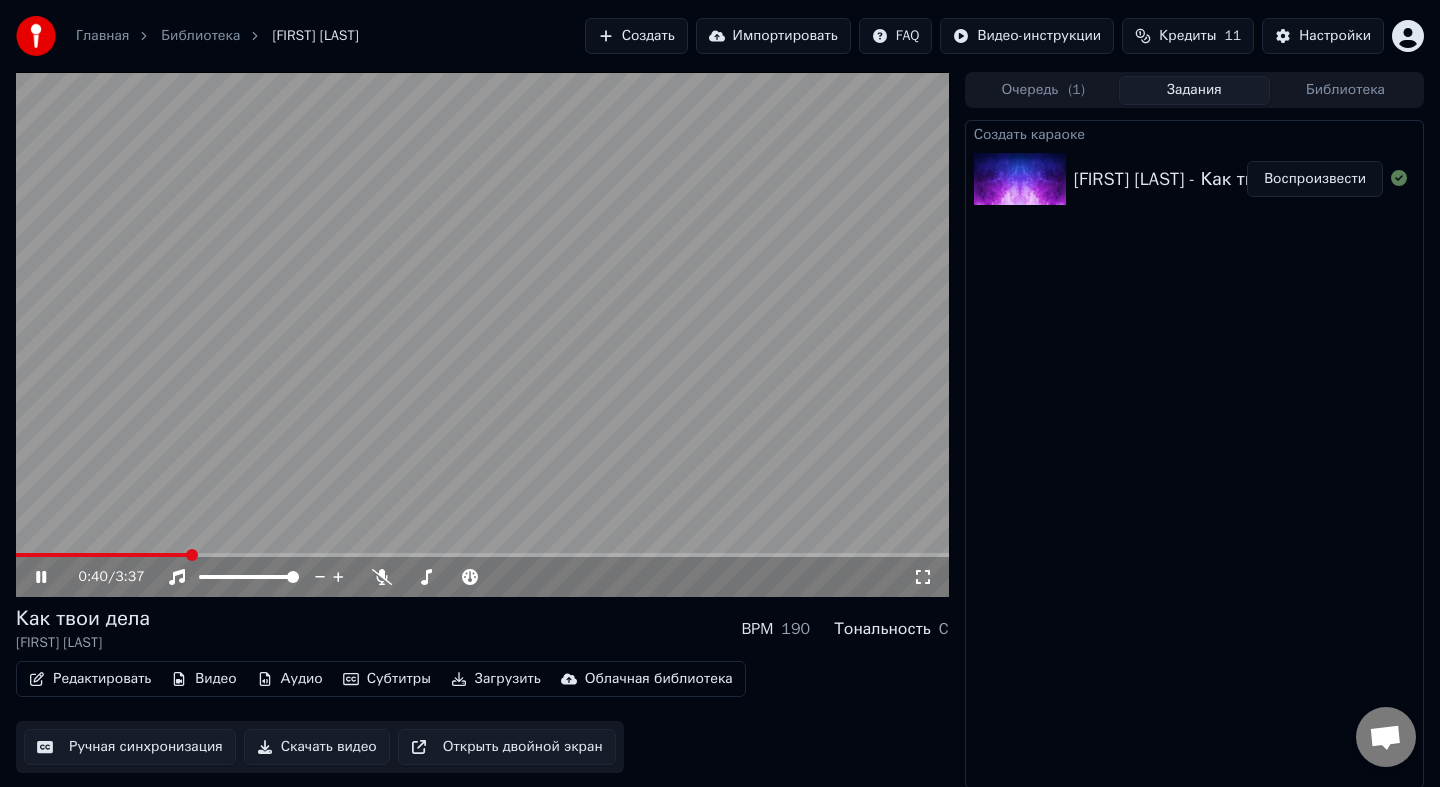click at bounding box center [482, 334] 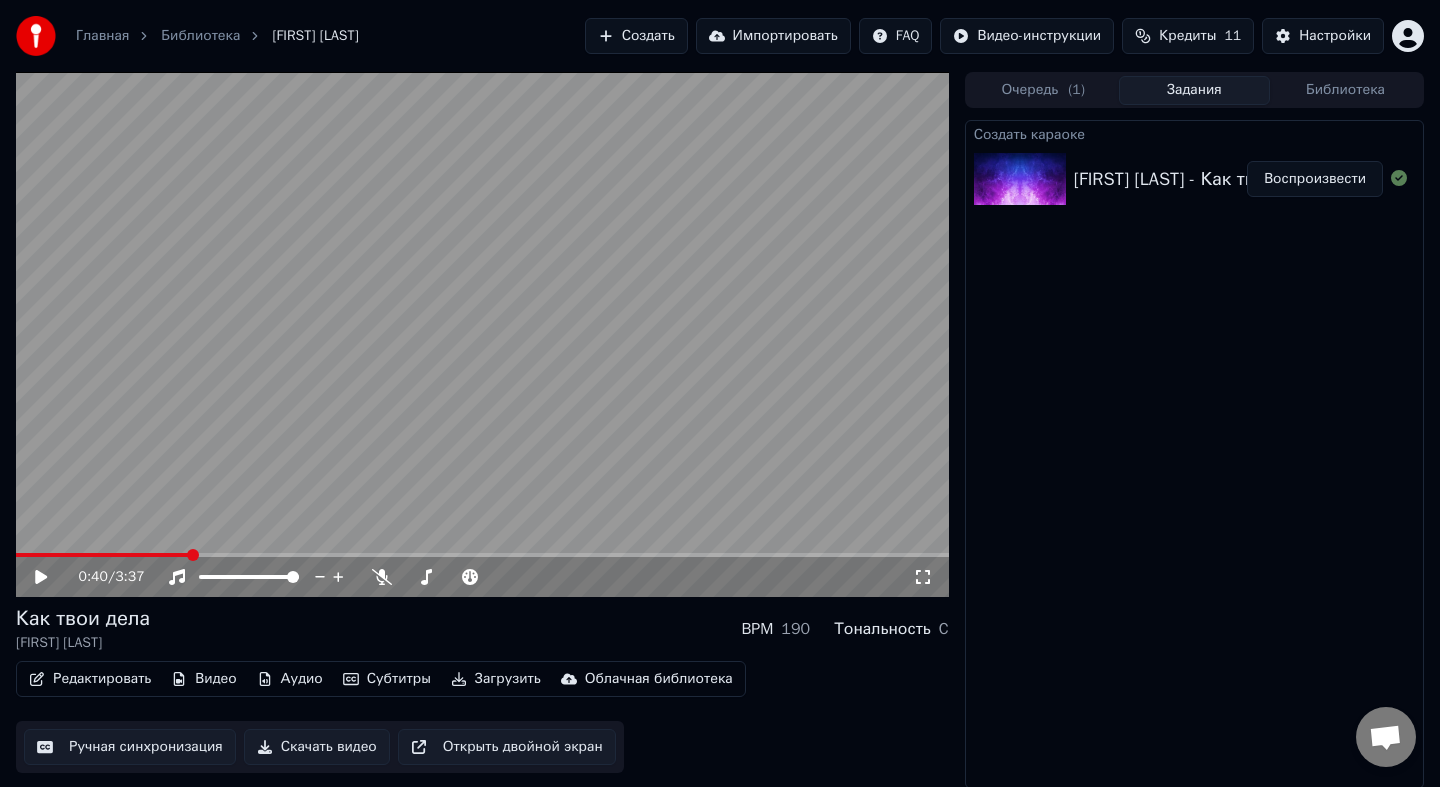 click at bounding box center (482, 334) 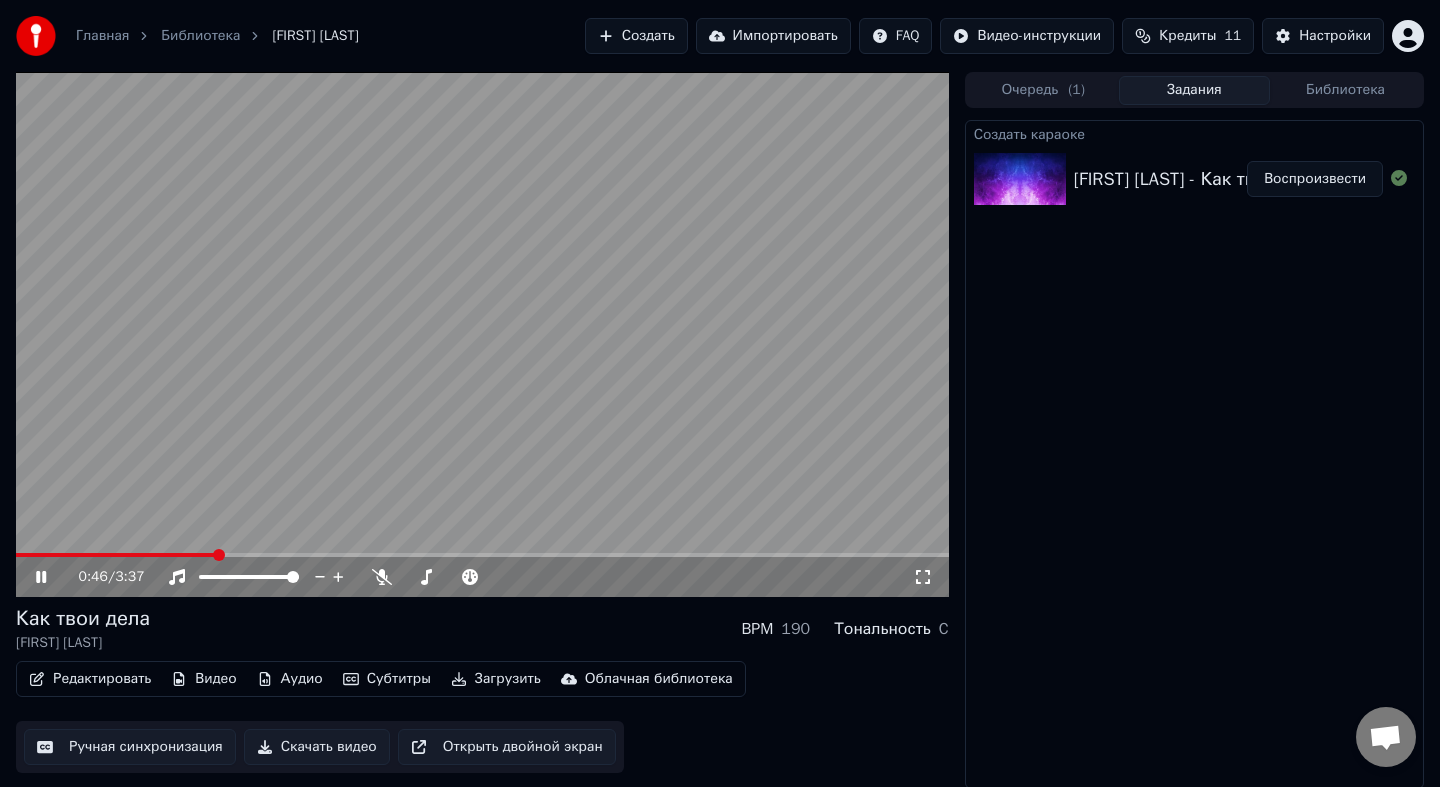 scroll, scrollTop: 2, scrollLeft: 0, axis: vertical 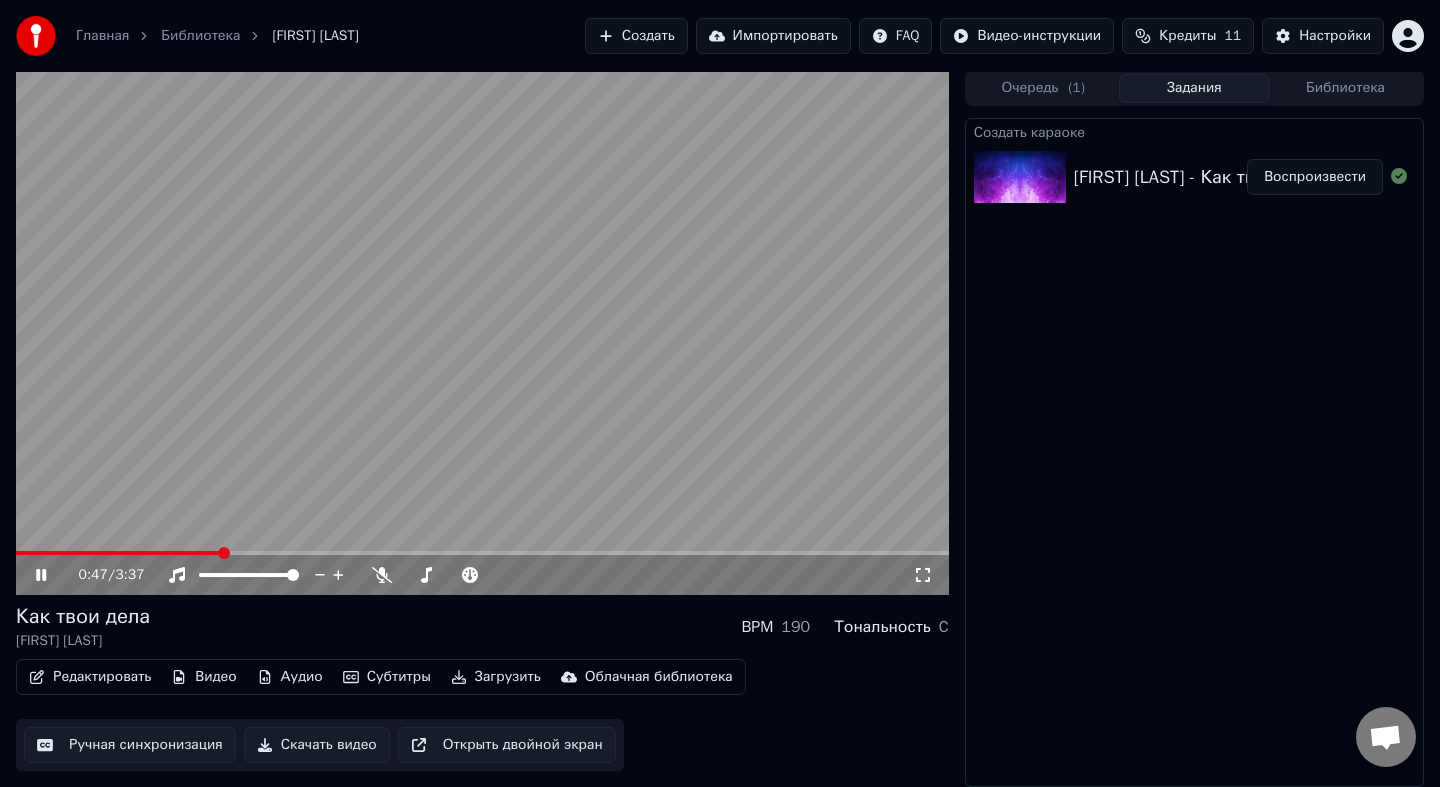 click on "Тональность" at bounding box center [882, 627] 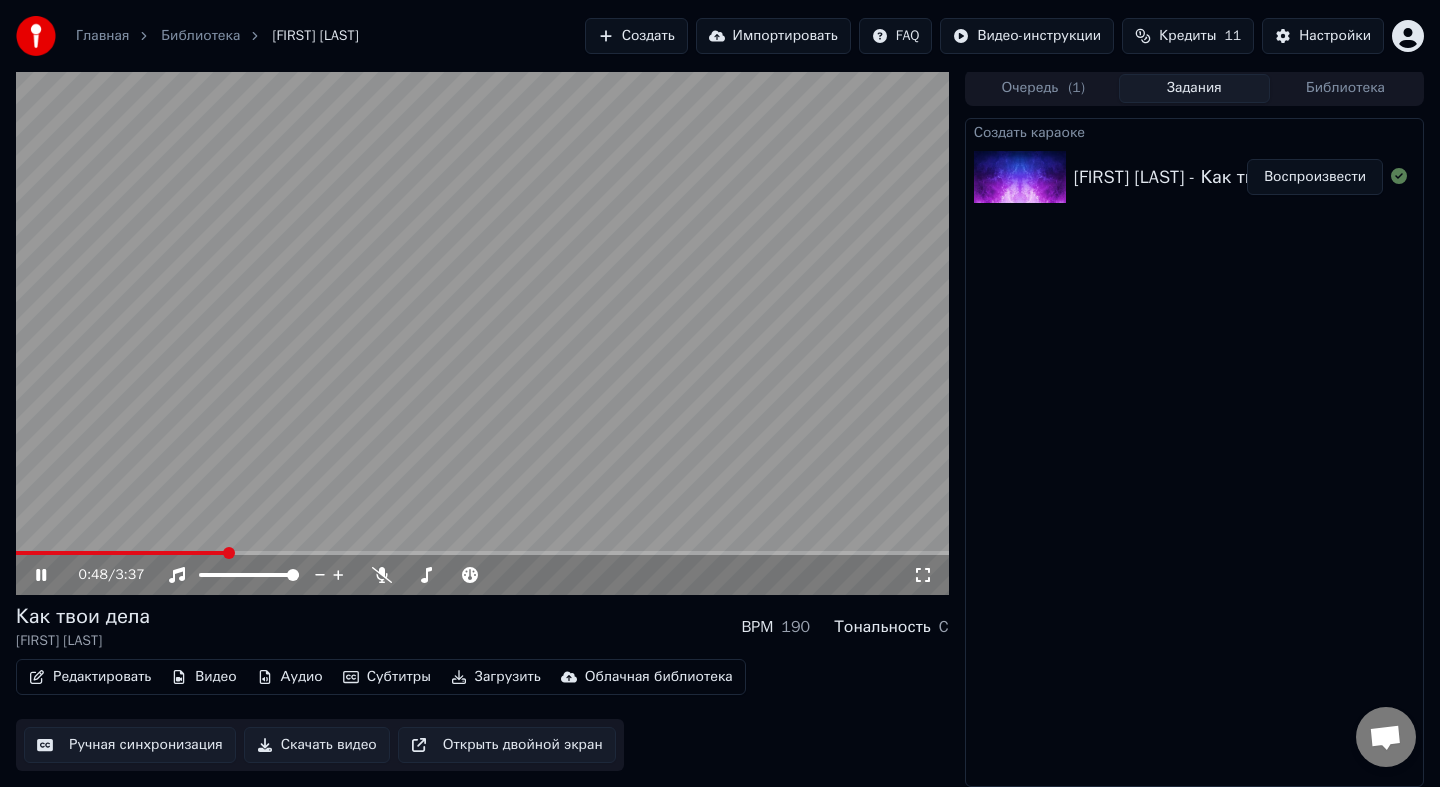click on "0:48  /  3:37 Как твои дела [FIRST] [LAST] BPM 190 Тональность C Редактировать Видео Аудио Субтитры Загрузить Облачная библиотека Ручная синхронизация Скачать видео Открыть двойной экран Очередь ( 1 ) Задания Библиотека Создать караоке [FIRST] [LAST] - Как твои дела Воспроизвести" at bounding box center (720, 428) 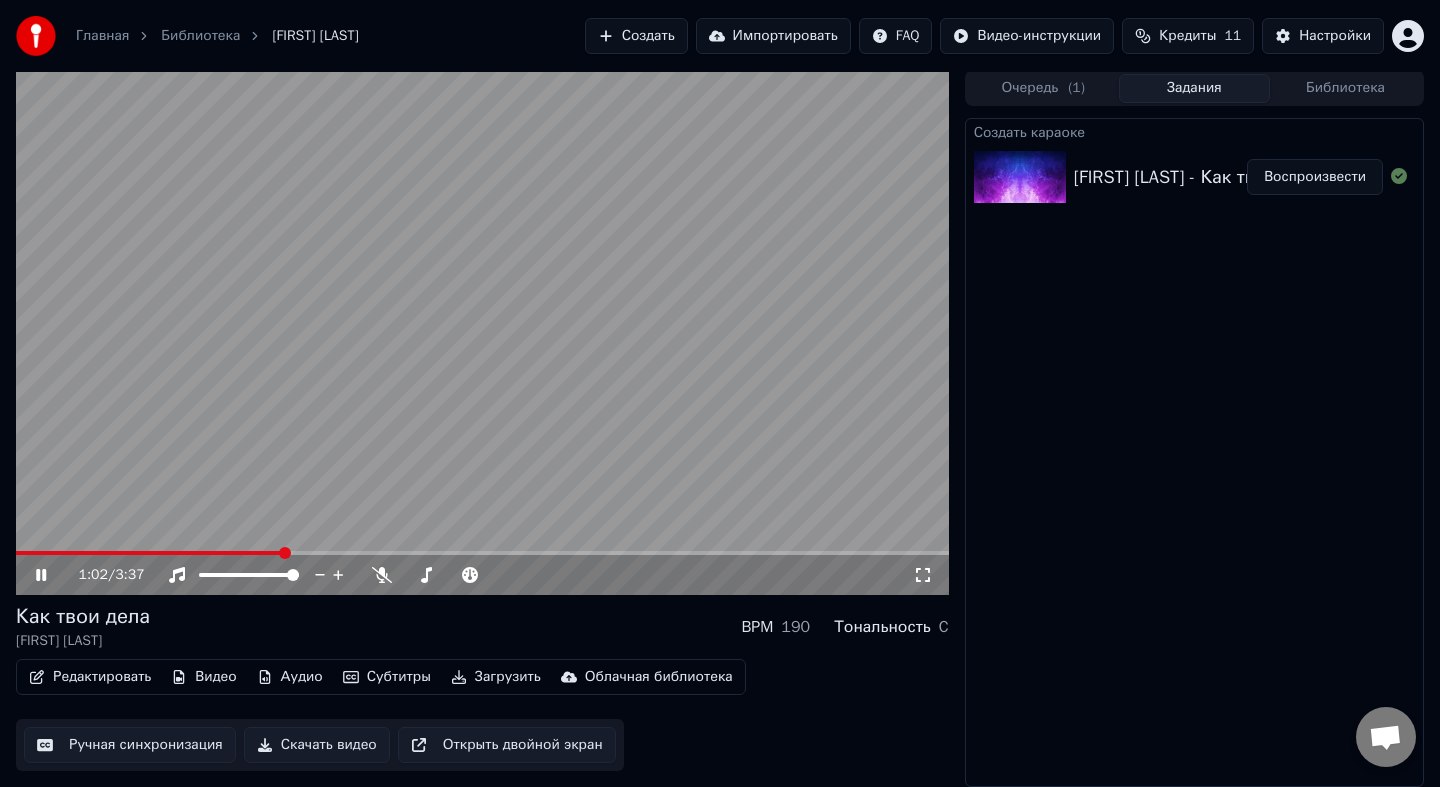 click at bounding box center (482, 332) 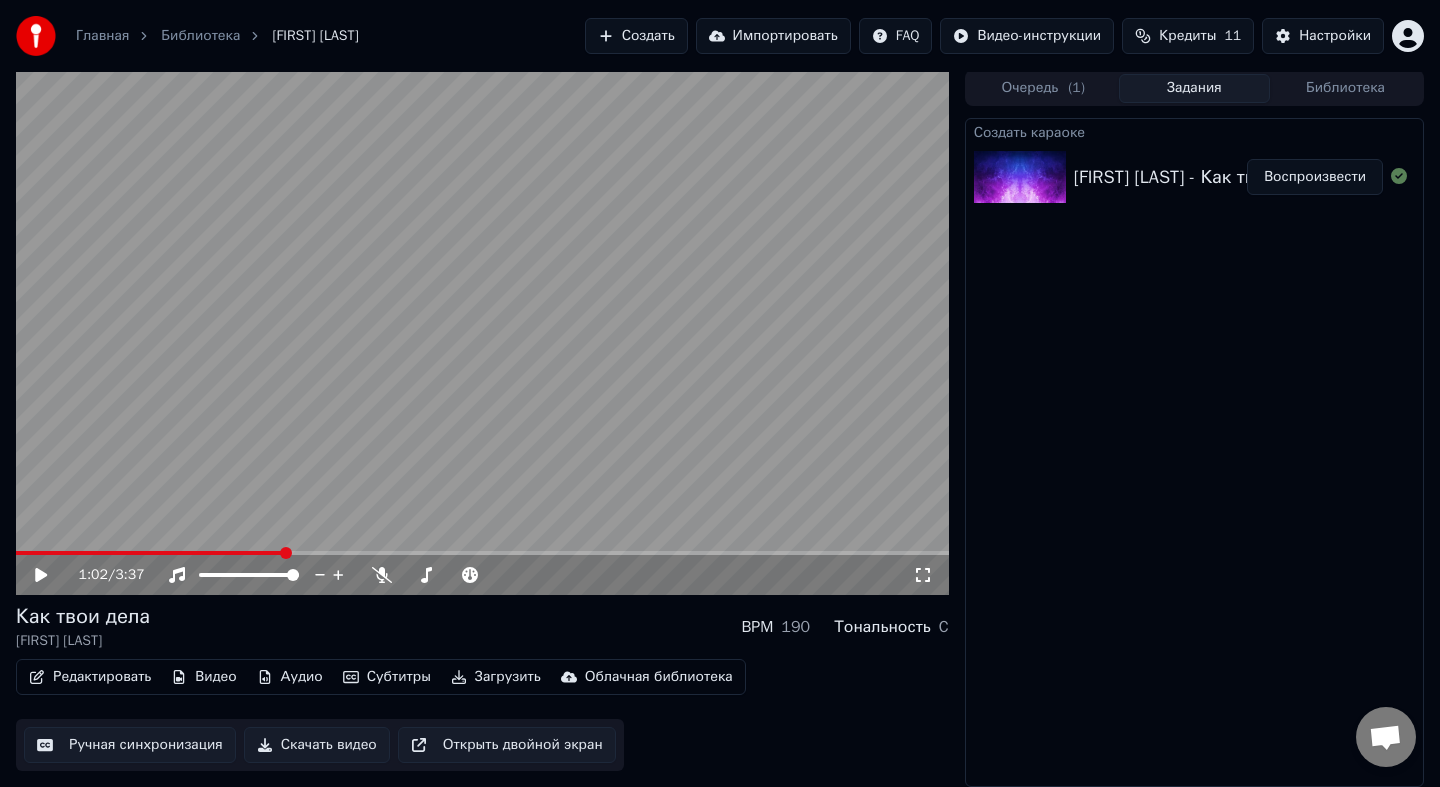 click at bounding box center (482, 332) 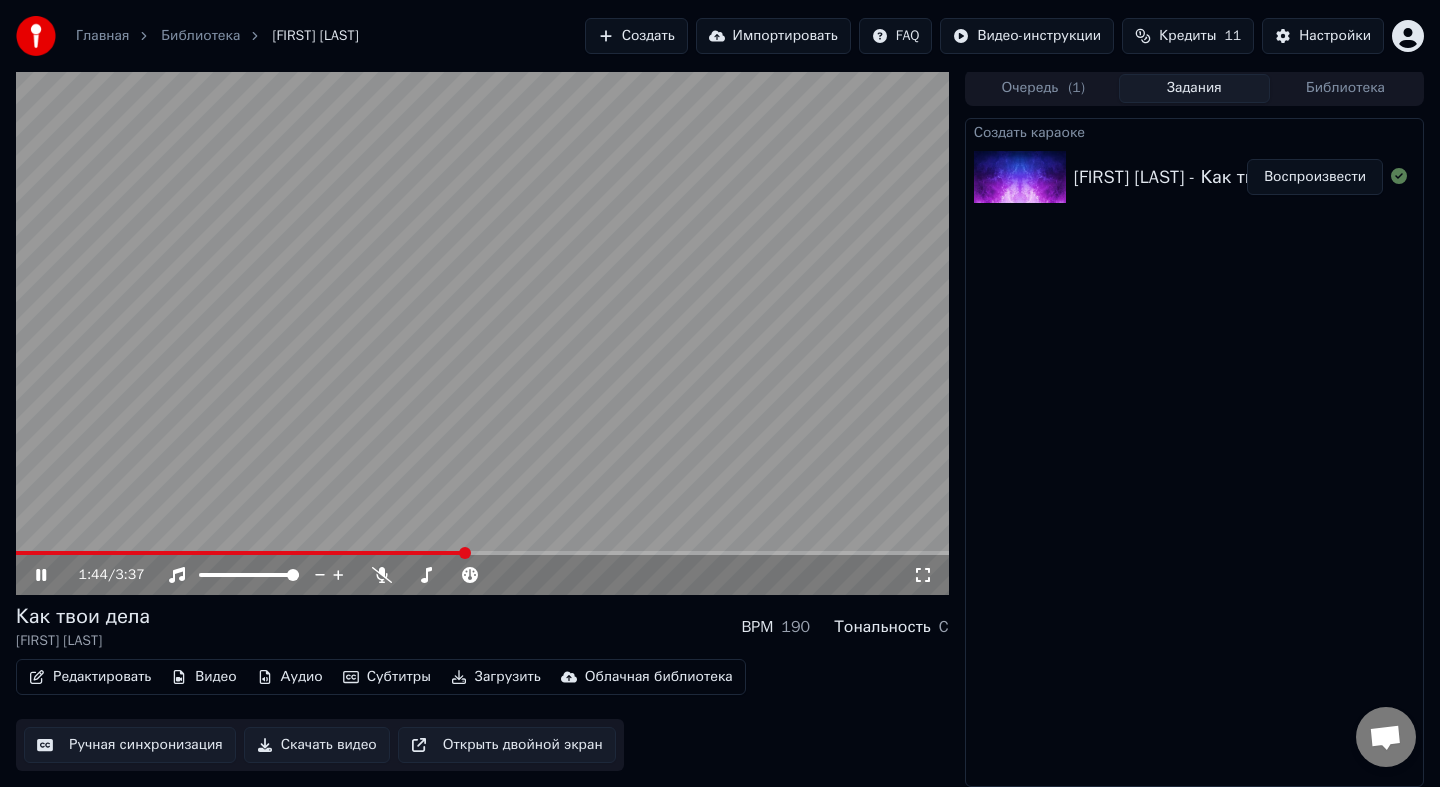 click at bounding box center (482, 332) 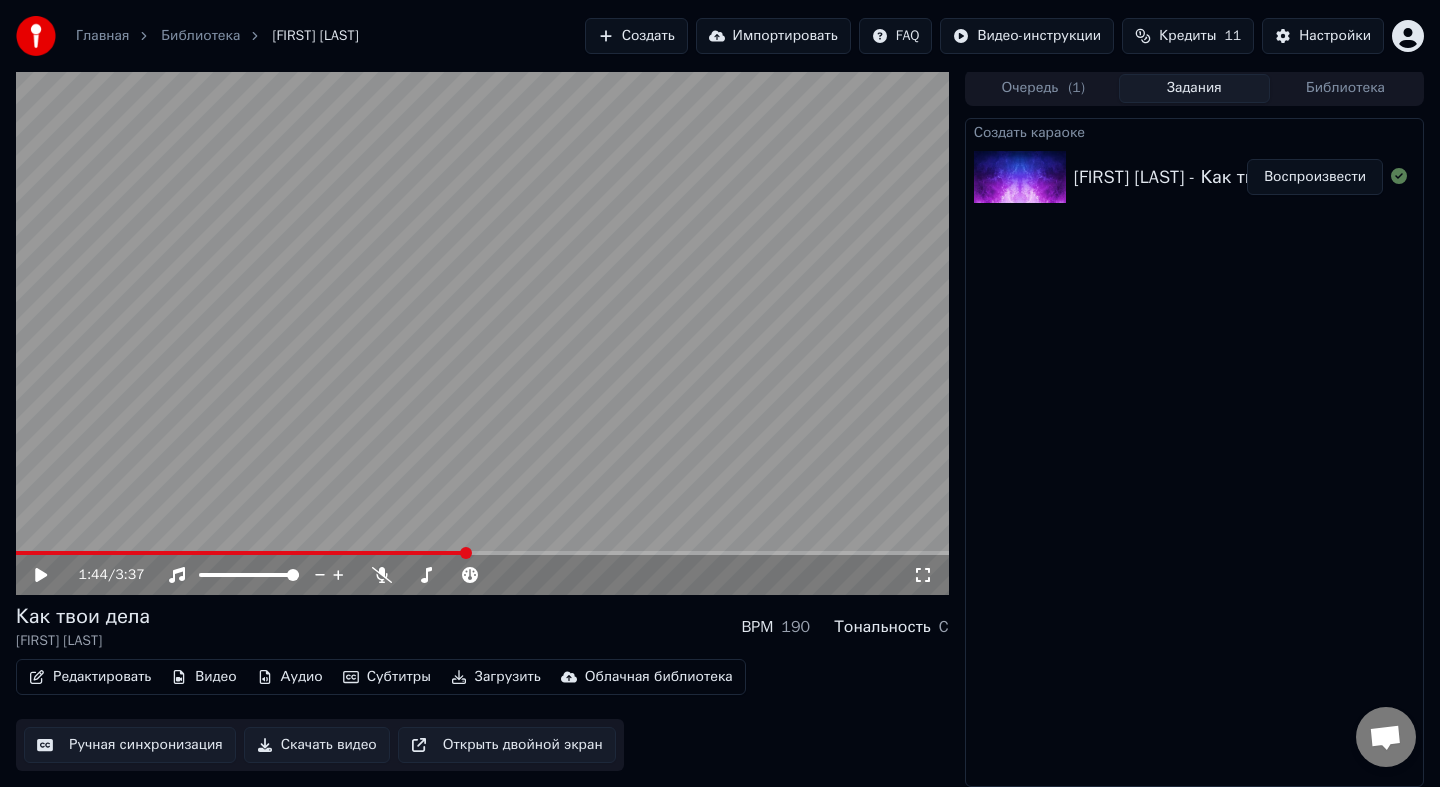 click at bounding box center (482, 332) 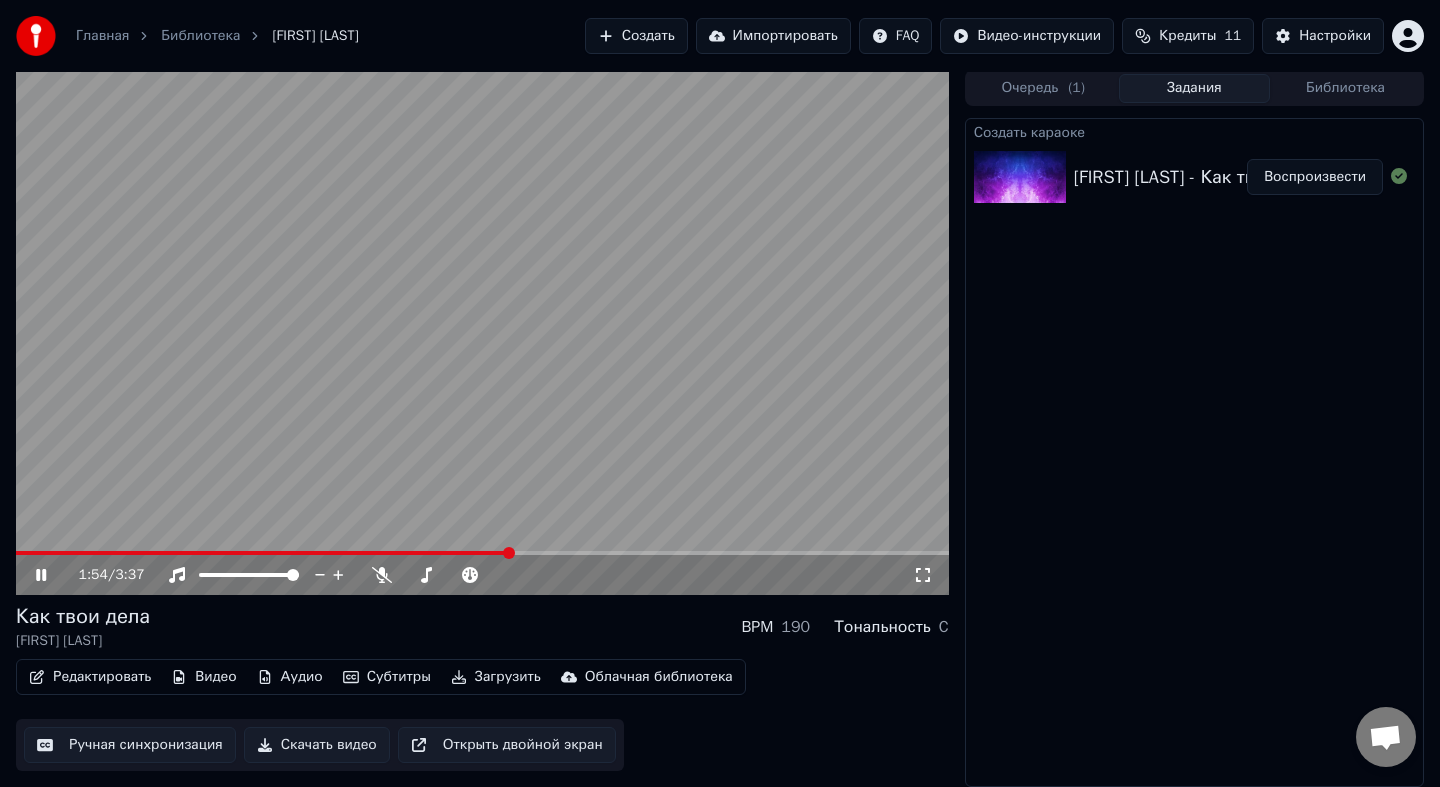 click at bounding box center [482, 332] 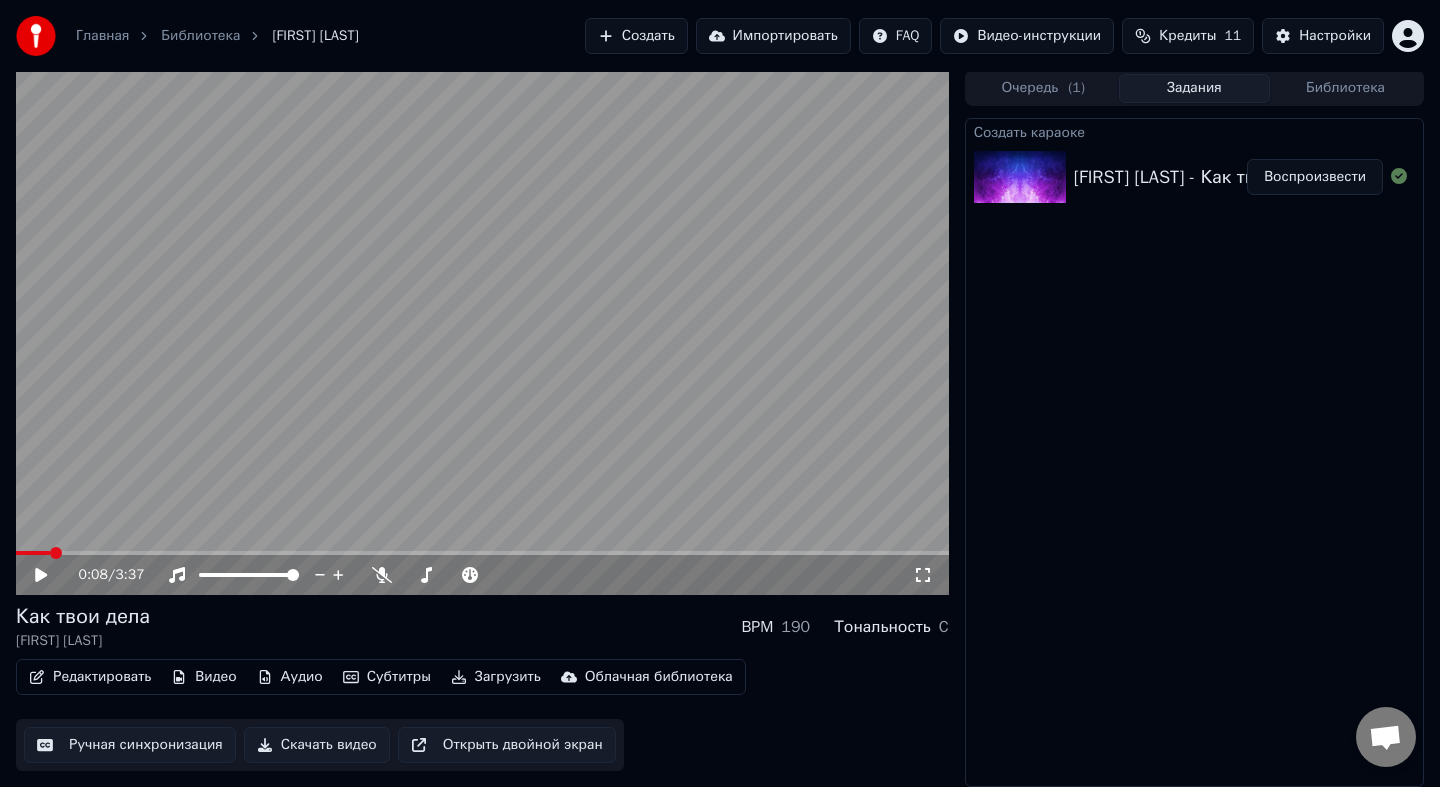 click at bounding box center (33, 553) 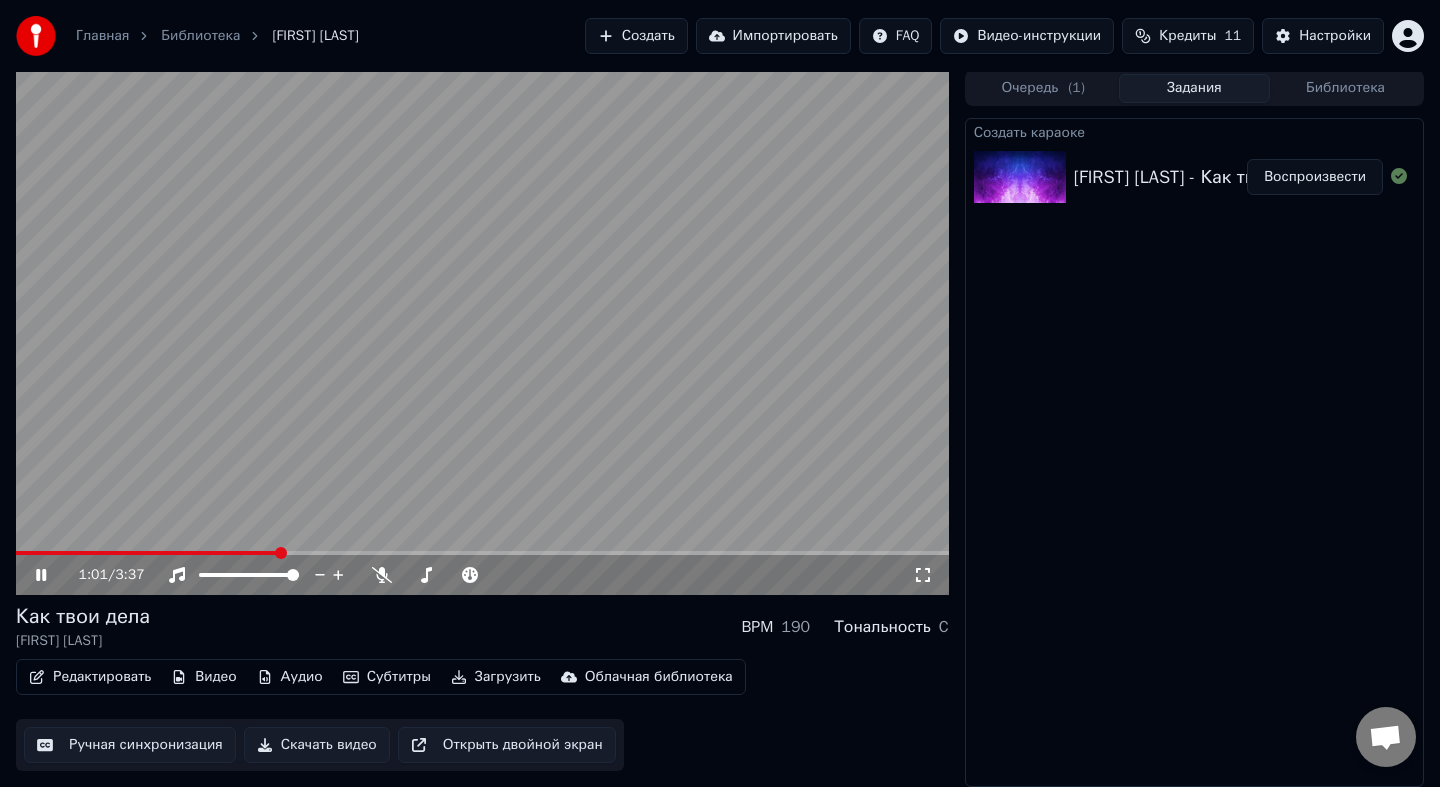 click at bounding box center (482, 332) 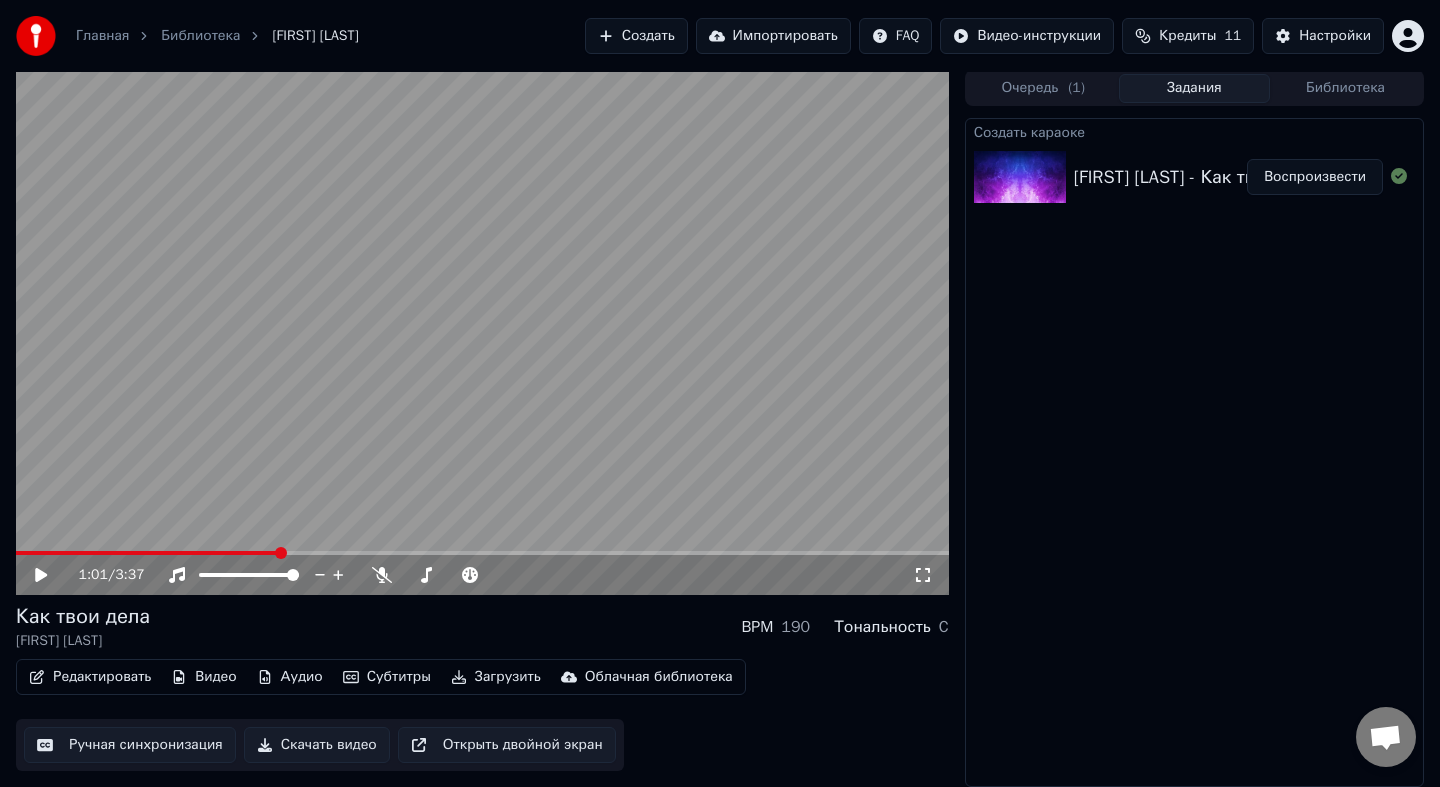 click at bounding box center (482, 332) 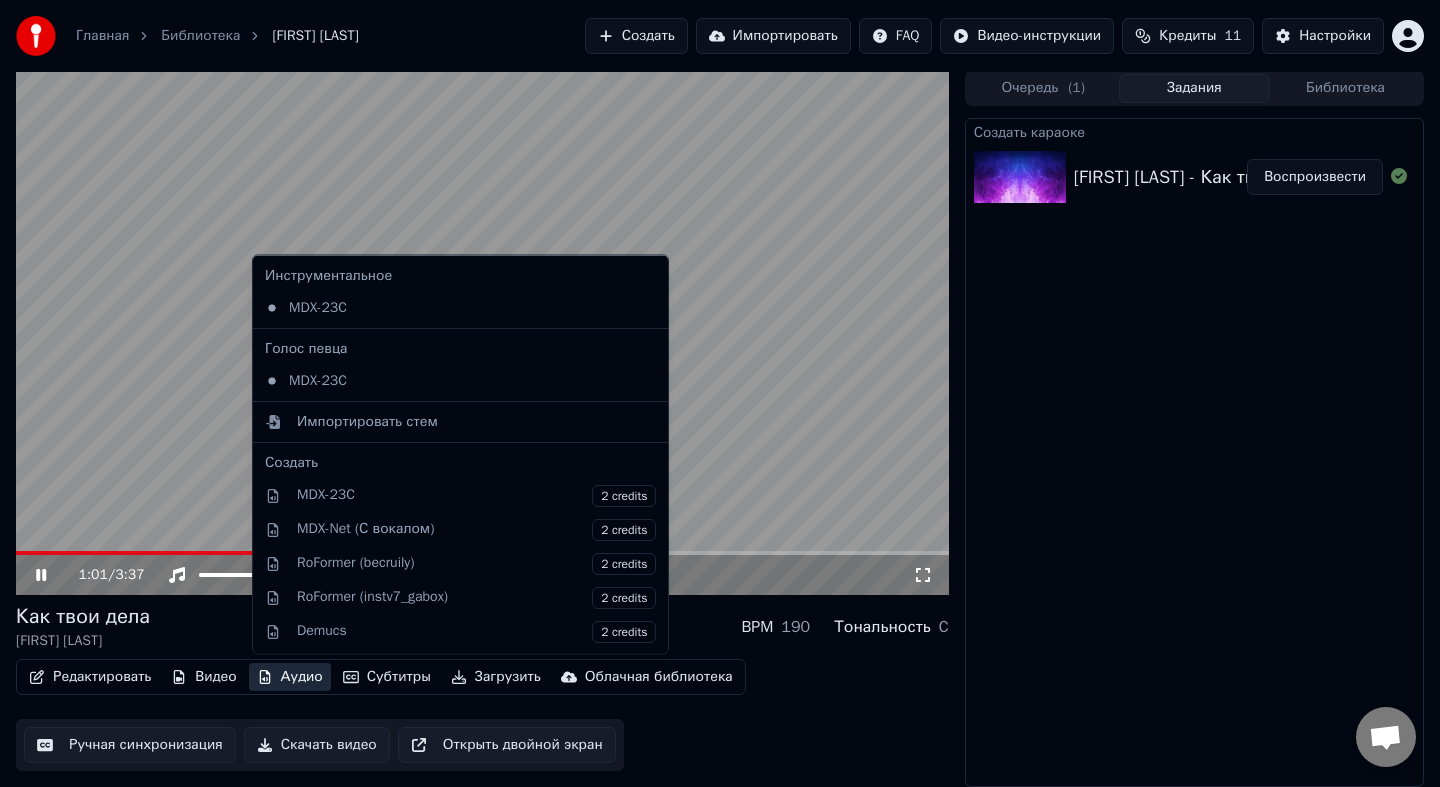 click on "Аудио" at bounding box center (290, 677) 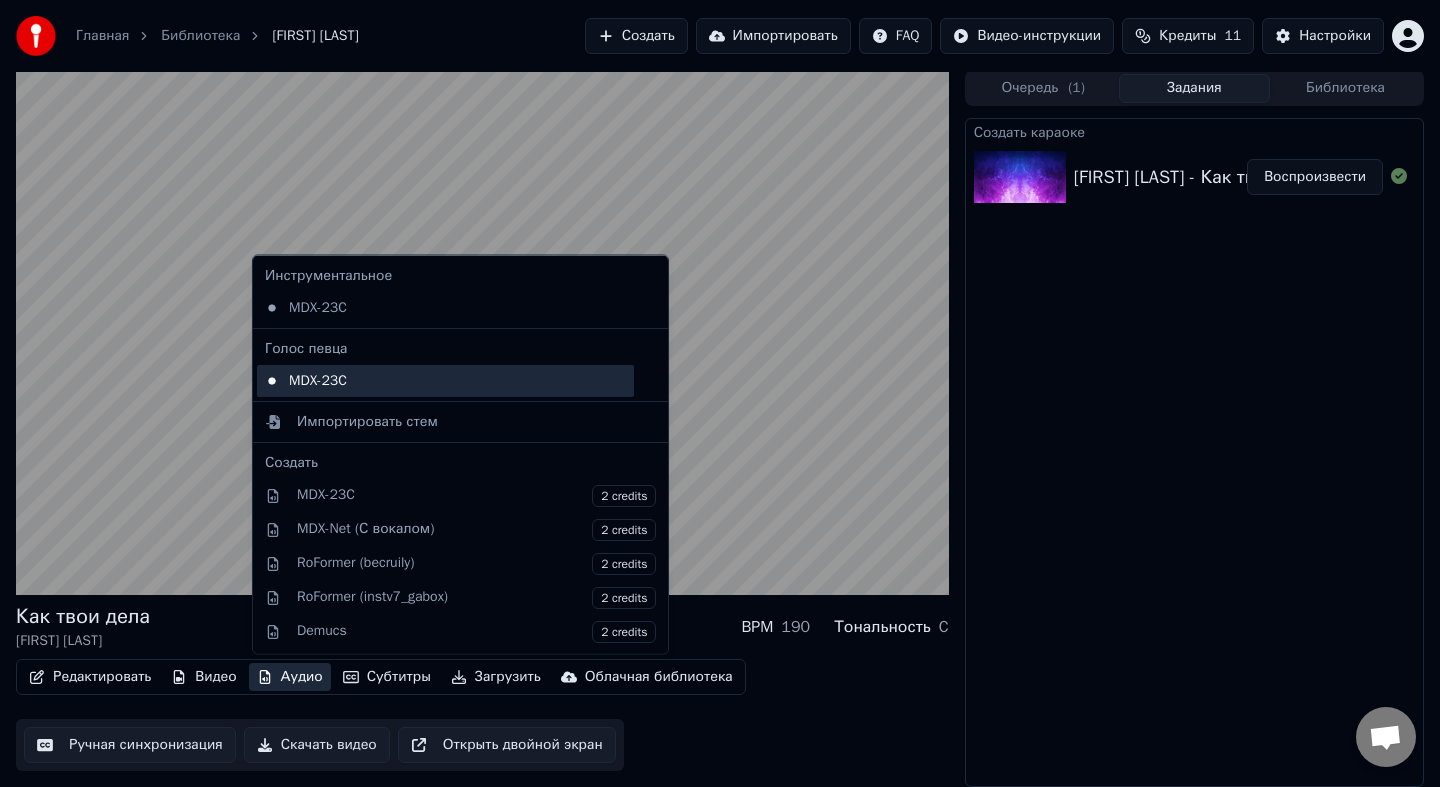 click on "MDX-23C" at bounding box center [445, 380] 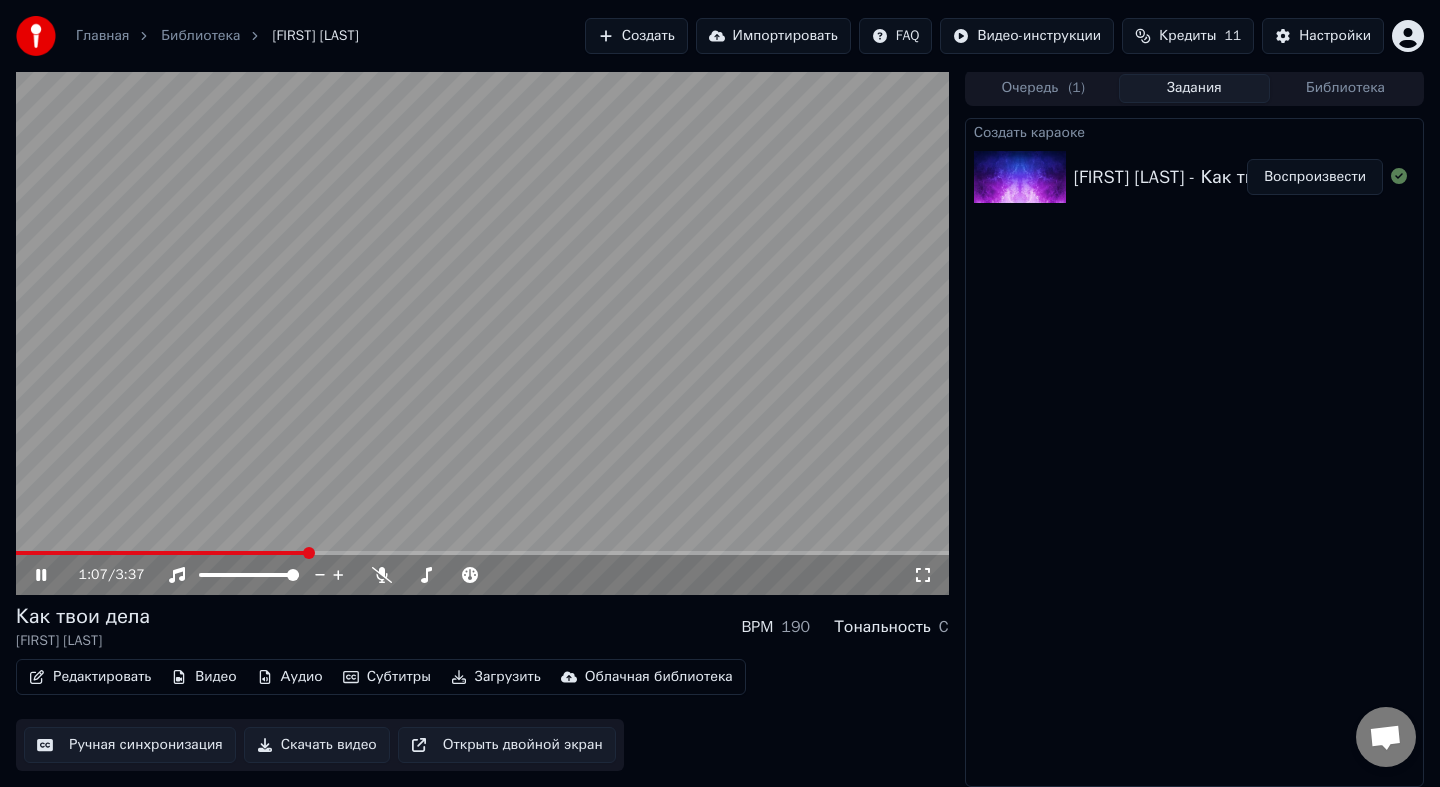 click on "Редактировать Видео Аудио Субтитры Загрузить Облачная библиотека" at bounding box center (381, 677) 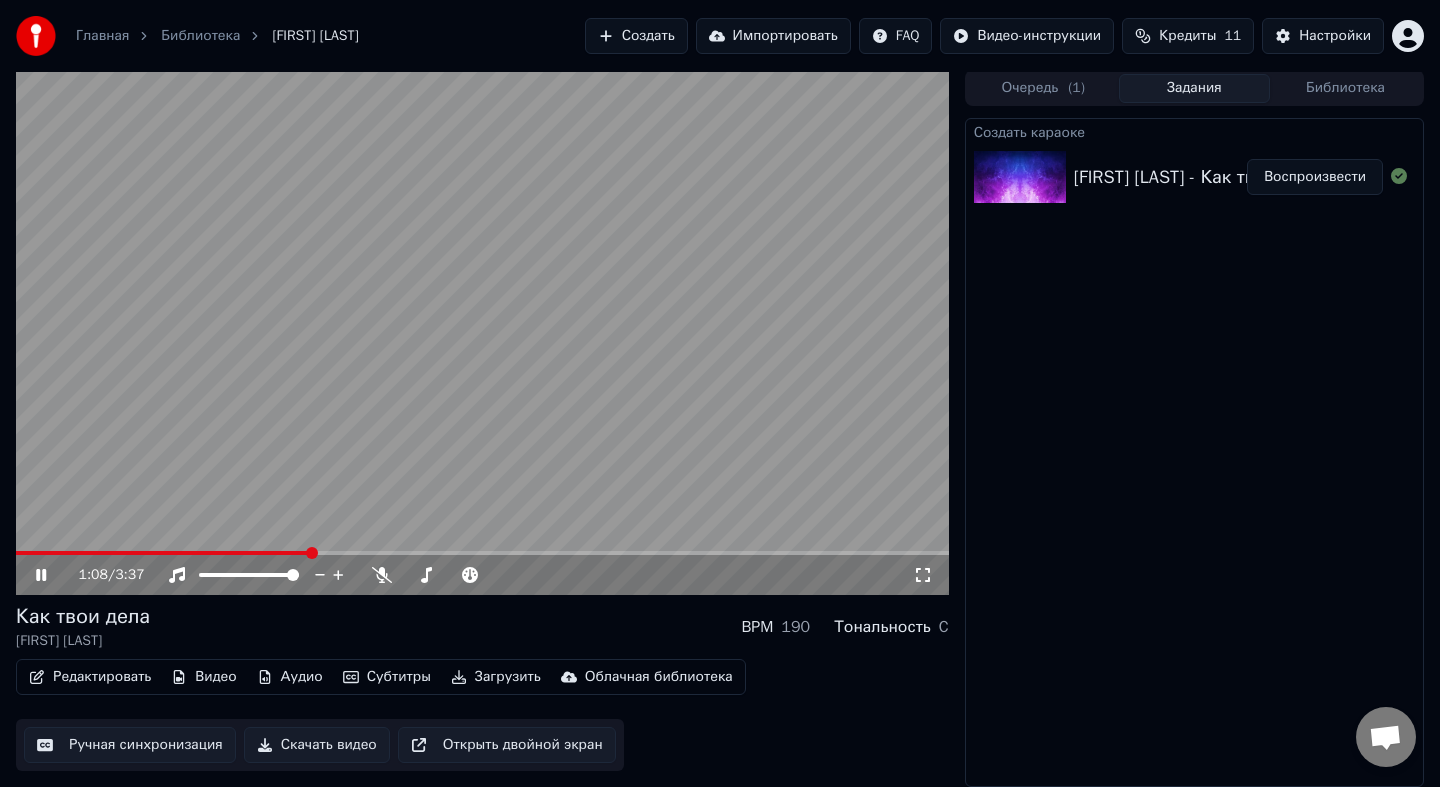 click on "Аудио" at bounding box center (290, 677) 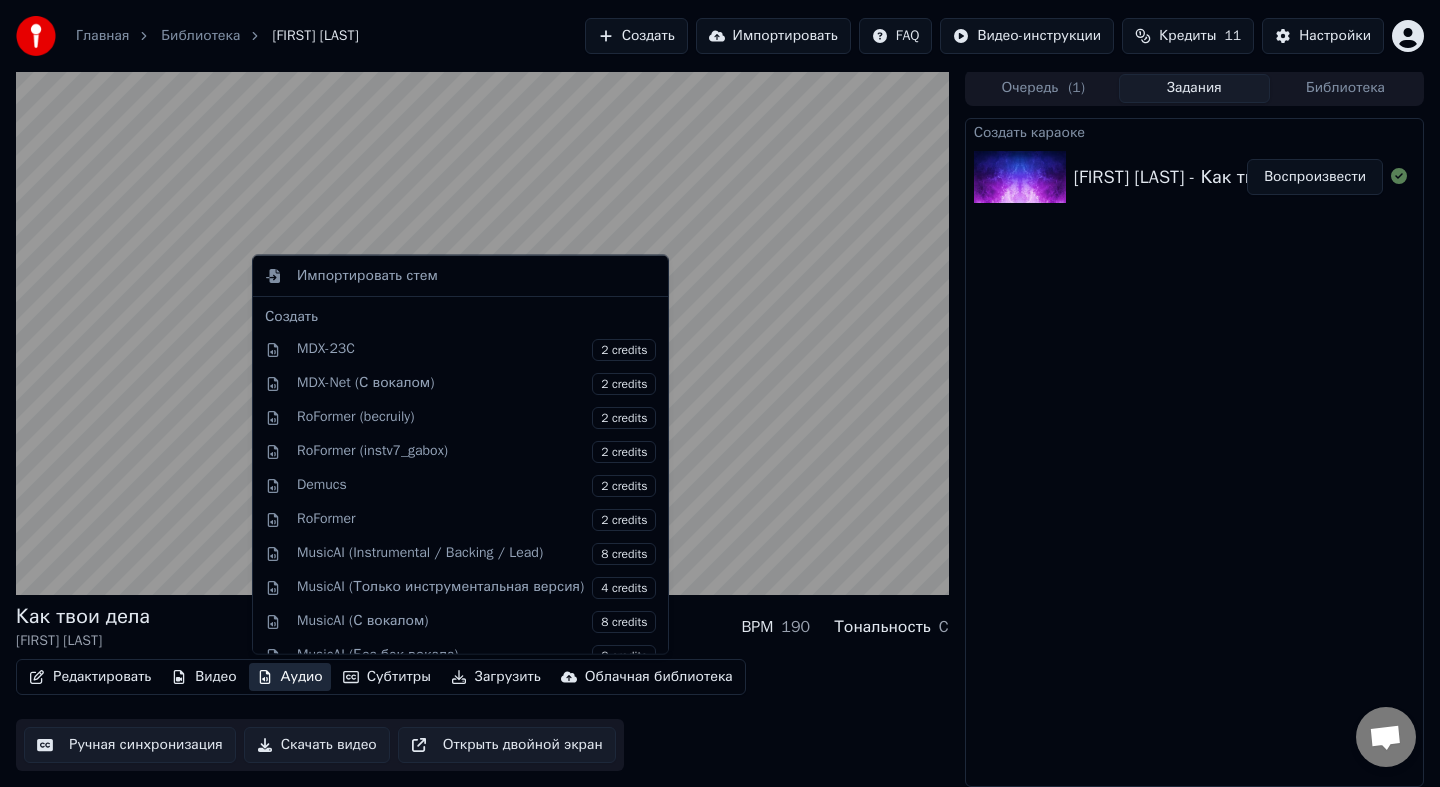 scroll, scrollTop: 169, scrollLeft: 0, axis: vertical 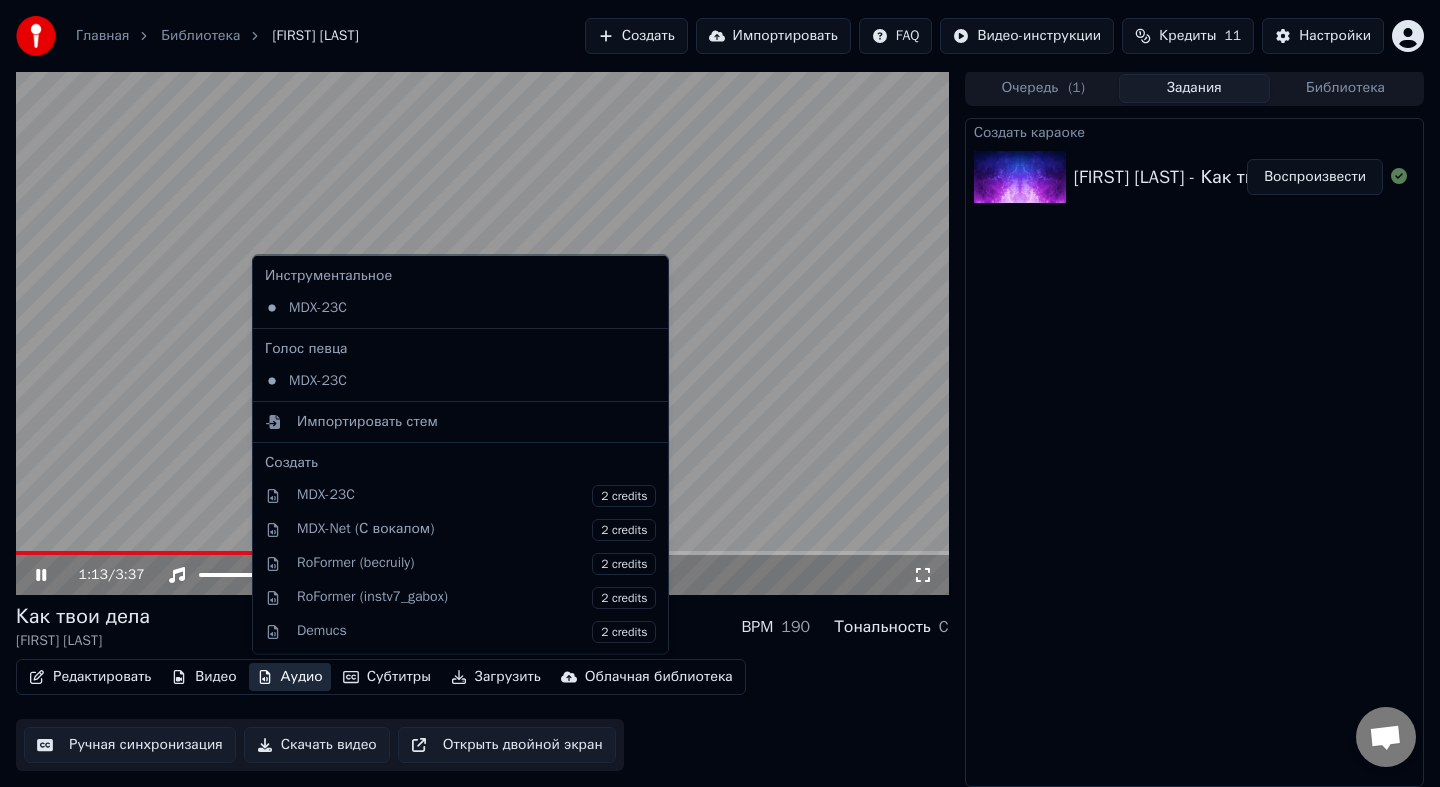 click at bounding box center [482, 332] 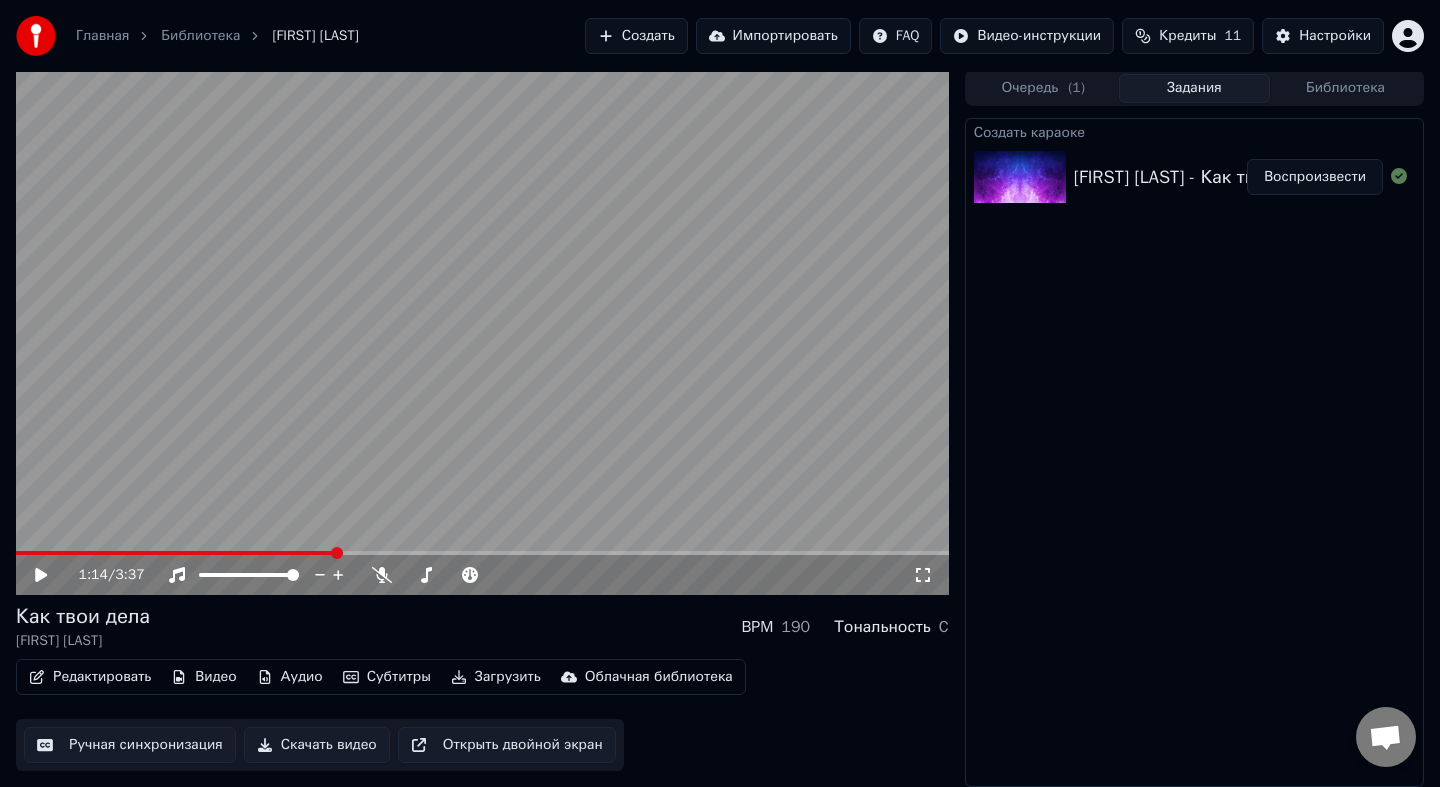 click at bounding box center (482, 332) 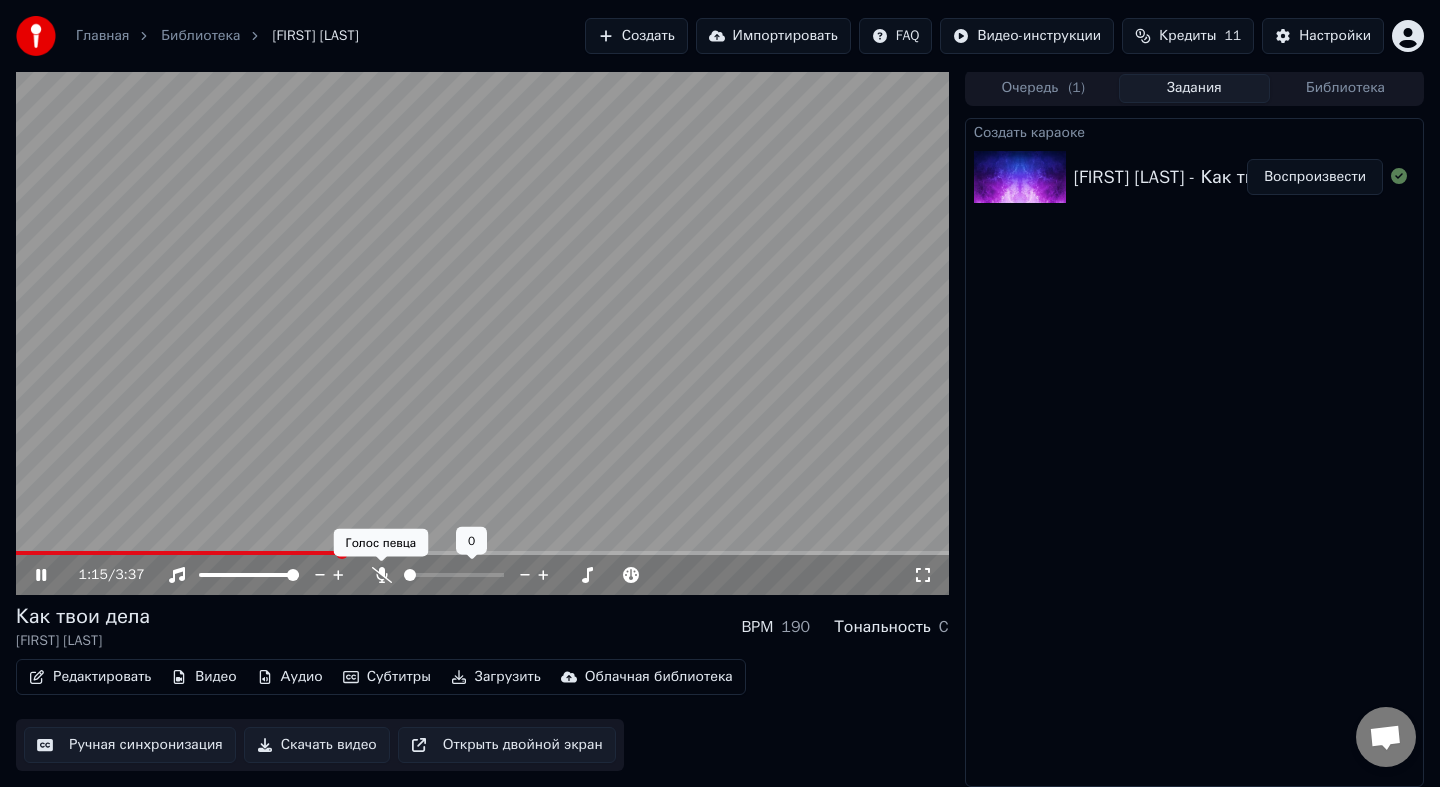 click 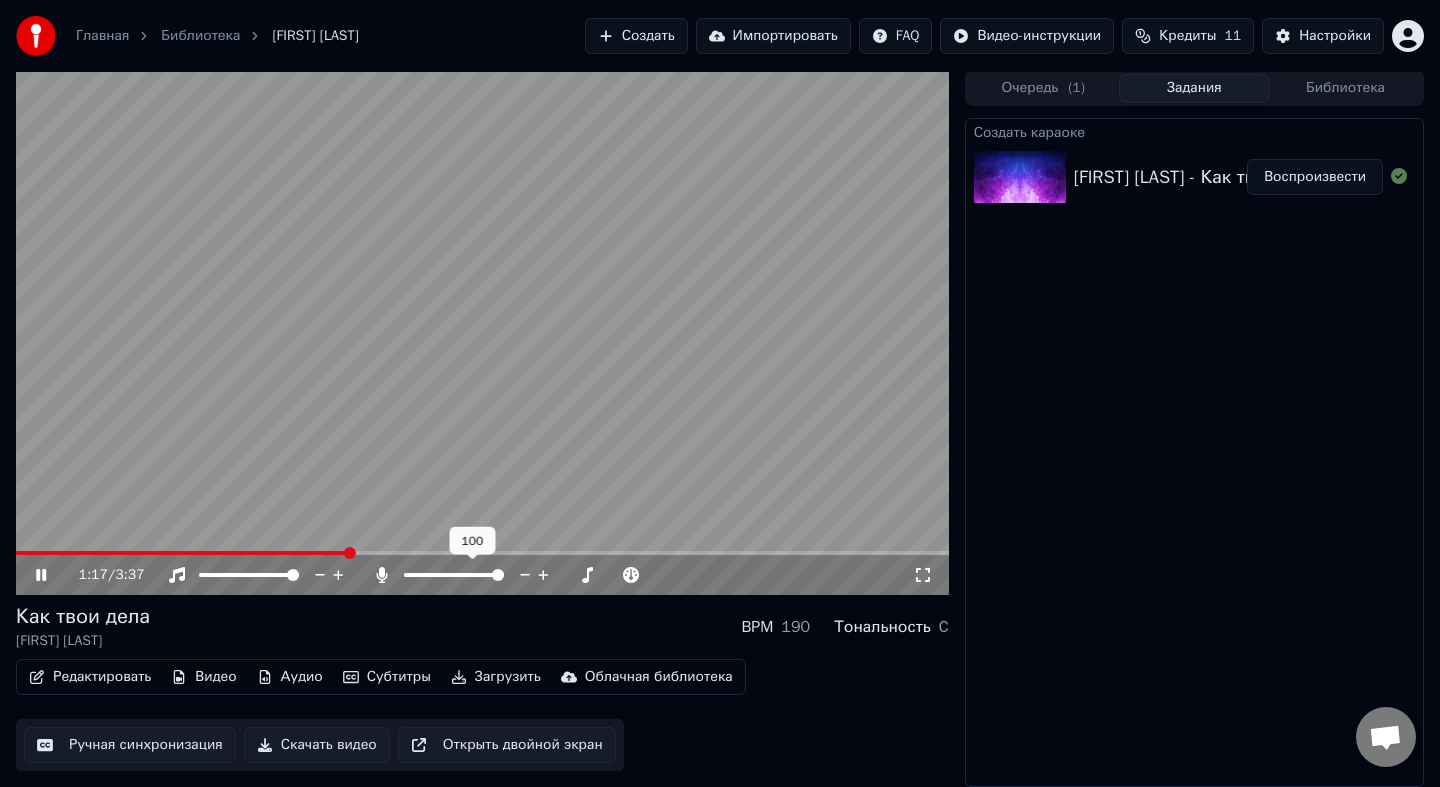 click at bounding box center [472, 575] 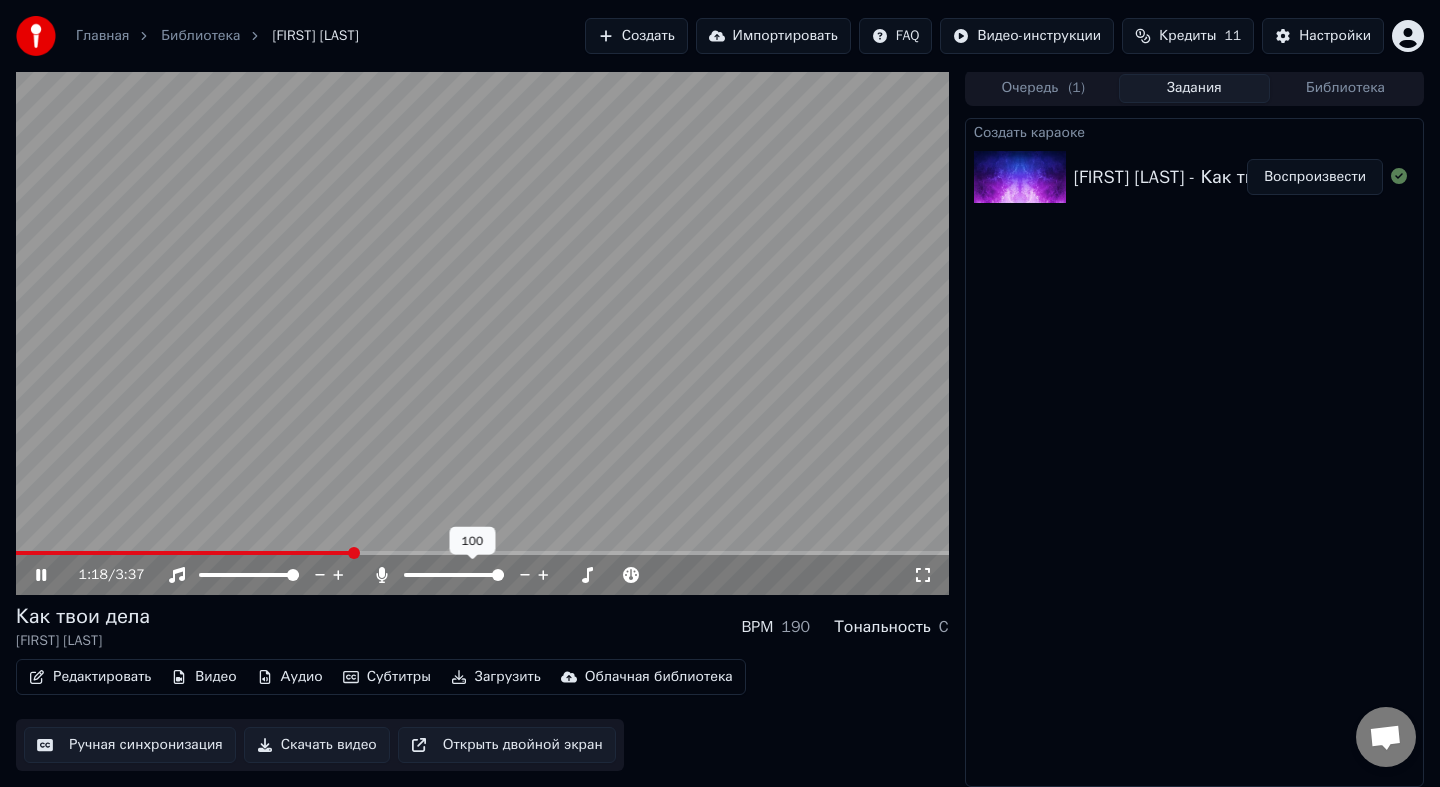 click at bounding box center (472, 575) 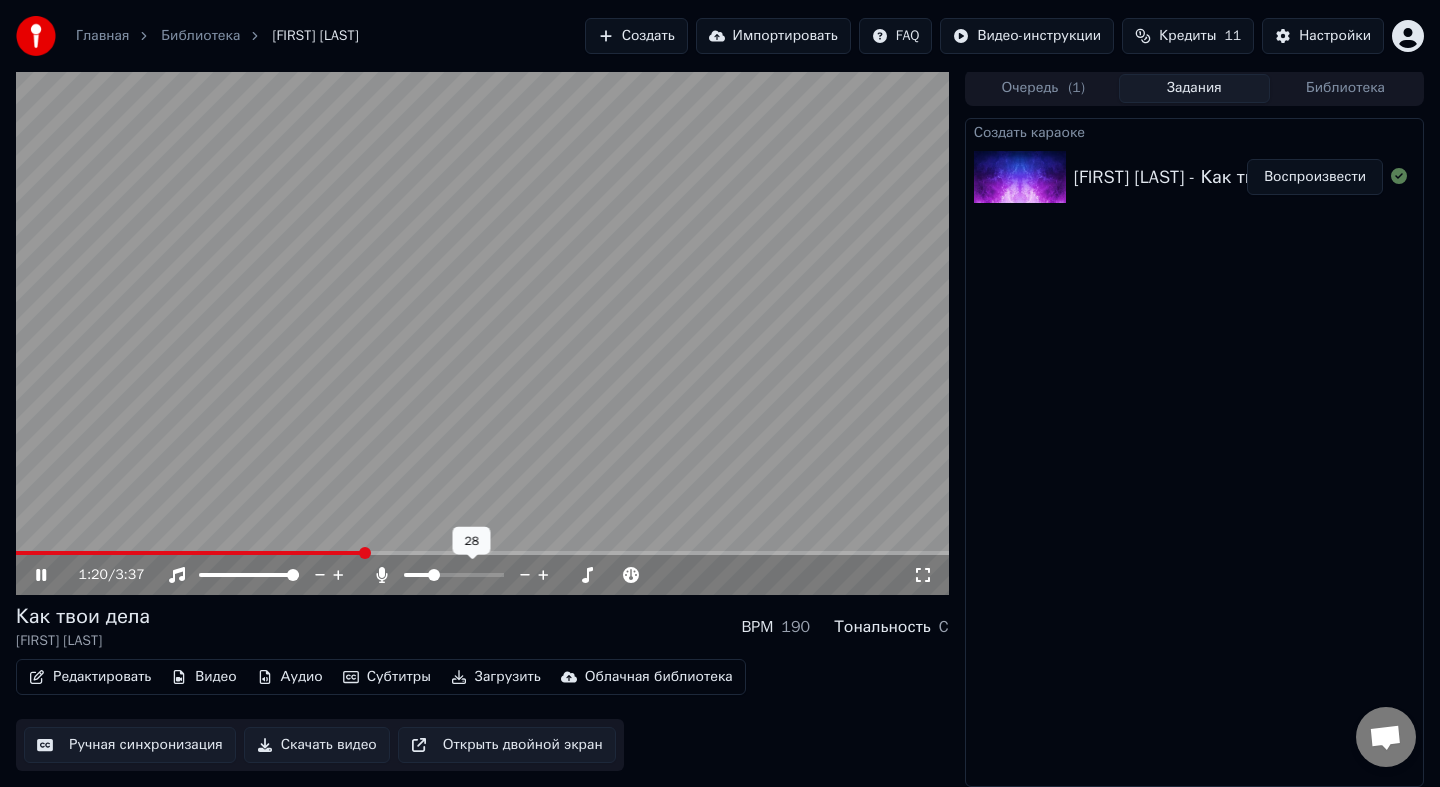 click at bounding box center (434, 575) 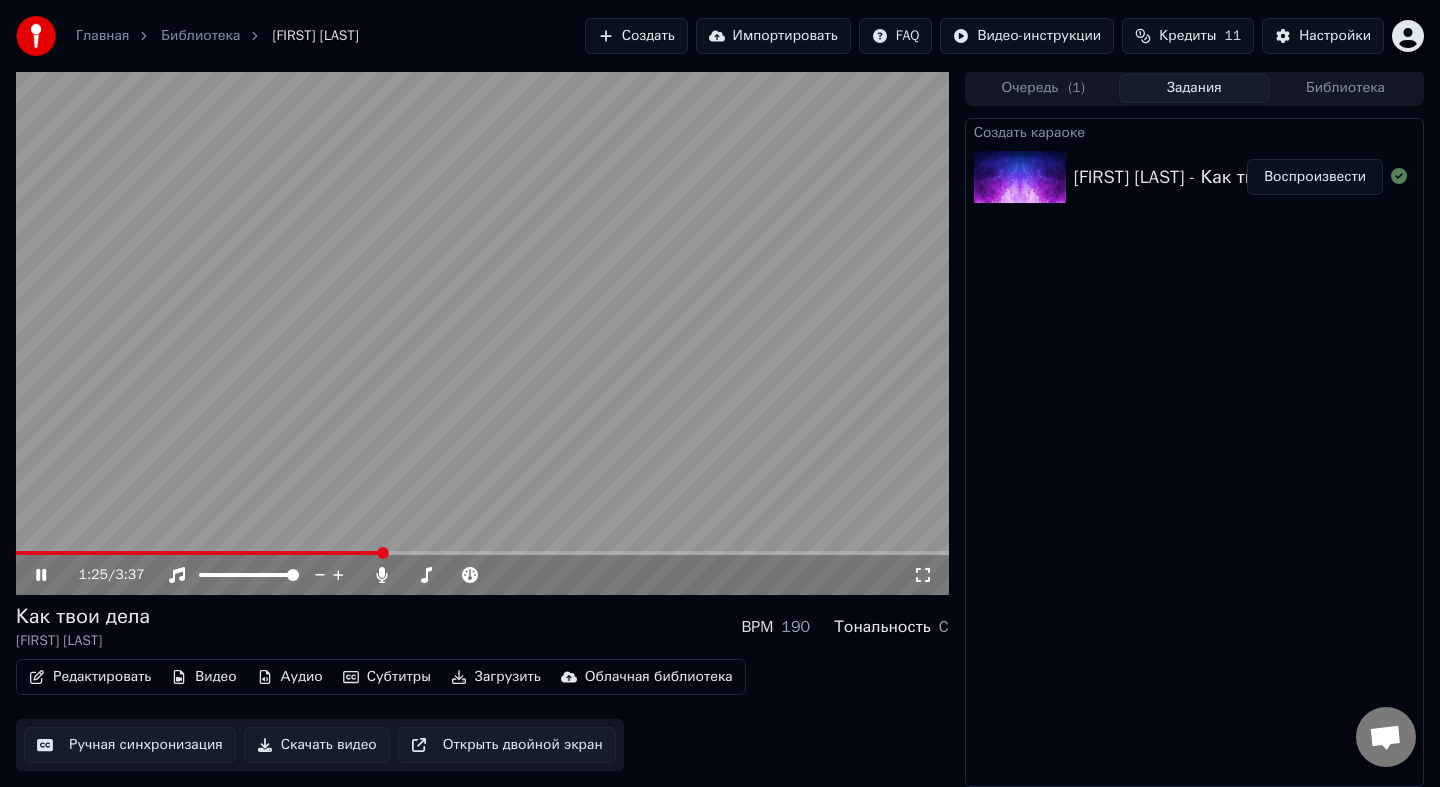 click on "1:25  /  3:37" at bounding box center (482, 575) 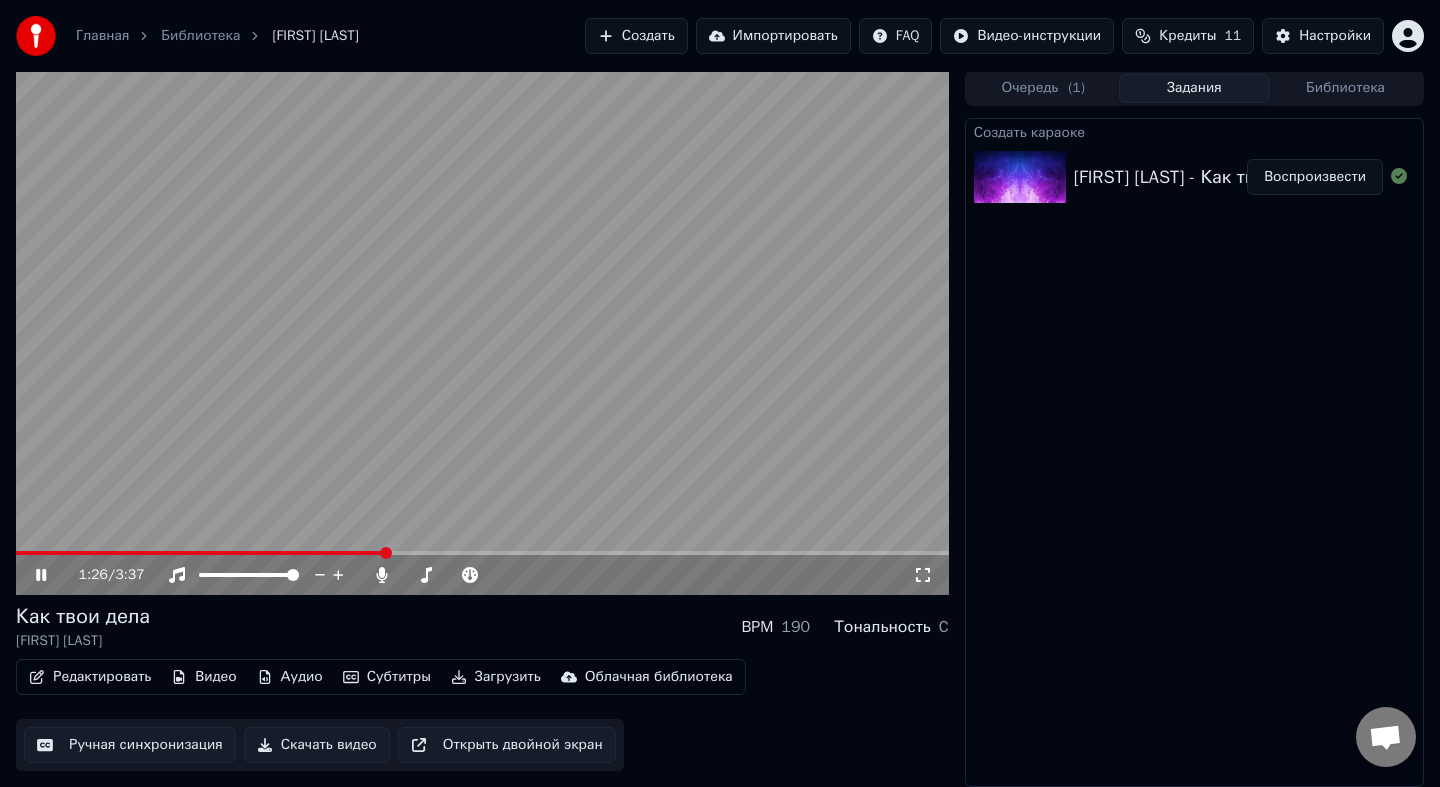 click at bounding box center [482, 332] 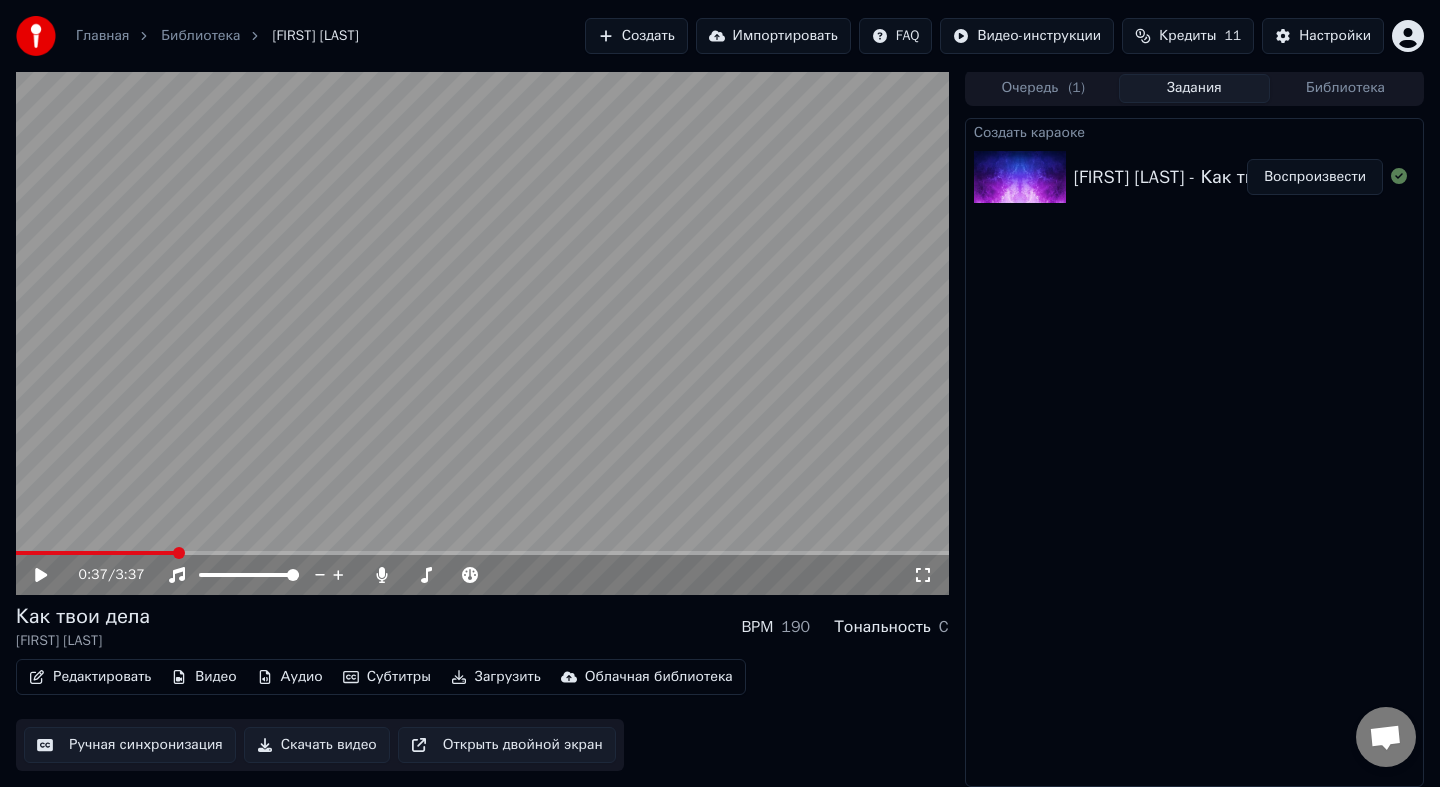 click at bounding box center (95, 553) 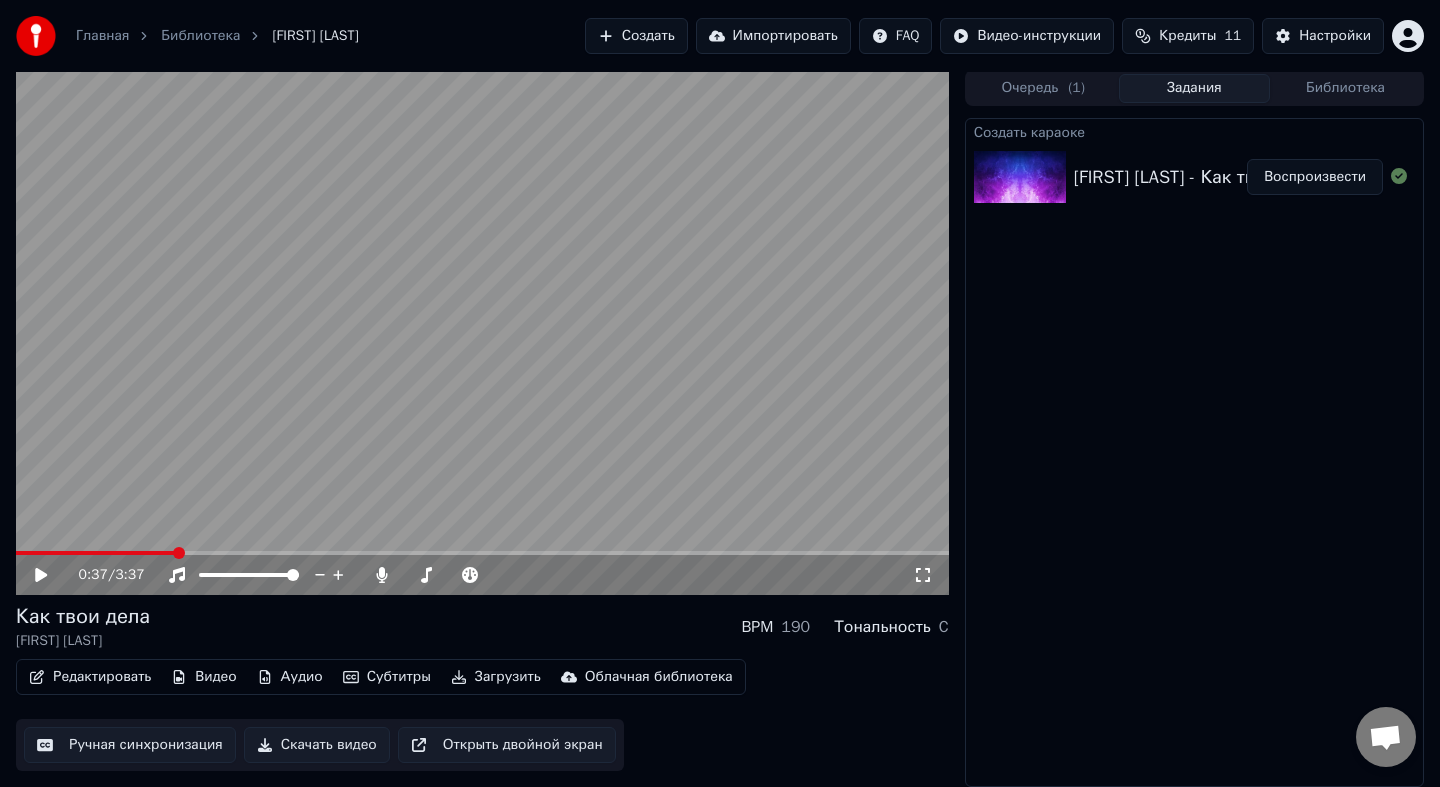 click at bounding box center [95, 553] 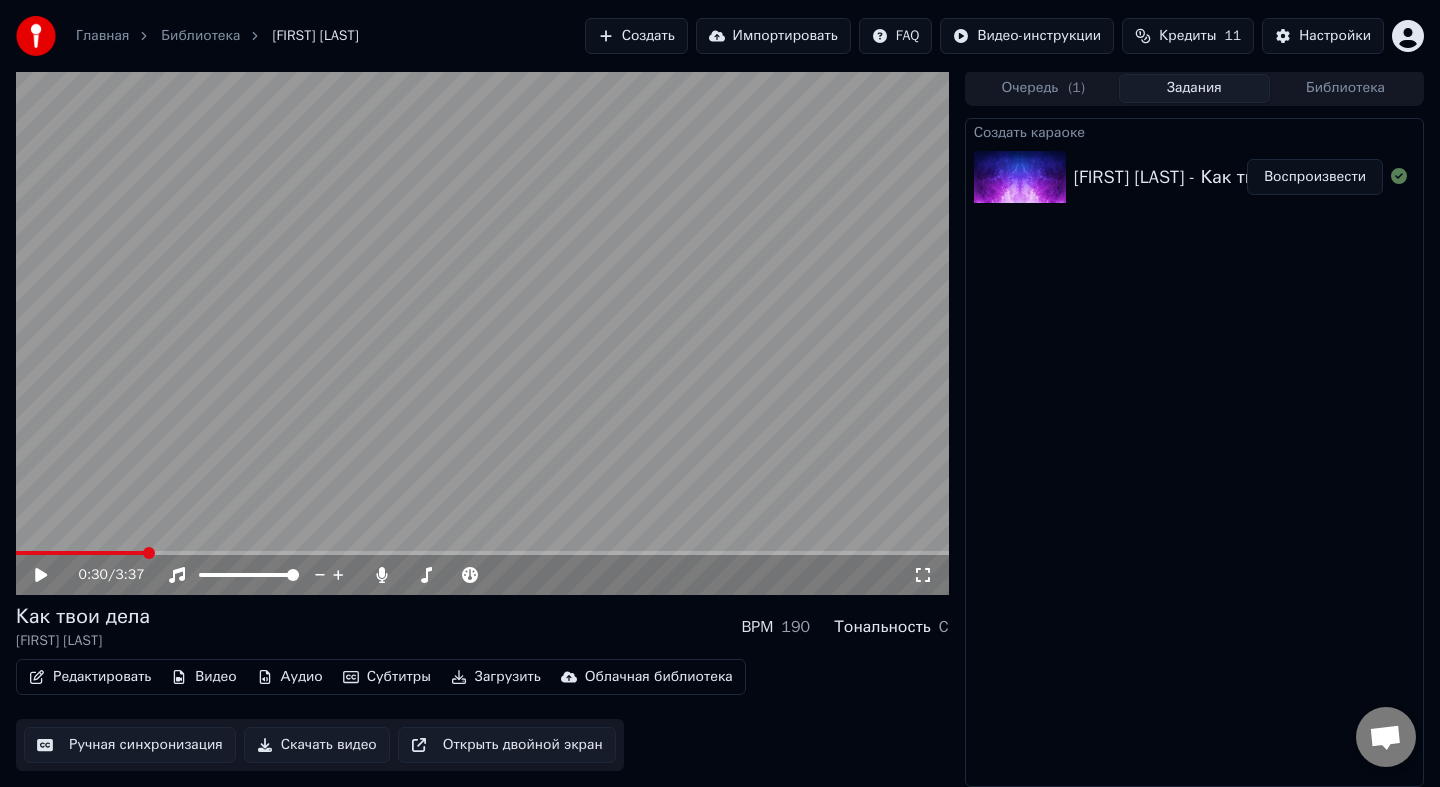 click 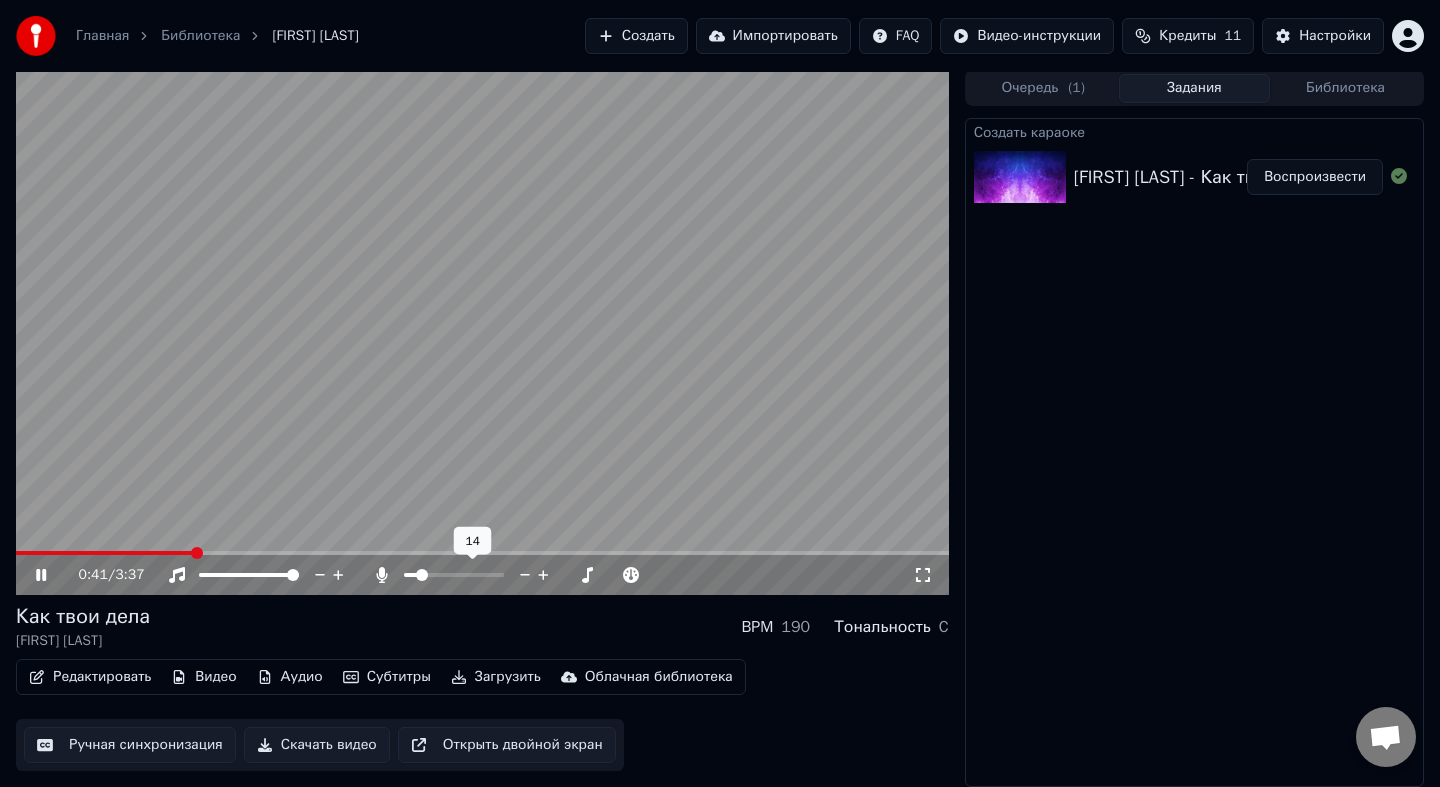 click at bounding box center [422, 575] 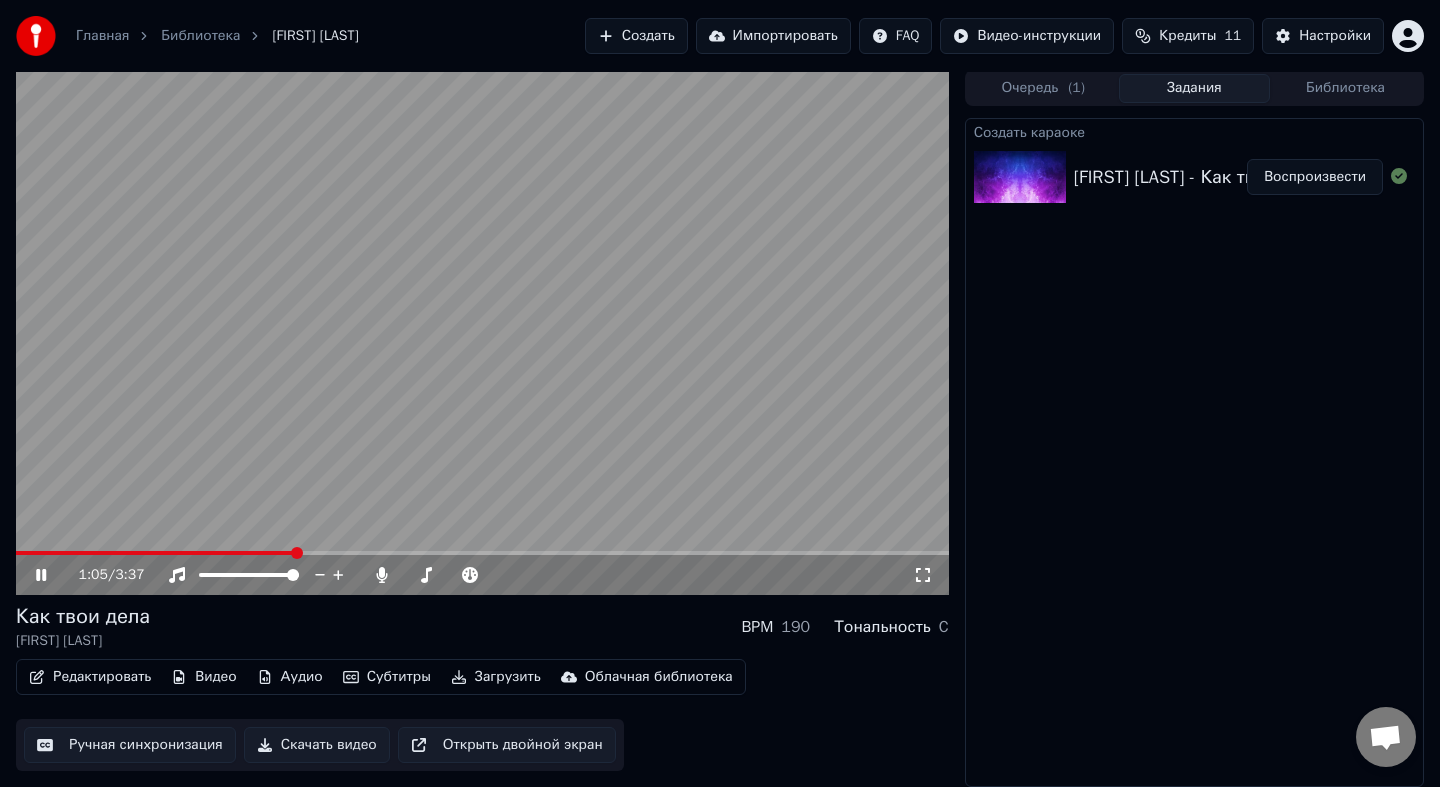 click on "Создать караоке [FIRST] [LAST] - Как твои дела Воспроизвести" at bounding box center (1194, 452) 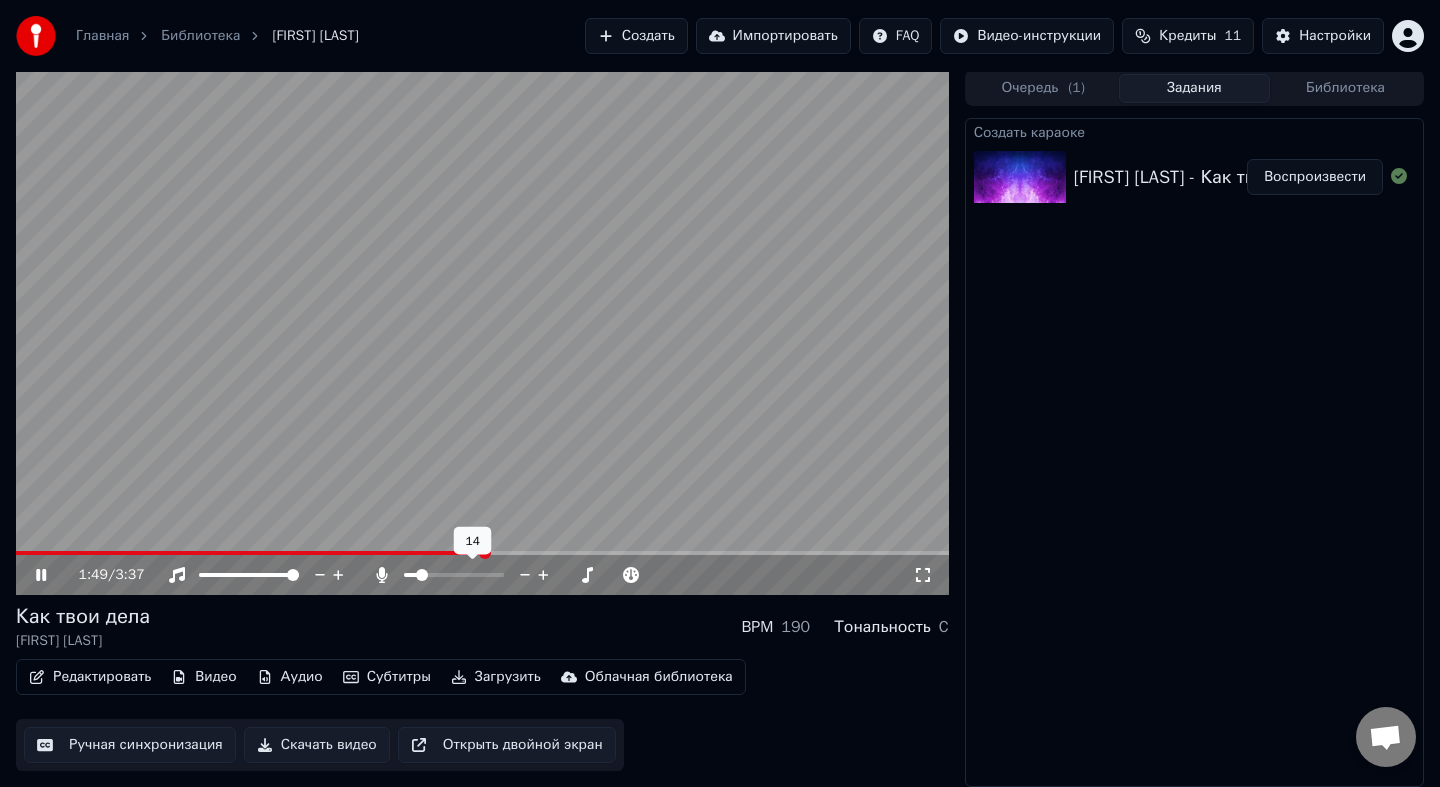 click at bounding box center [472, 575] 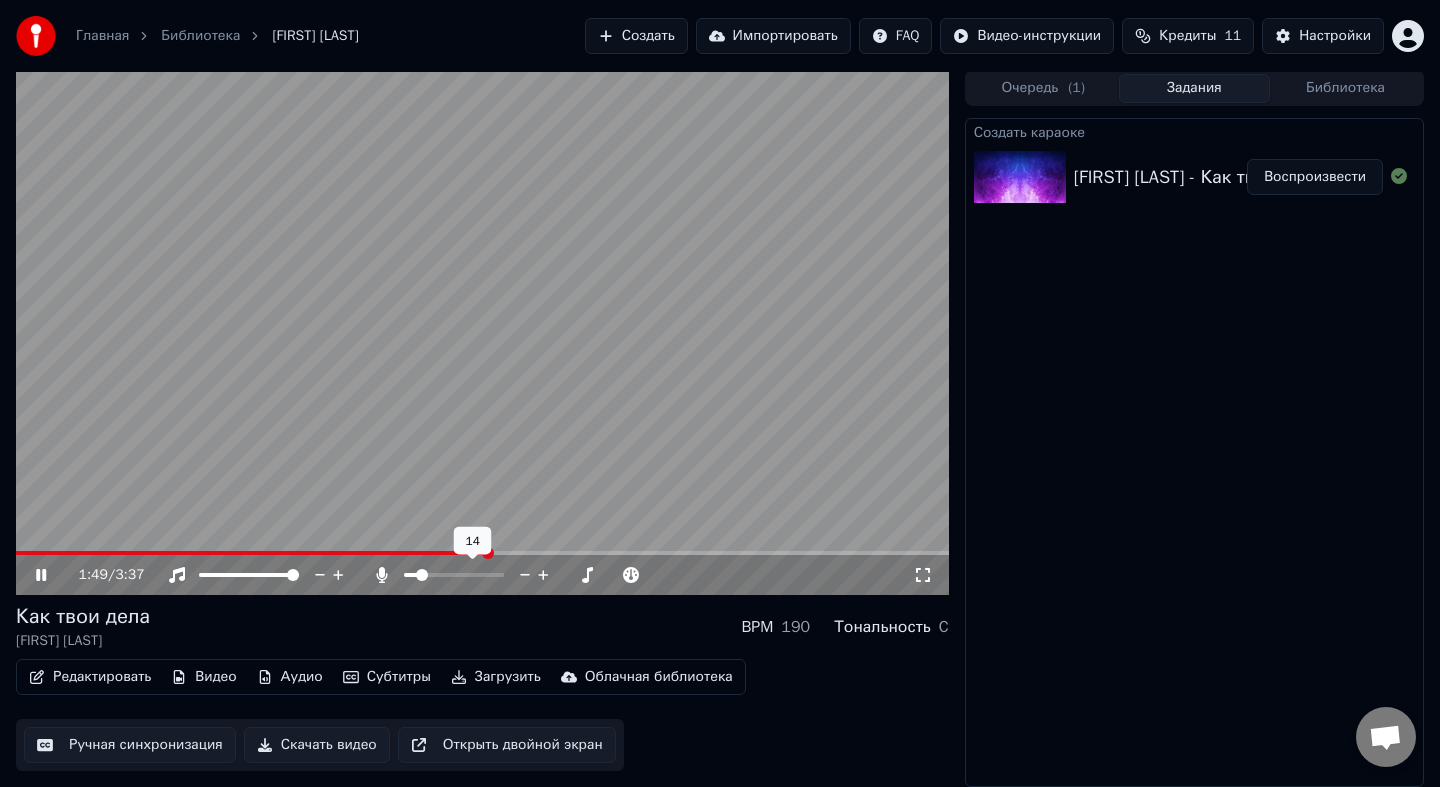 click at bounding box center (454, 575) 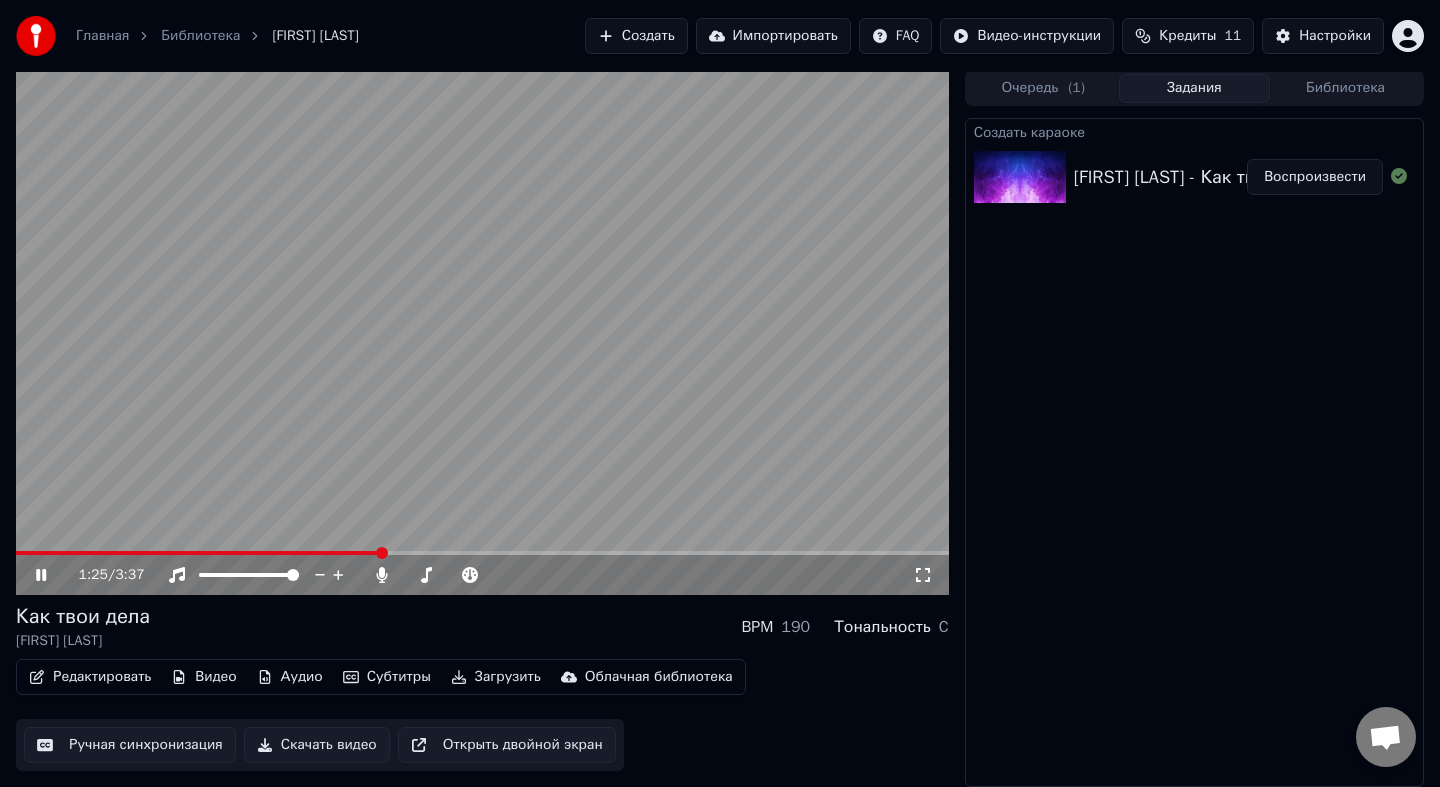 click at bounding box center [198, 553] 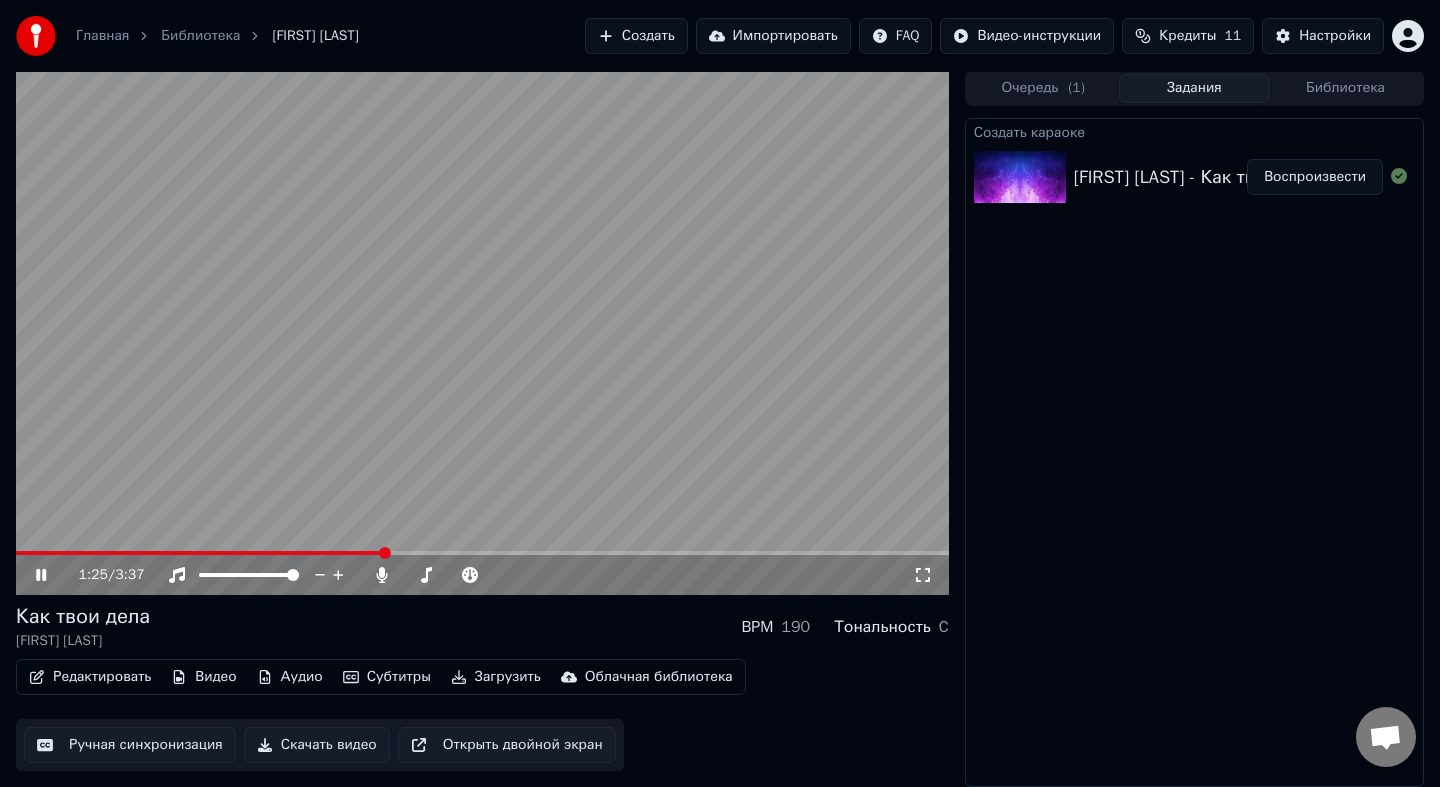 click at bounding box center (482, 332) 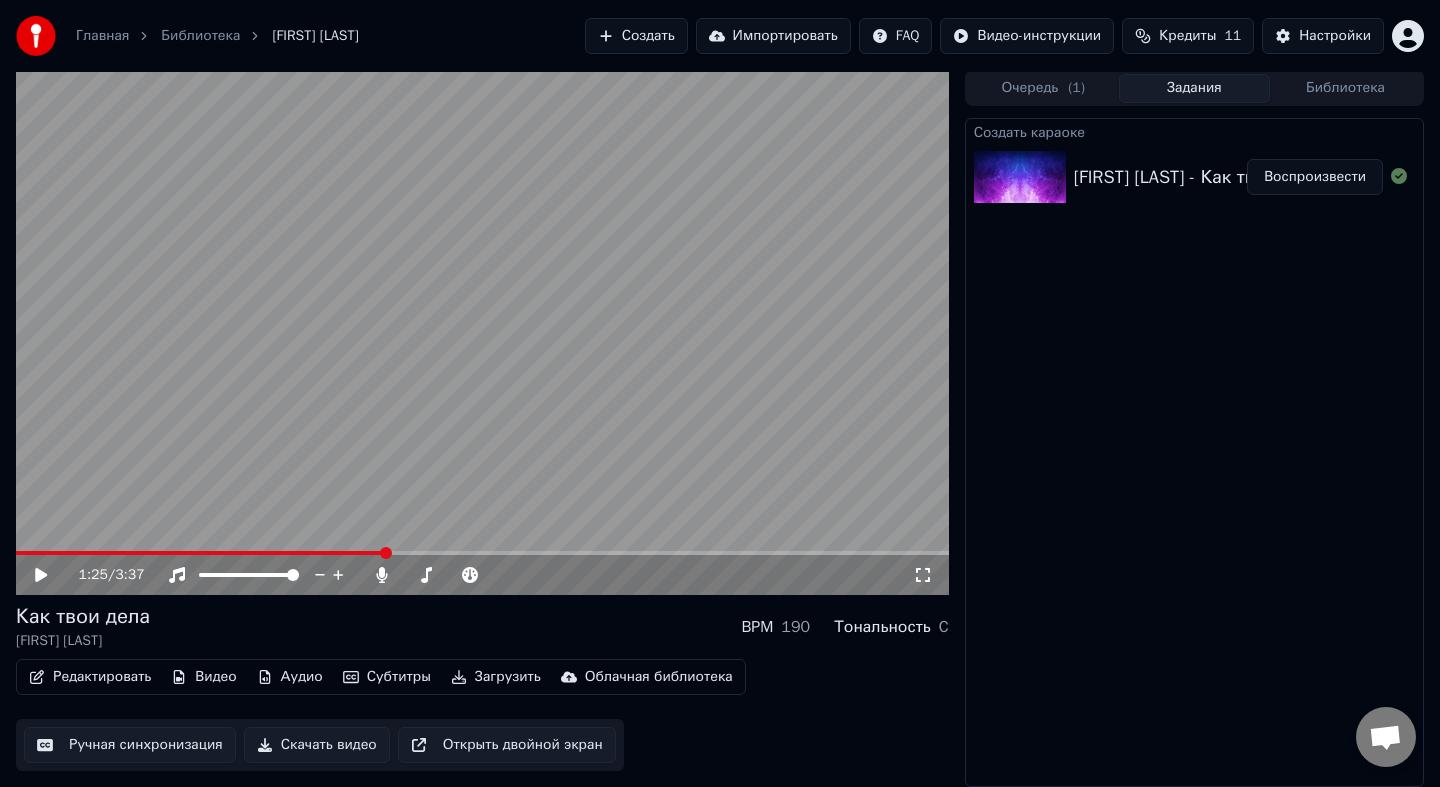 click at bounding box center [482, 332] 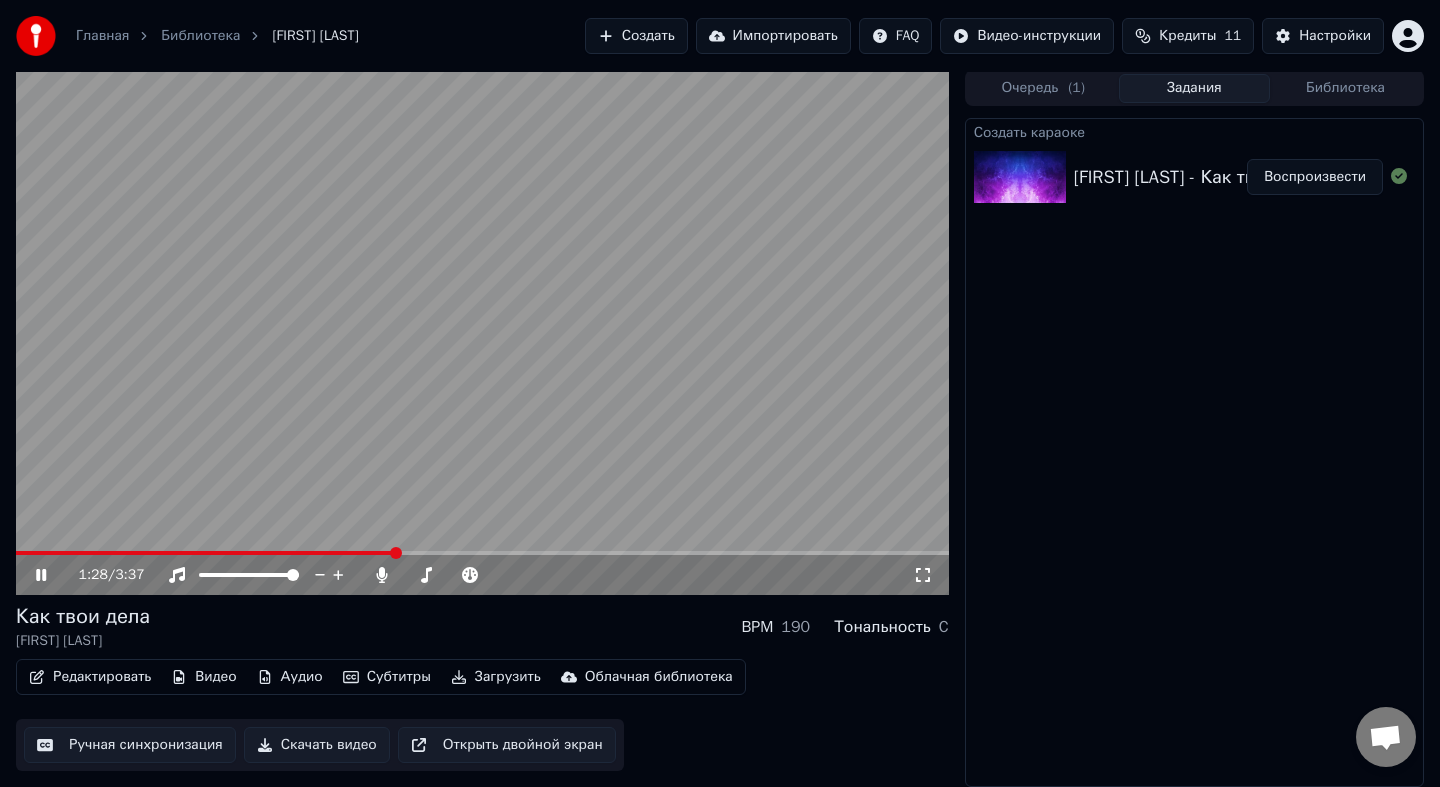 click on "Создать караоке [FIRST] [LAST] - Как твои дела Воспроизвести" at bounding box center (1194, 452) 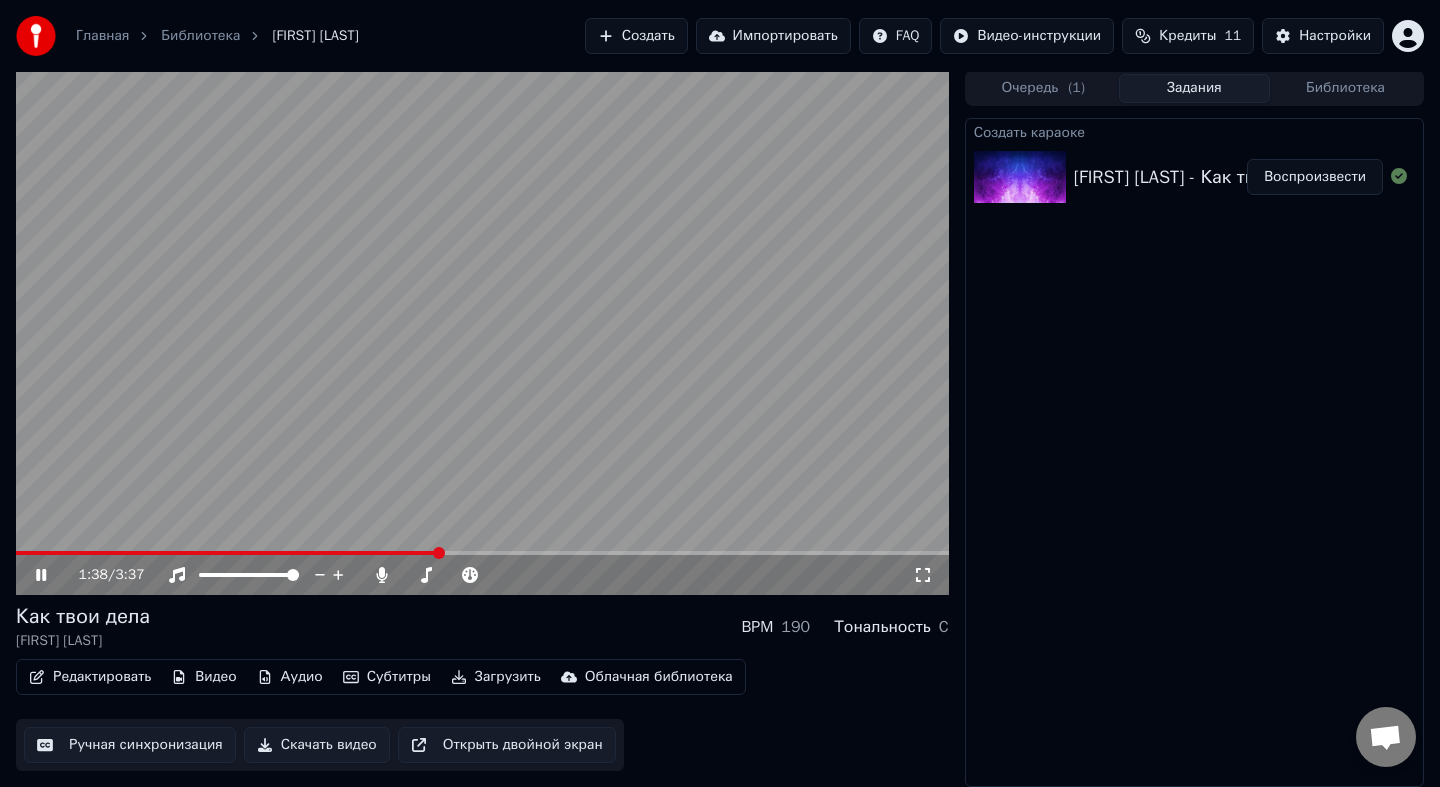 click at bounding box center (482, 332) 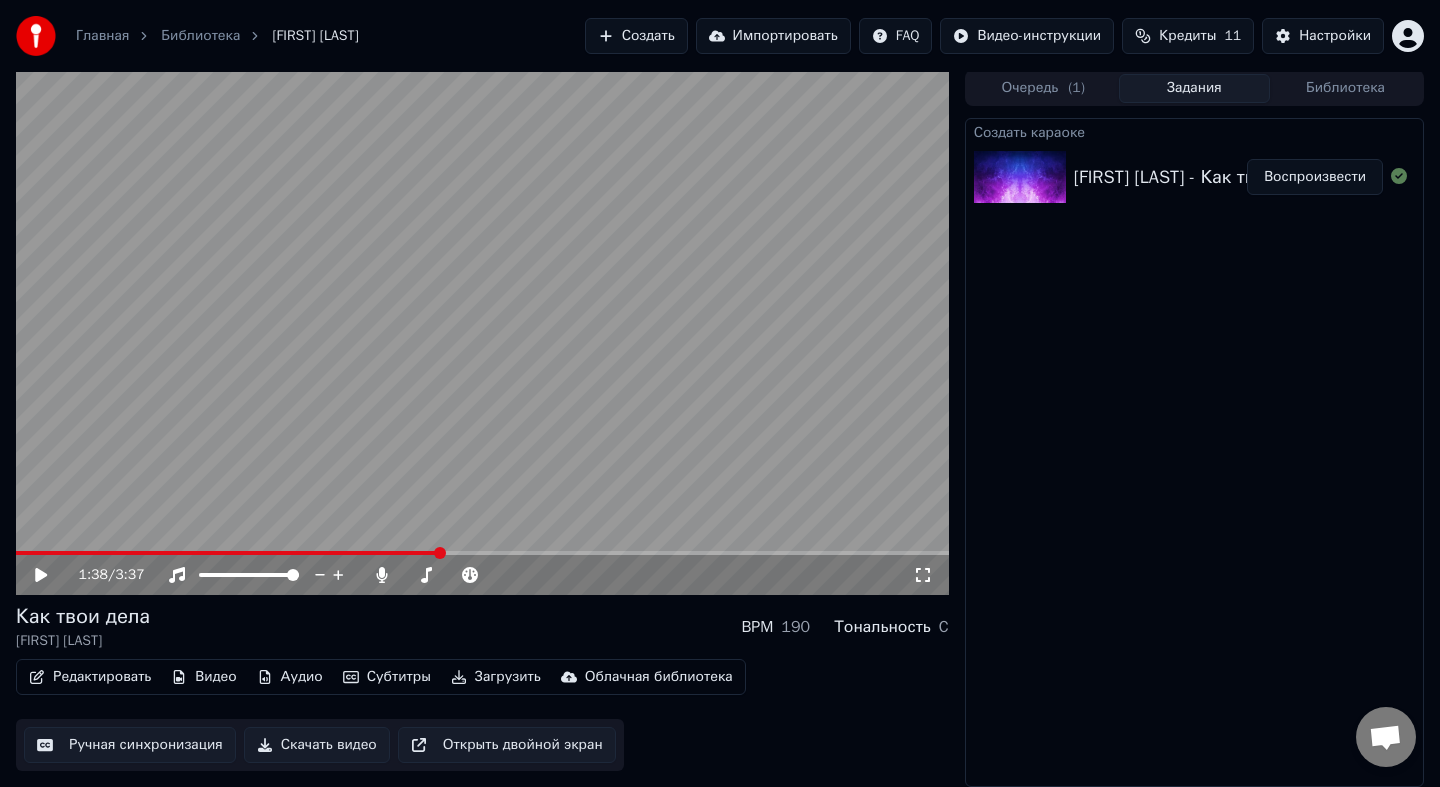 click on "Ручная синхронизация" at bounding box center (130, 745) 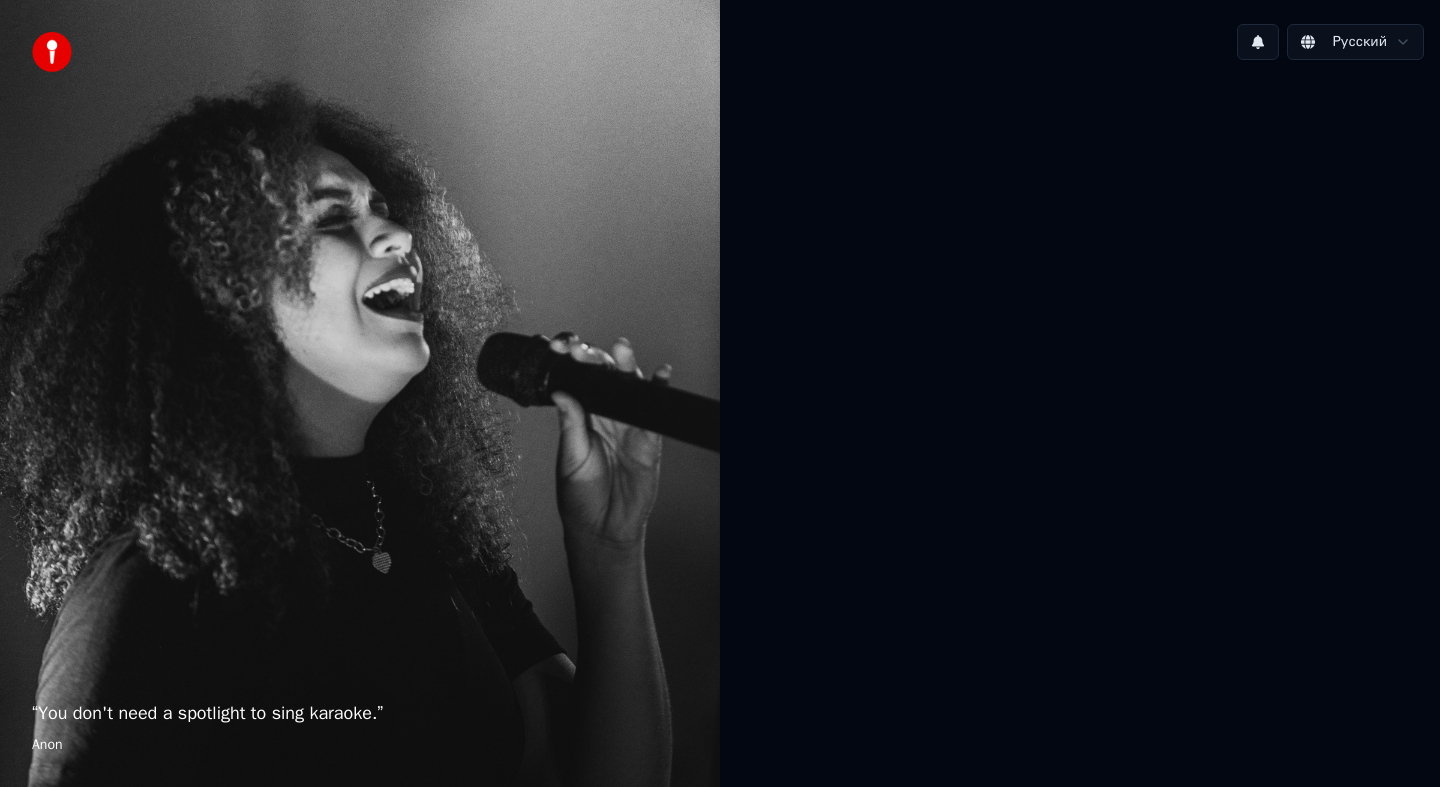 scroll, scrollTop: 0, scrollLeft: 0, axis: both 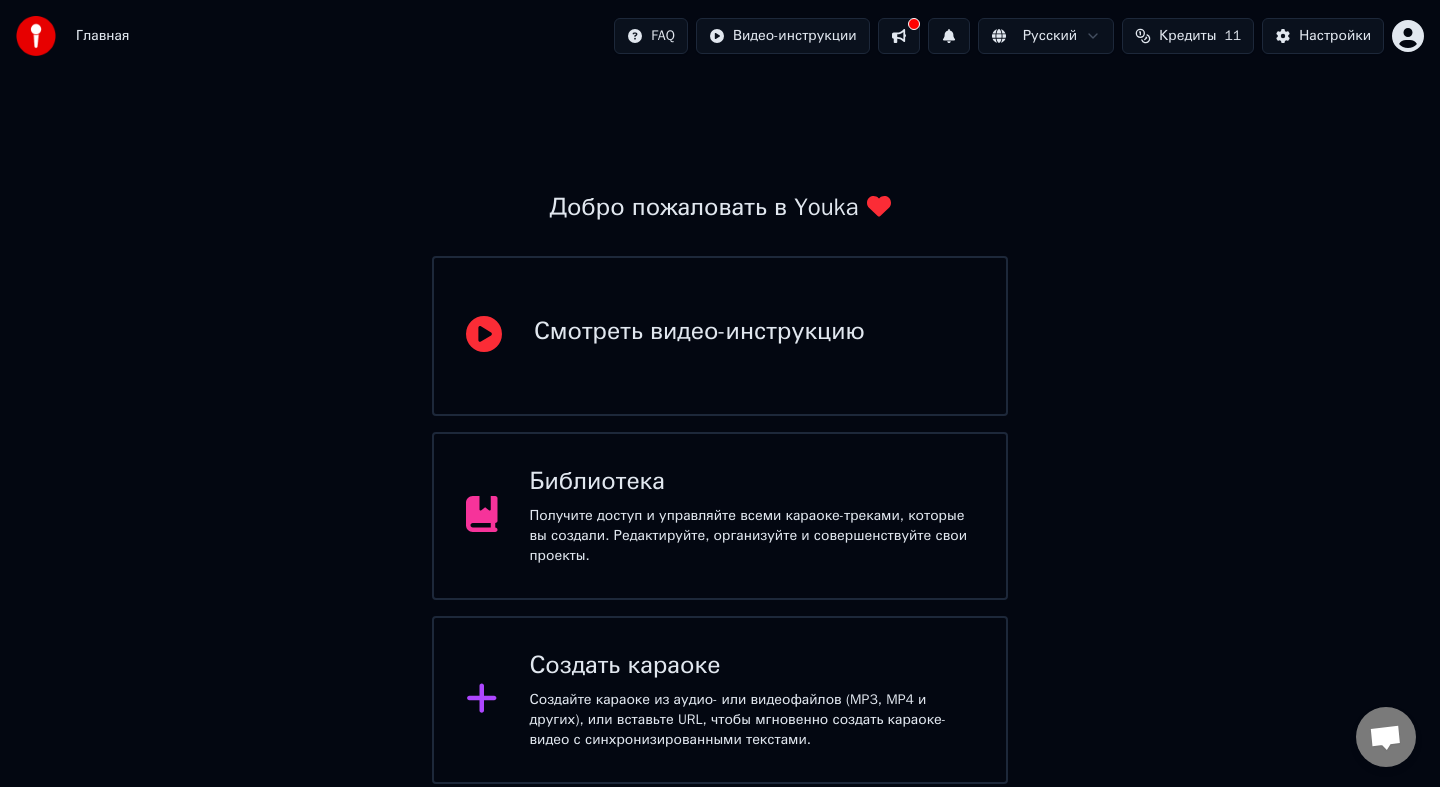 click at bounding box center [899, 36] 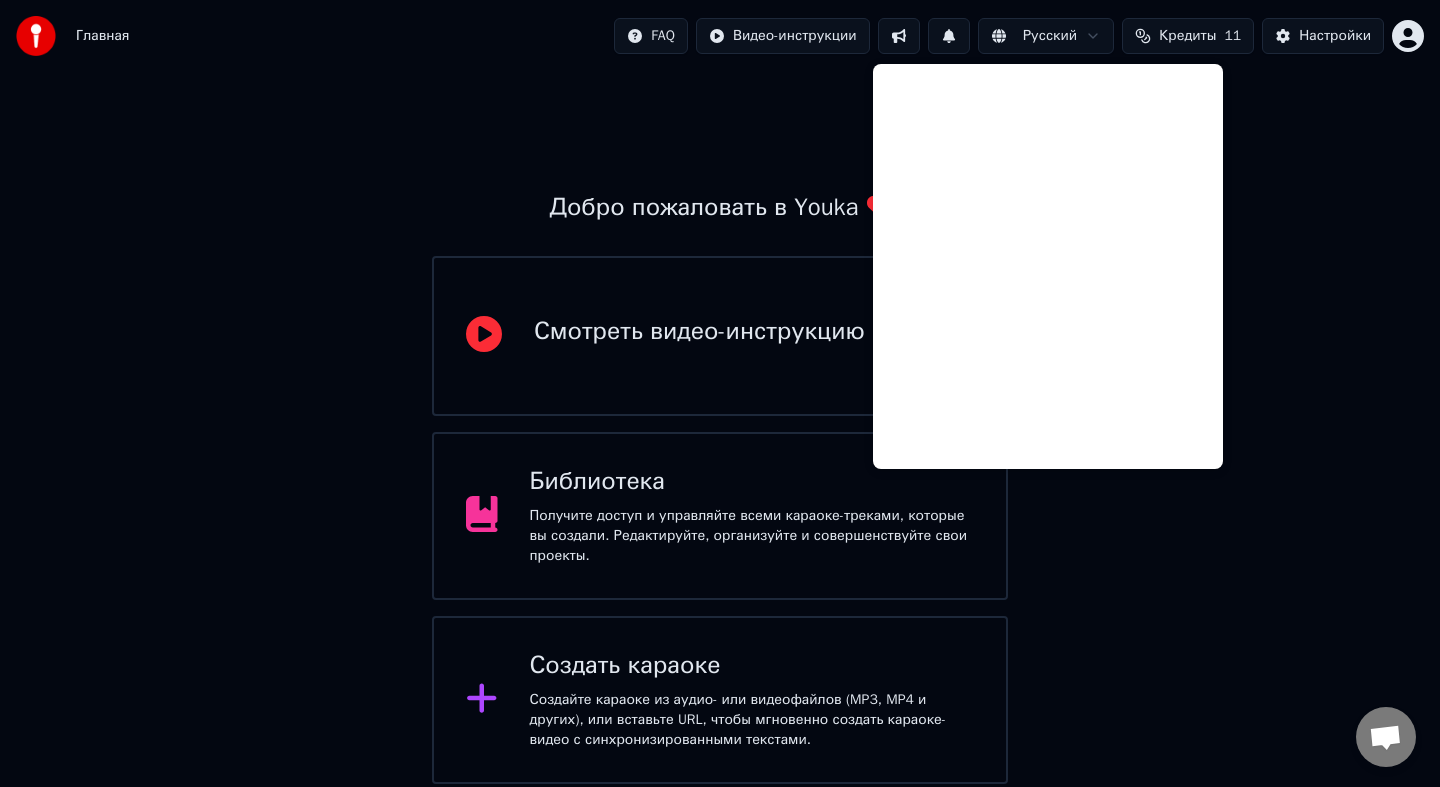 click on "Добро пожаловать в Youka Смотреть видео-инструкцию Библиотека Получите доступ и управляйте всеми караоке-треками, которые вы создали. Редактируйте, организуйте и совершенствуйте свои проекты. Создать караоке Создайте караоке из аудио- или видеофайлов (MP3, MP4 и других), или вставьте URL, чтобы мгновенно создать караоке-видео с синхронизированными текстами." at bounding box center (720, 428) 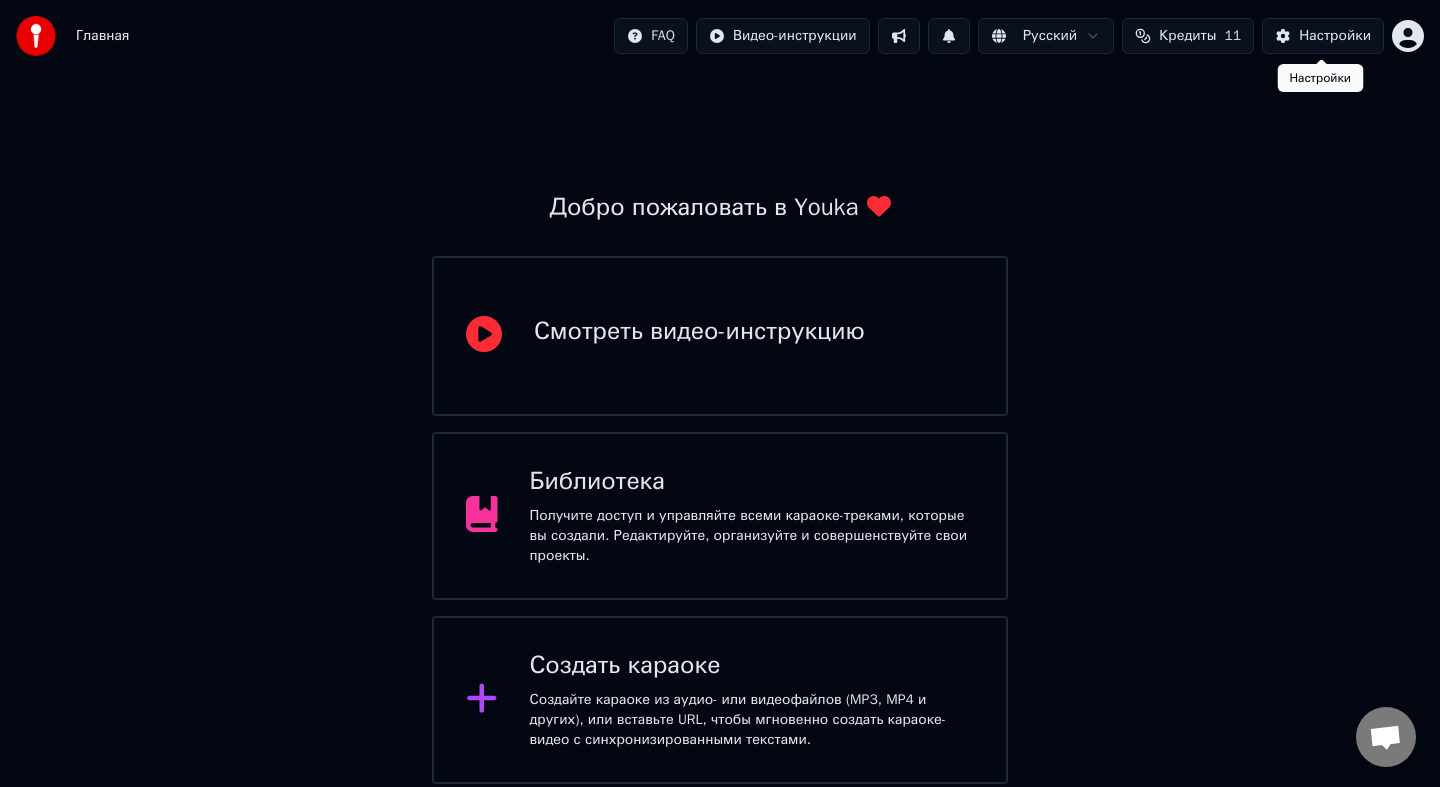 click on "Настройки" at bounding box center (1335, 36) 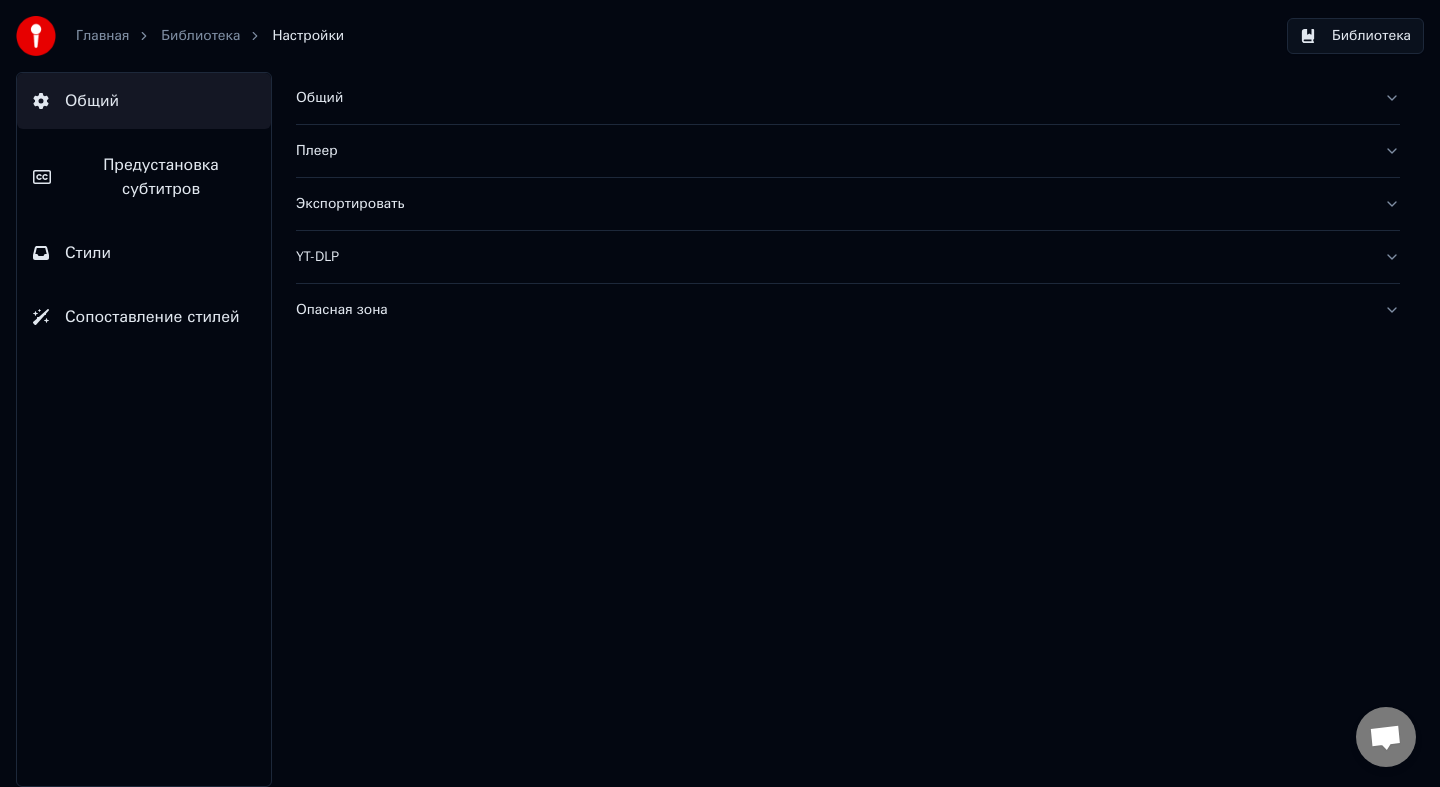 click on "Главная Библиотека Настройки" at bounding box center (180, 36) 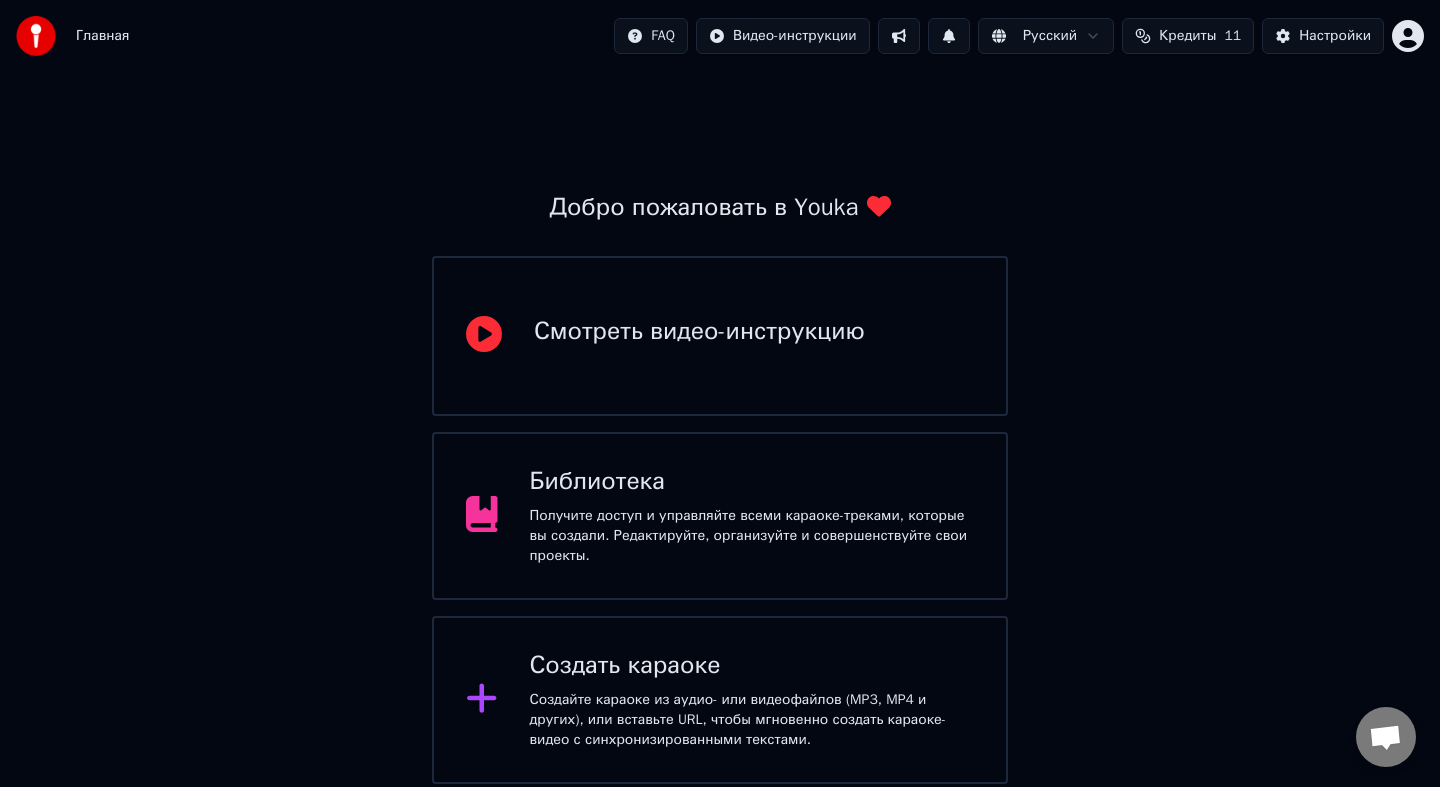 click on "Главная FAQ Видео-инструкции Русский Кредиты 11 Настройки Добро пожаловать в Youka Смотреть видео-инструкцию Библиотека Получите доступ и управляйте всеми караоке-треками, которые вы создали. Редактируйте, организуйте и совершенствуйте свои проекты. Создать караоке Создайте караоке из аудио- или видеофайлов (MP3, MP4 и других), или вставьте URL, чтобы мгновенно создать караоке-видео с синхронизированными текстами." at bounding box center (720, 392) 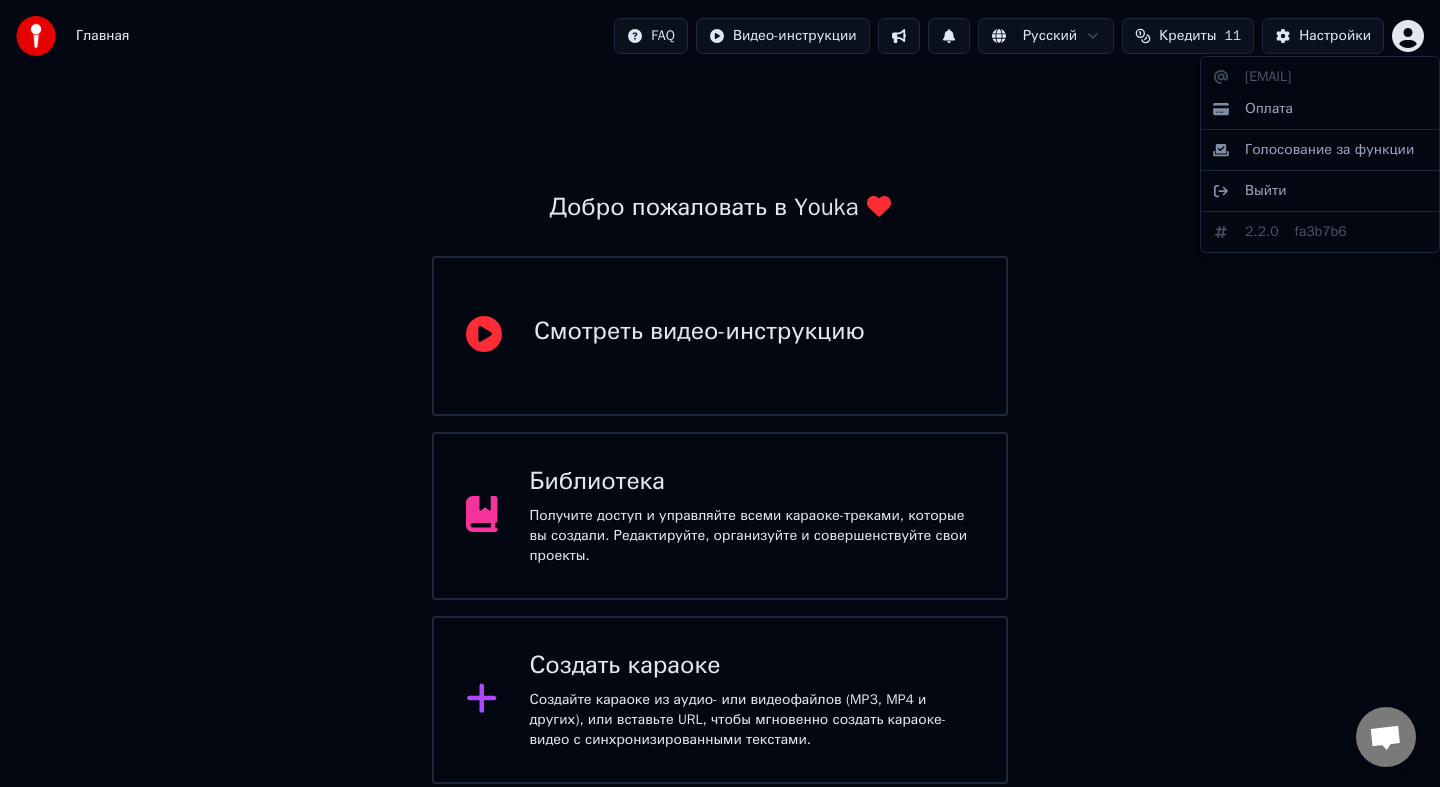 click on "stiklov@yandex.ru Оплата Голосование за функции Выйти 2.2.0 fa3b7b6" at bounding box center (1320, 154) 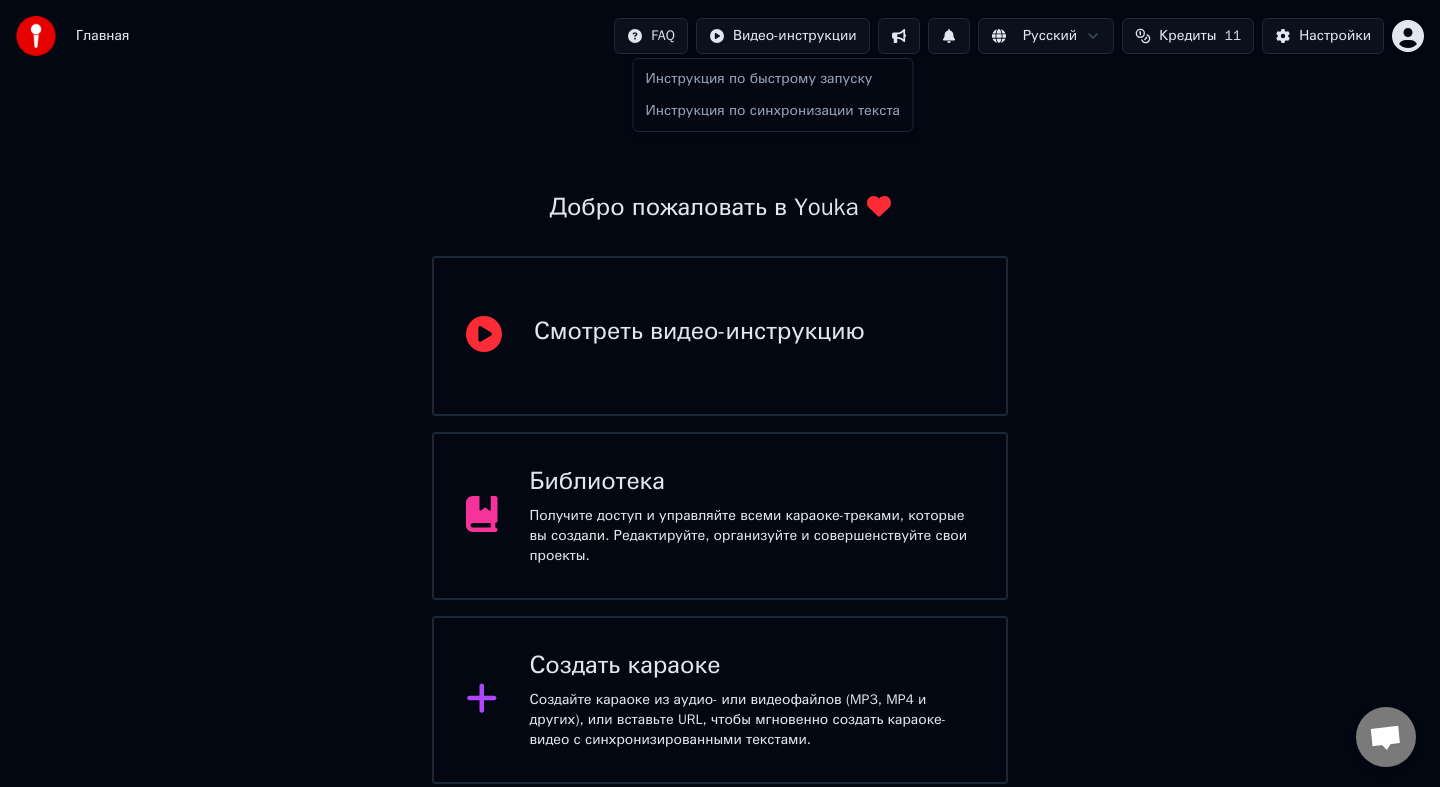 click on "Главная FAQ Видео-инструкции Русский Кредиты 11 Настройки Добро пожаловать в Youka Смотреть видео-инструкцию Библиотека Получите доступ и управляйте всеми караоке-треками, которые вы создали. Редактируйте, организуйте и совершенствуйте свои проекты. Создать караоке Создайте караоке из аудио- или видеофайлов (MP3, MP4 и других), или вставьте URL, чтобы мгновенно создать караоке-видео с синхронизированными текстами. Инструкция по быстрому запуску Инструкция по синхронизации текста" at bounding box center (720, 392) 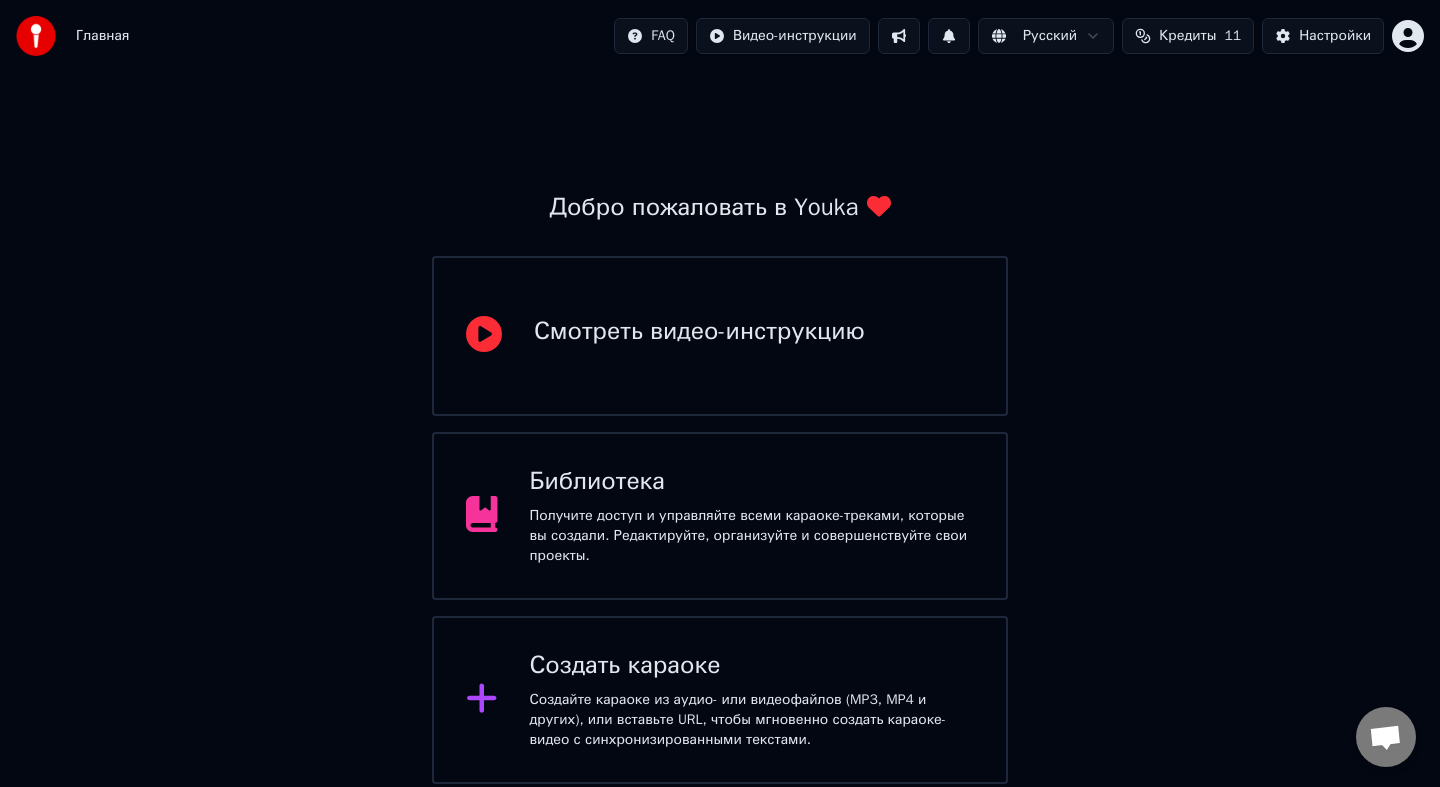 click at bounding box center (899, 36) 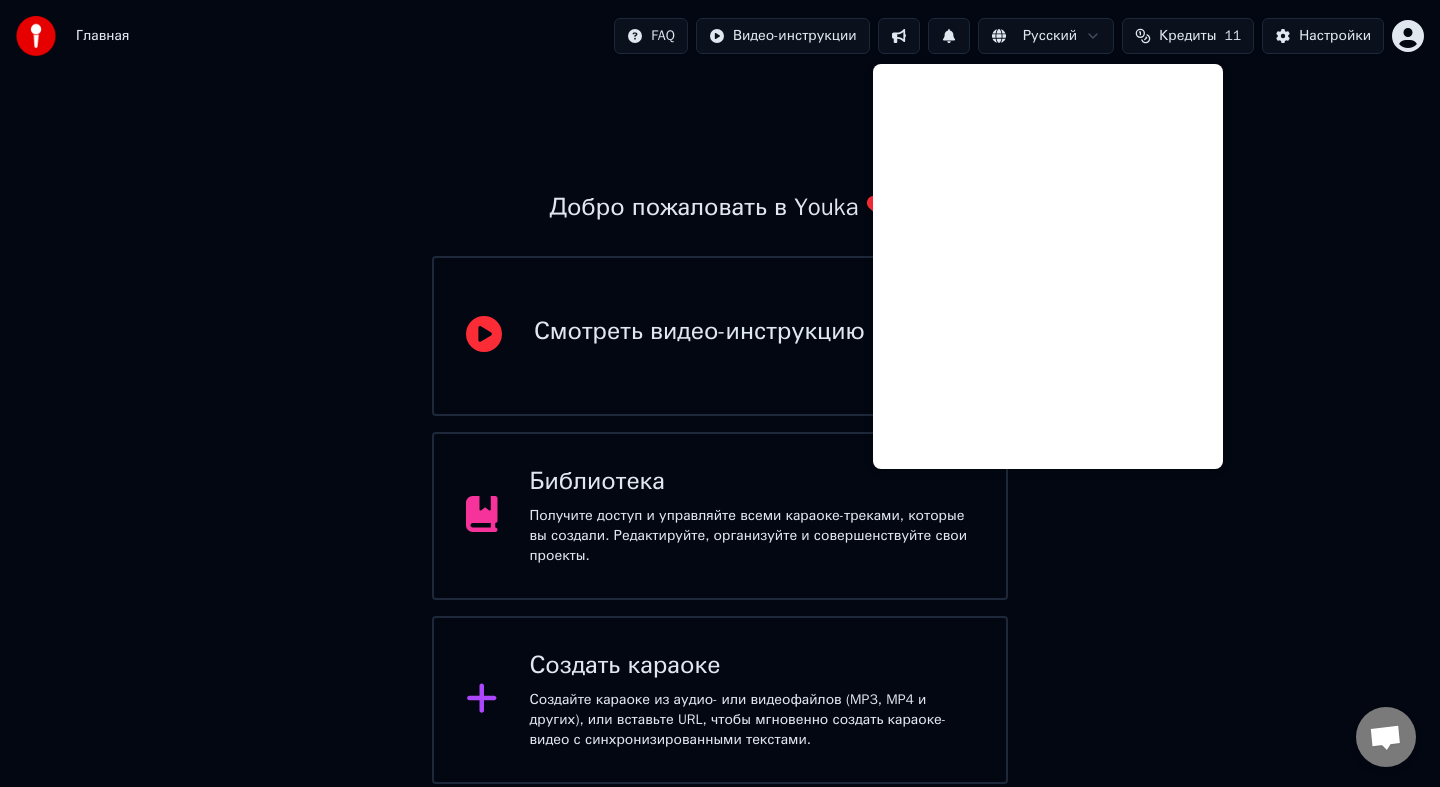 click at bounding box center (899, 36) 